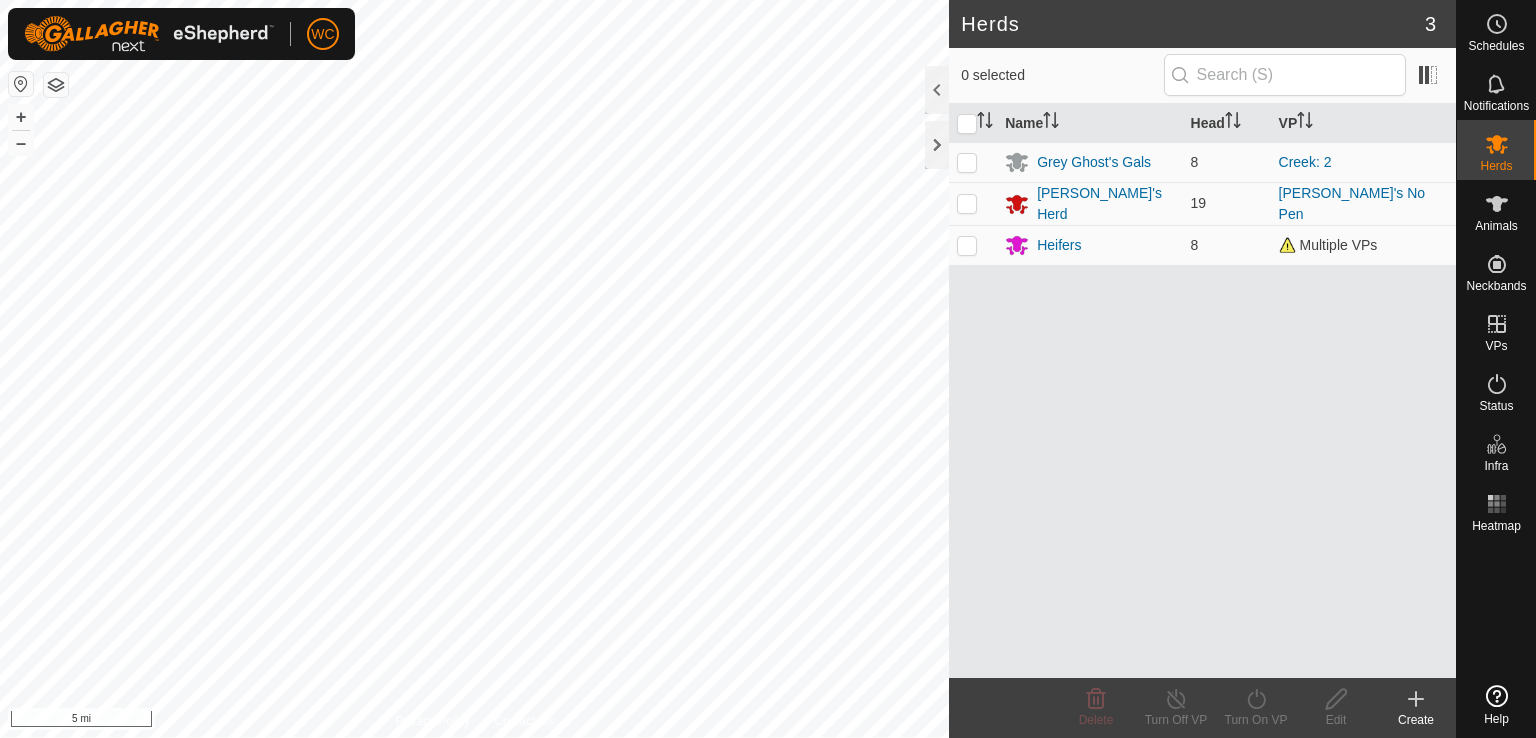 scroll, scrollTop: 0, scrollLeft: 0, axis: both 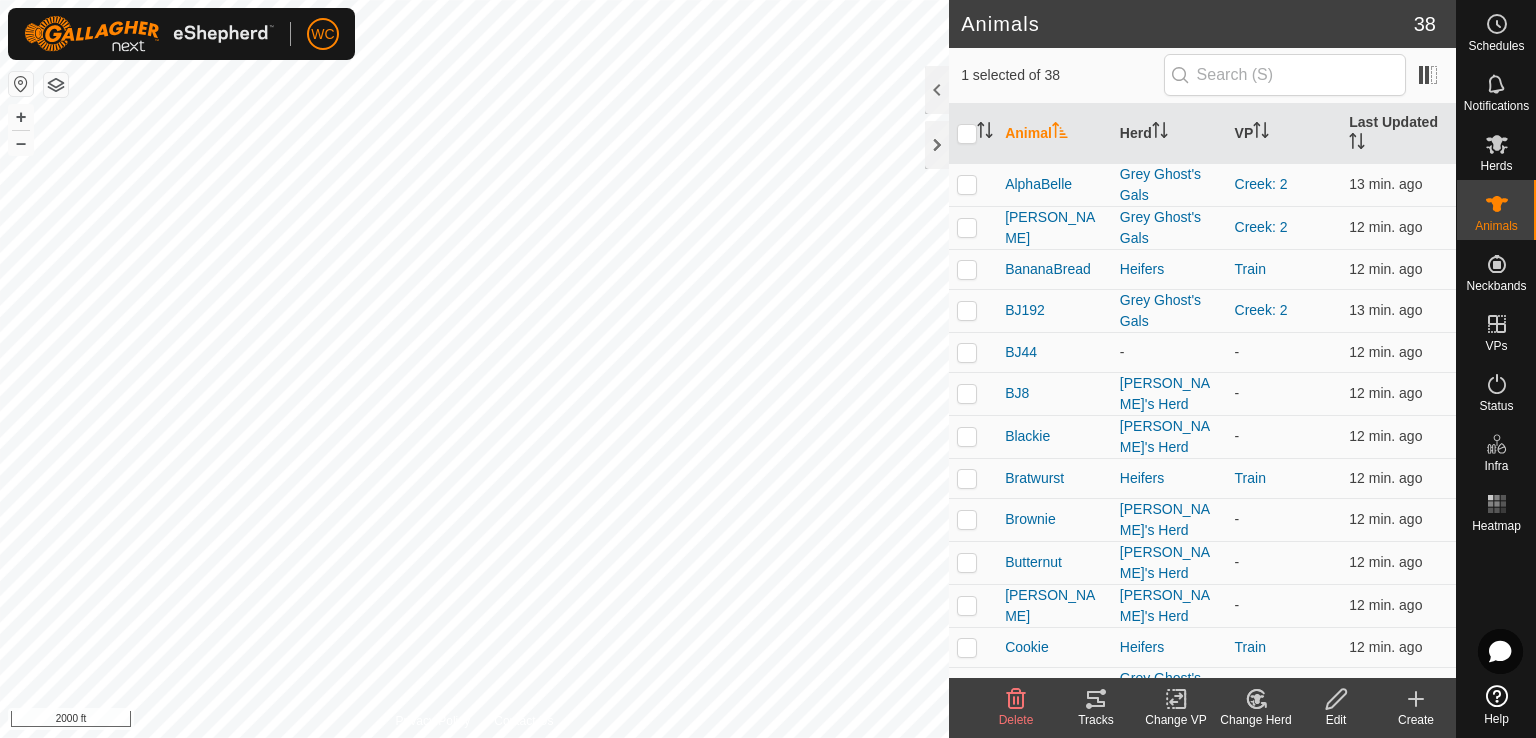 click 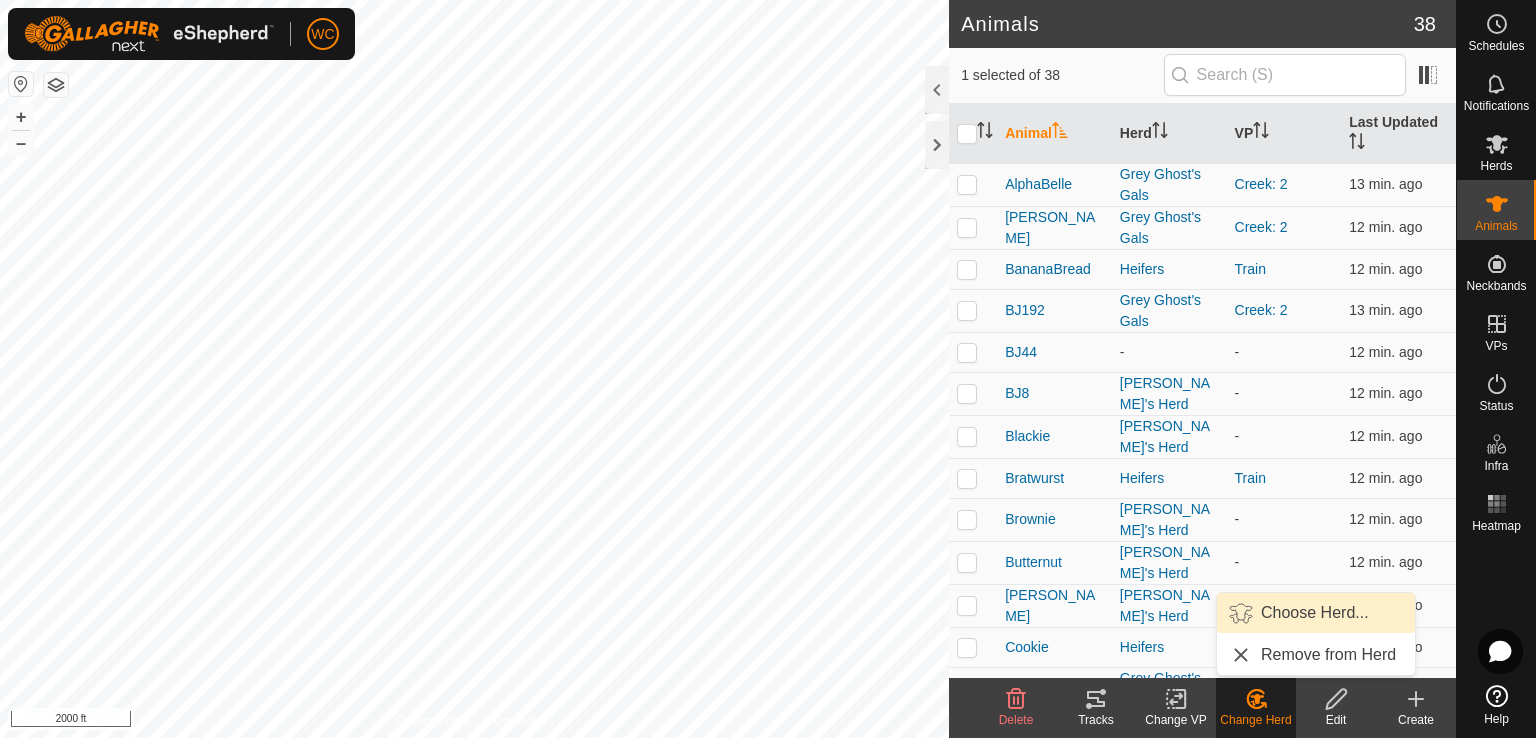 click on "Choose Herd..." at bounding box center [1316, 613] 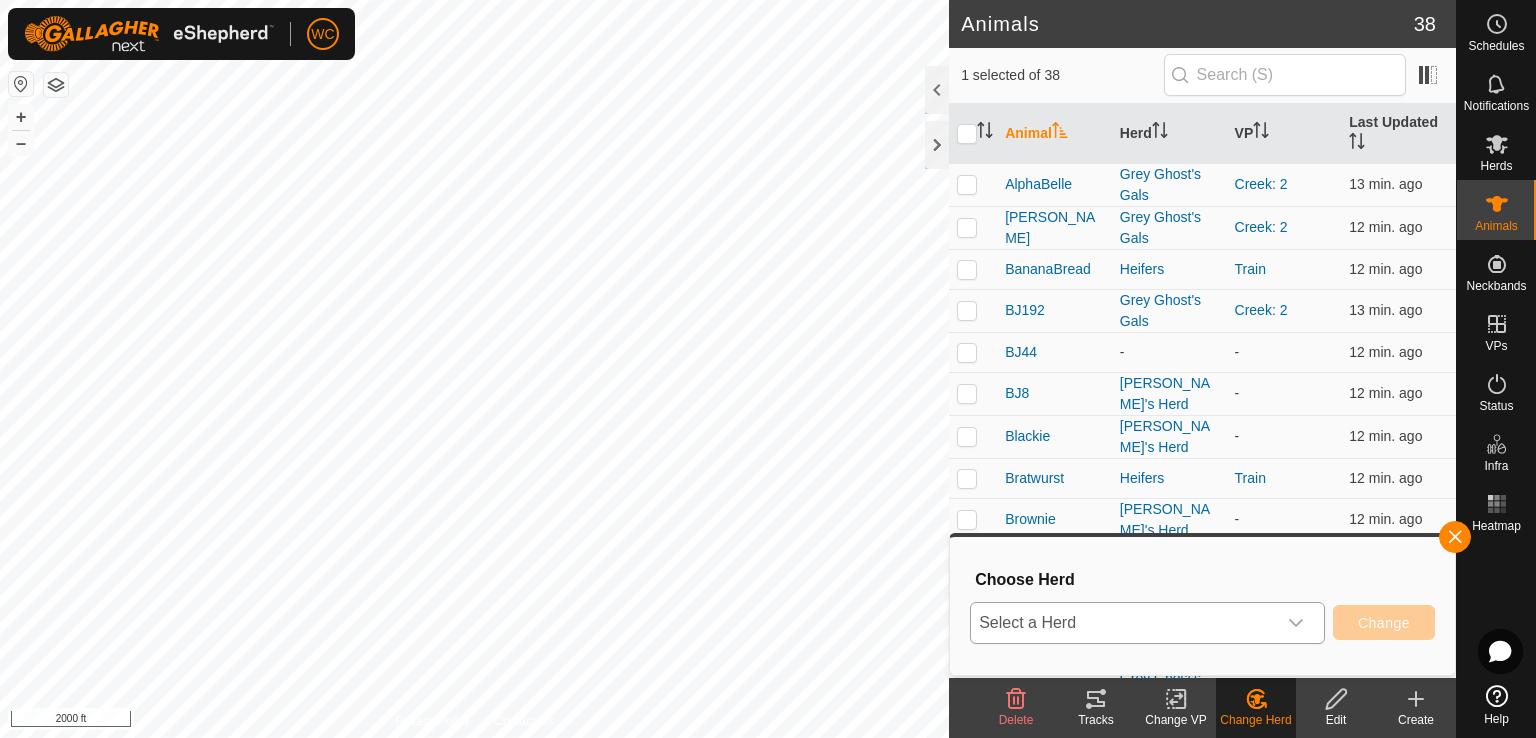 click on "Select a Herd" at bounding box center (1123, 623) 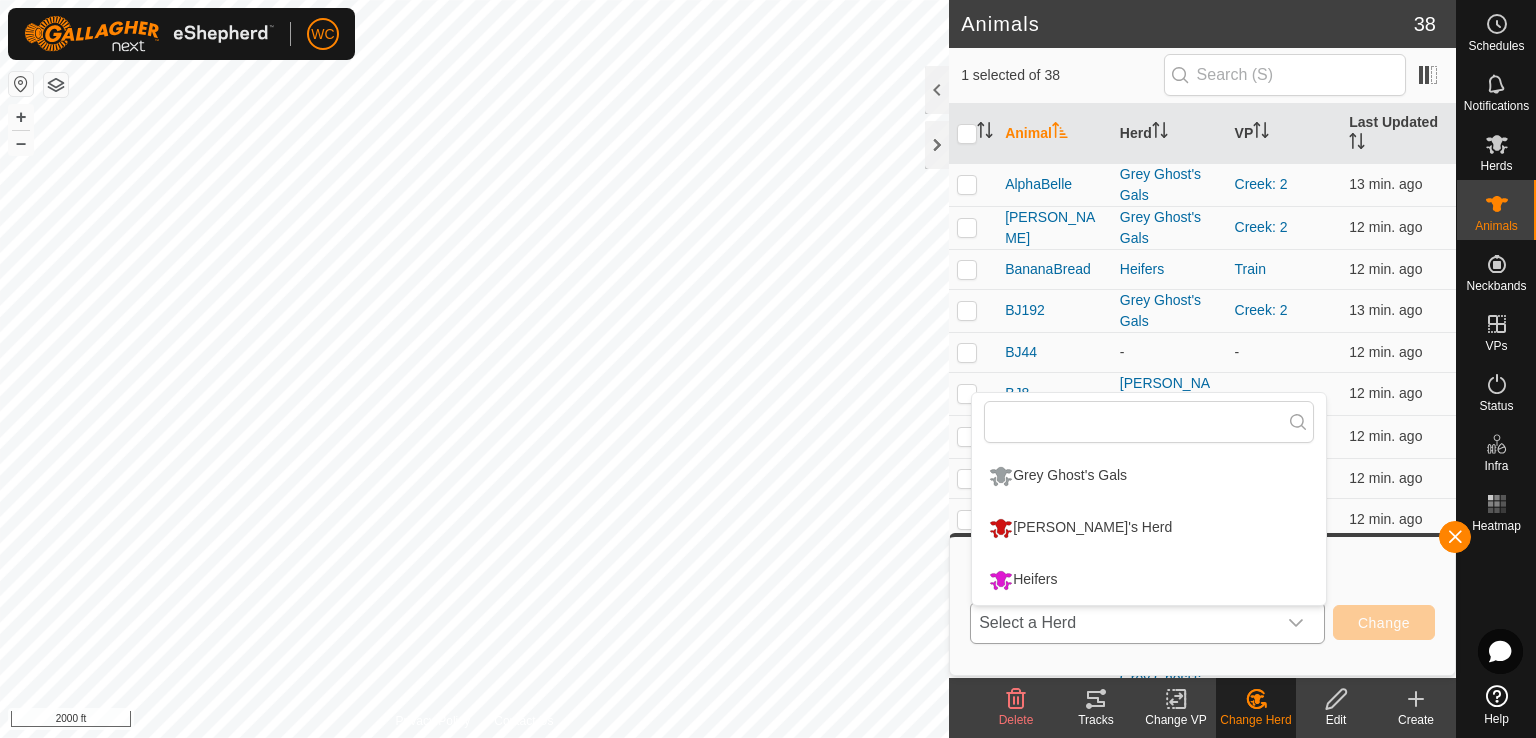 click on "Grey Ghost's Gals" at bounding box center [1149, 476] 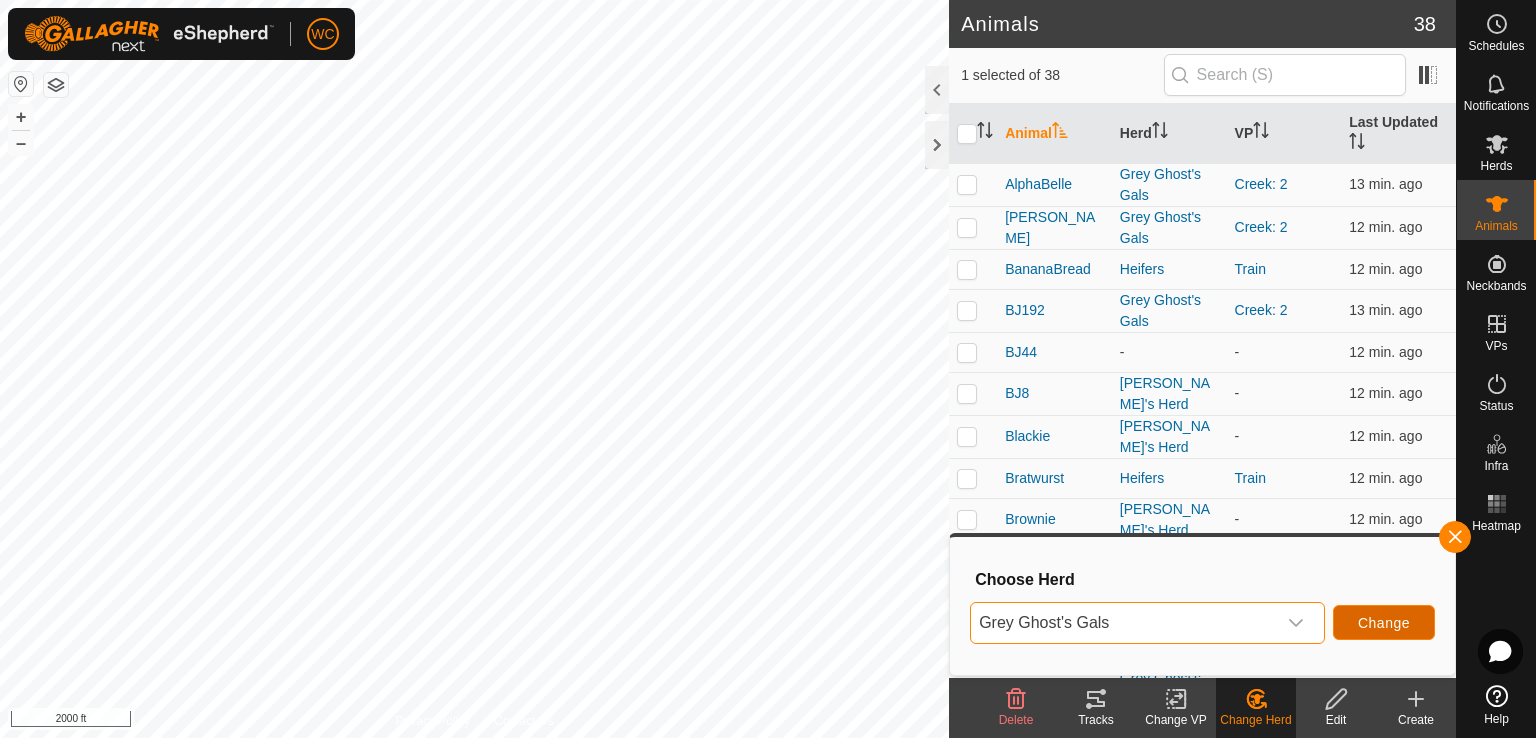click on "Change" at bounding box center [1384, 622] 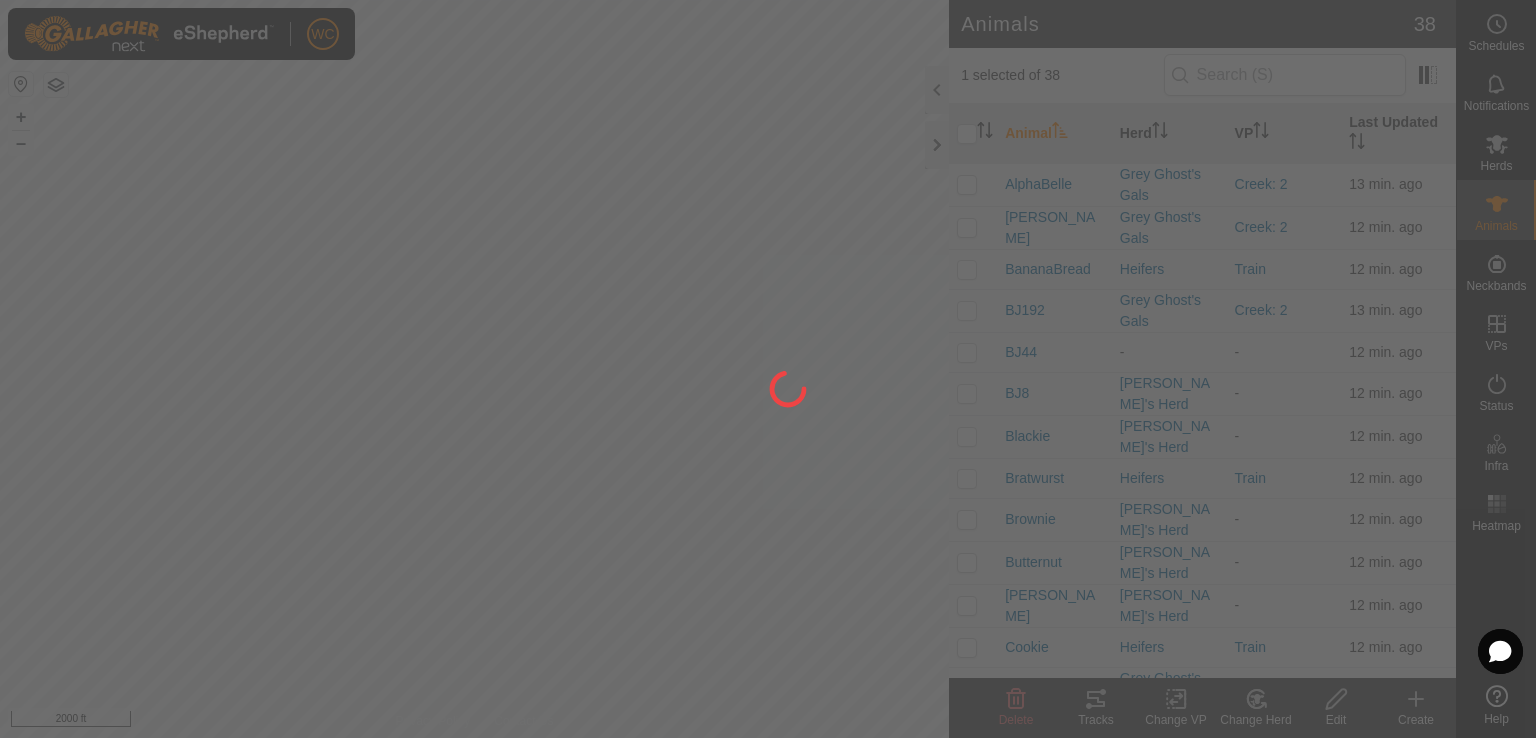 checkbox on "false" 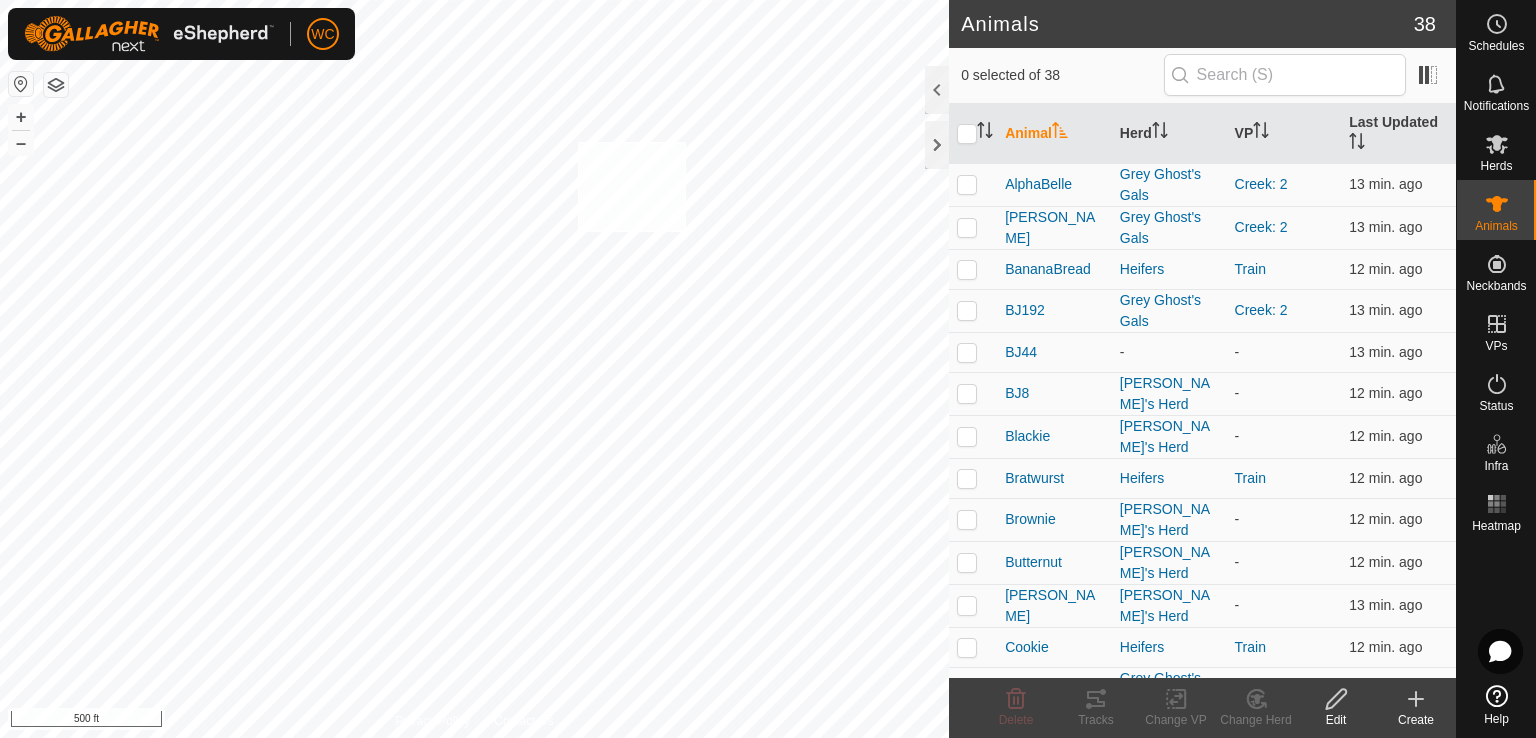 checkbox on "true" 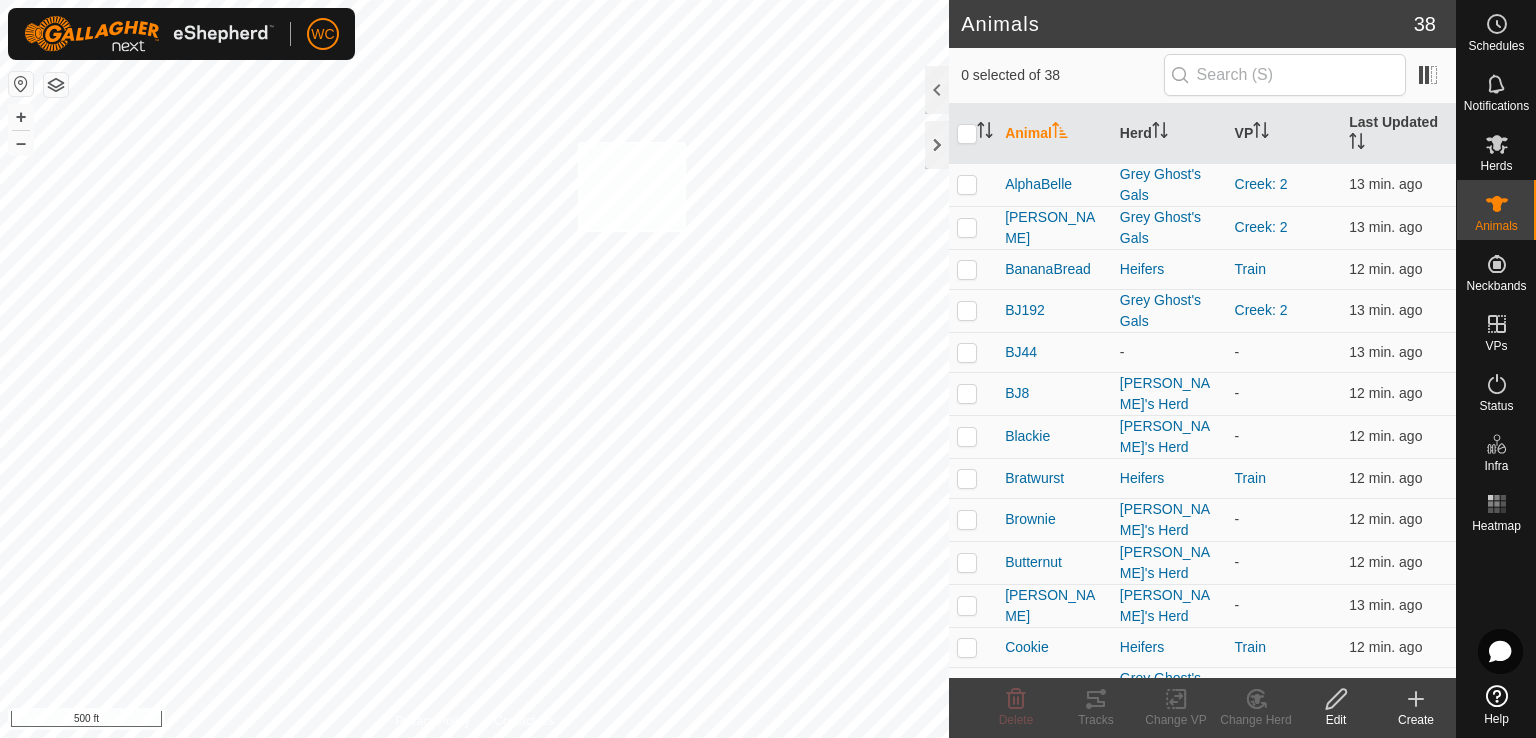 checkbox on "true" 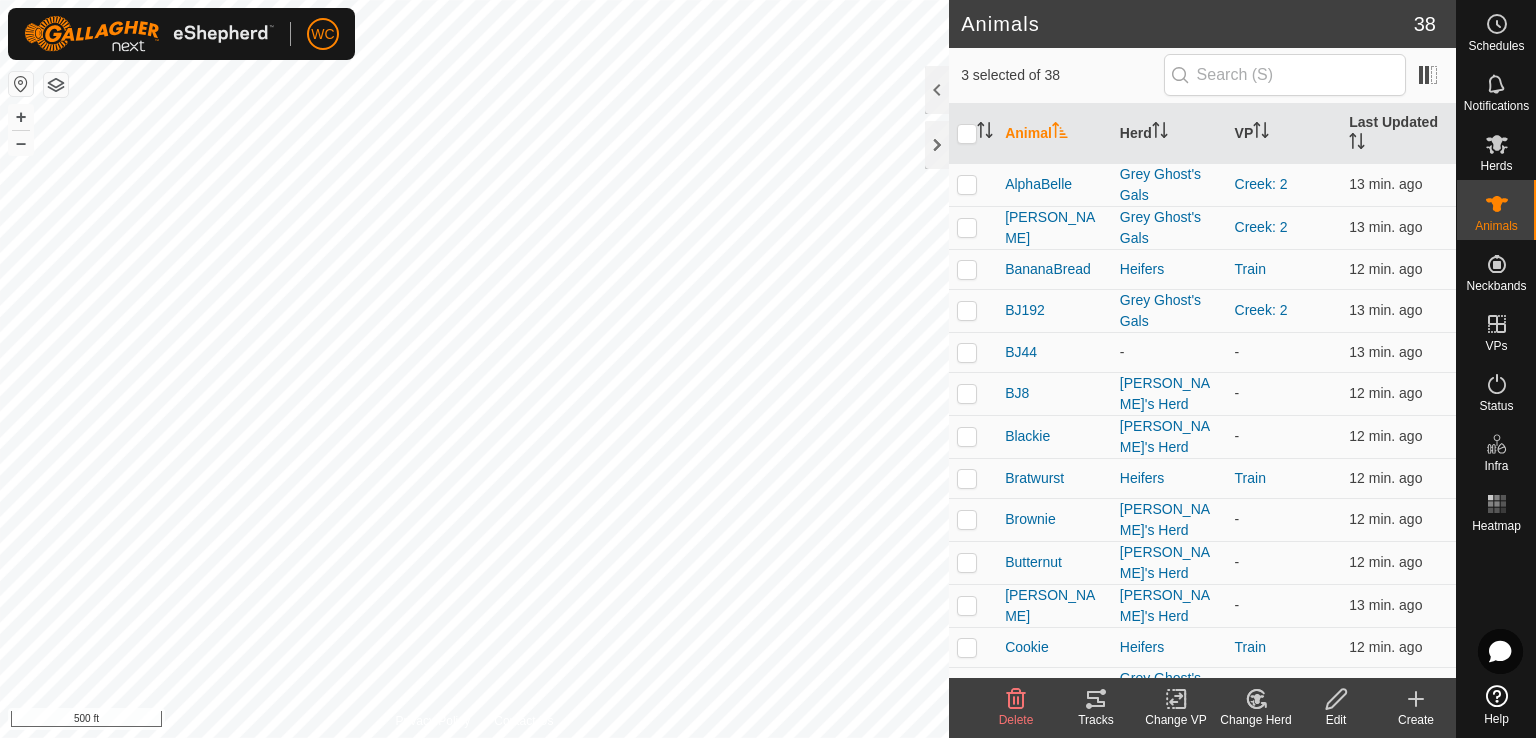 click 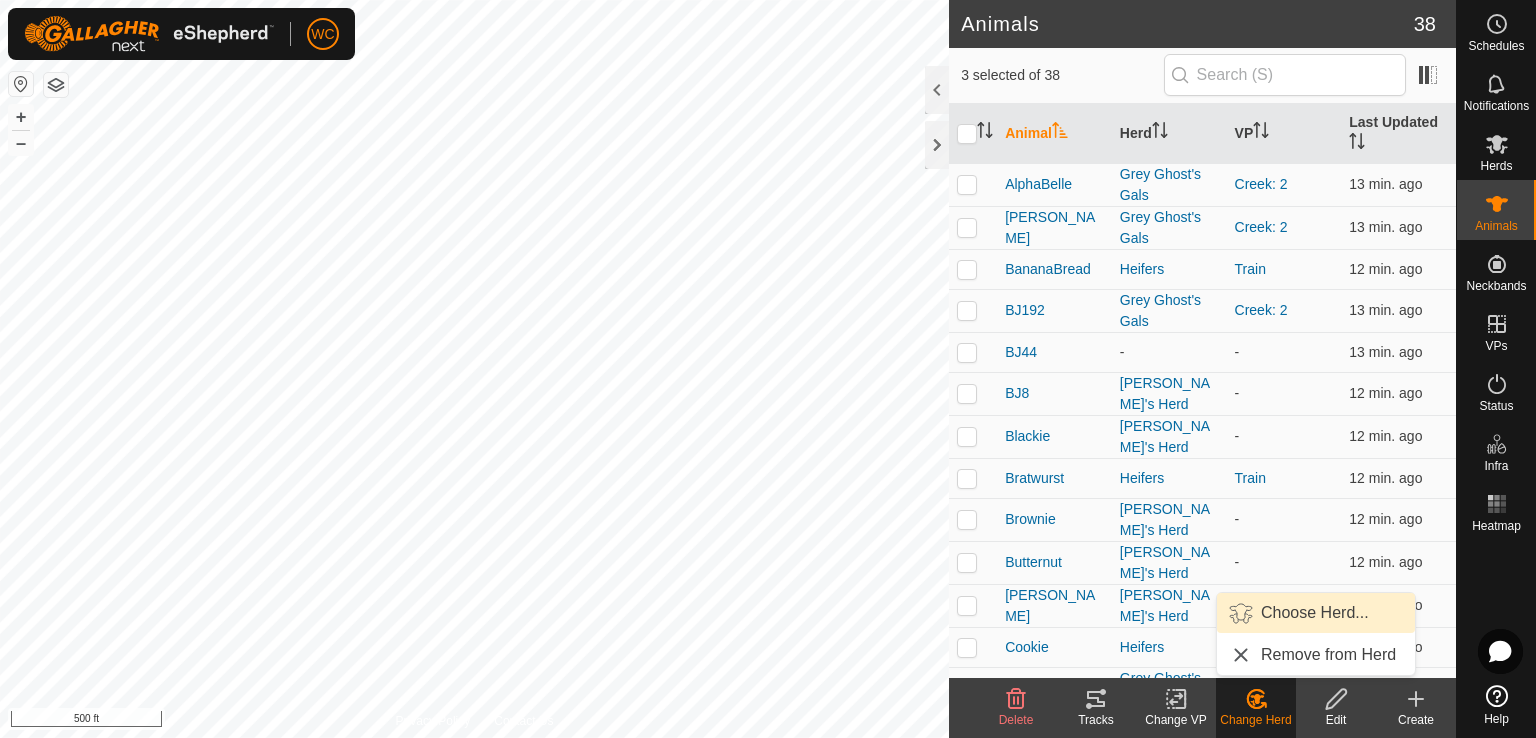 click on "Choose Herd..." at bounding box center (1316, 613) 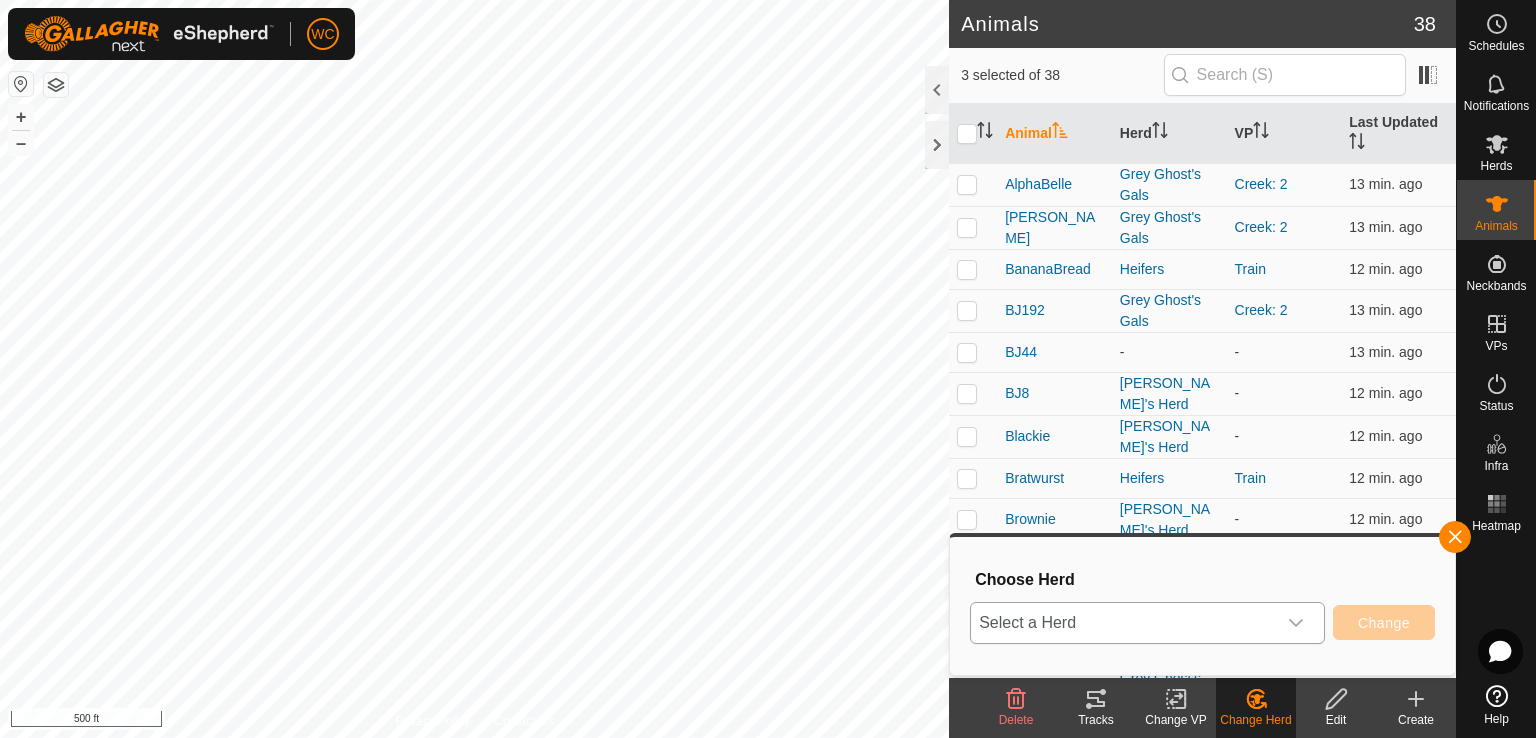click on "Select a Herd" at bounding box center [1123, 623] 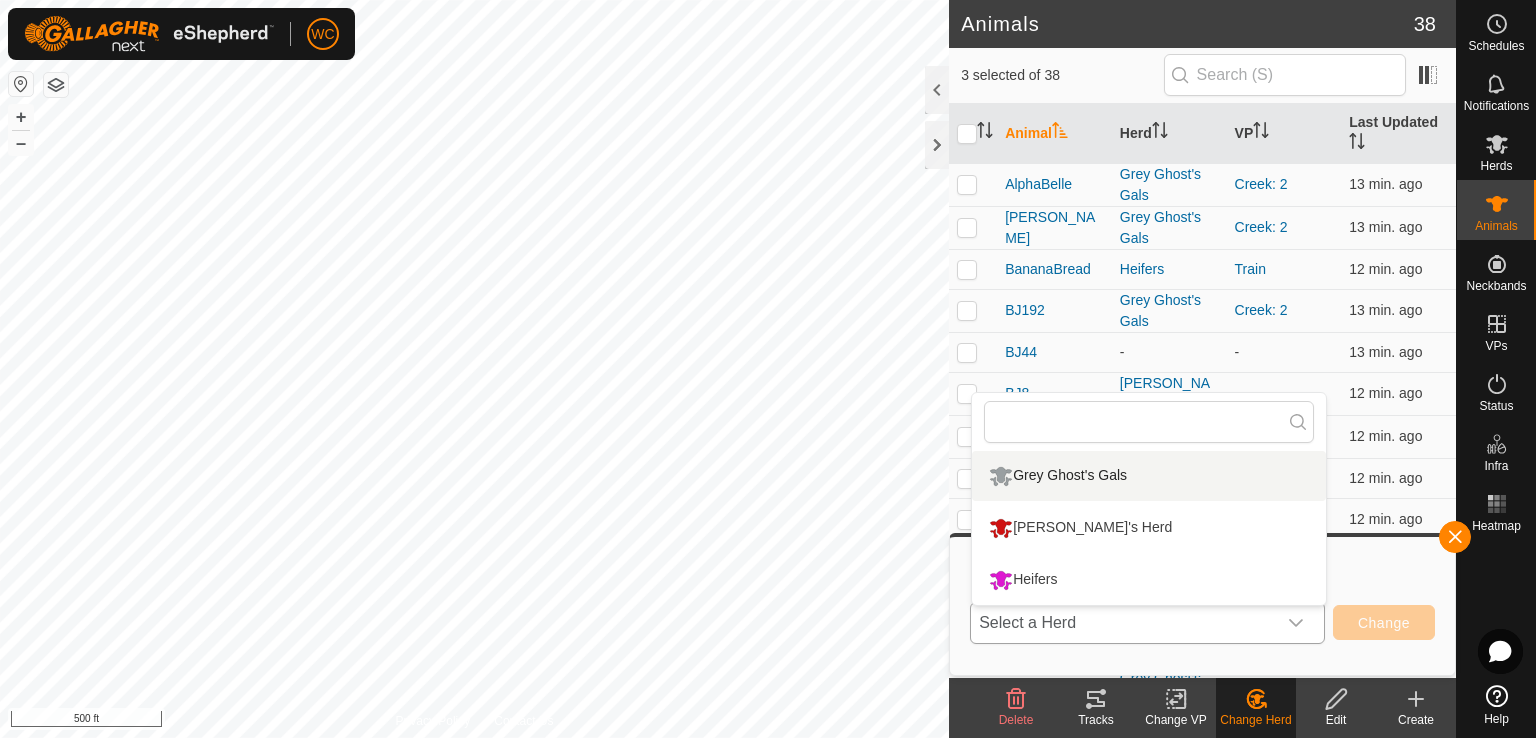 click on "Grey Ghost's Gals" at bounding box center [1149, 476] 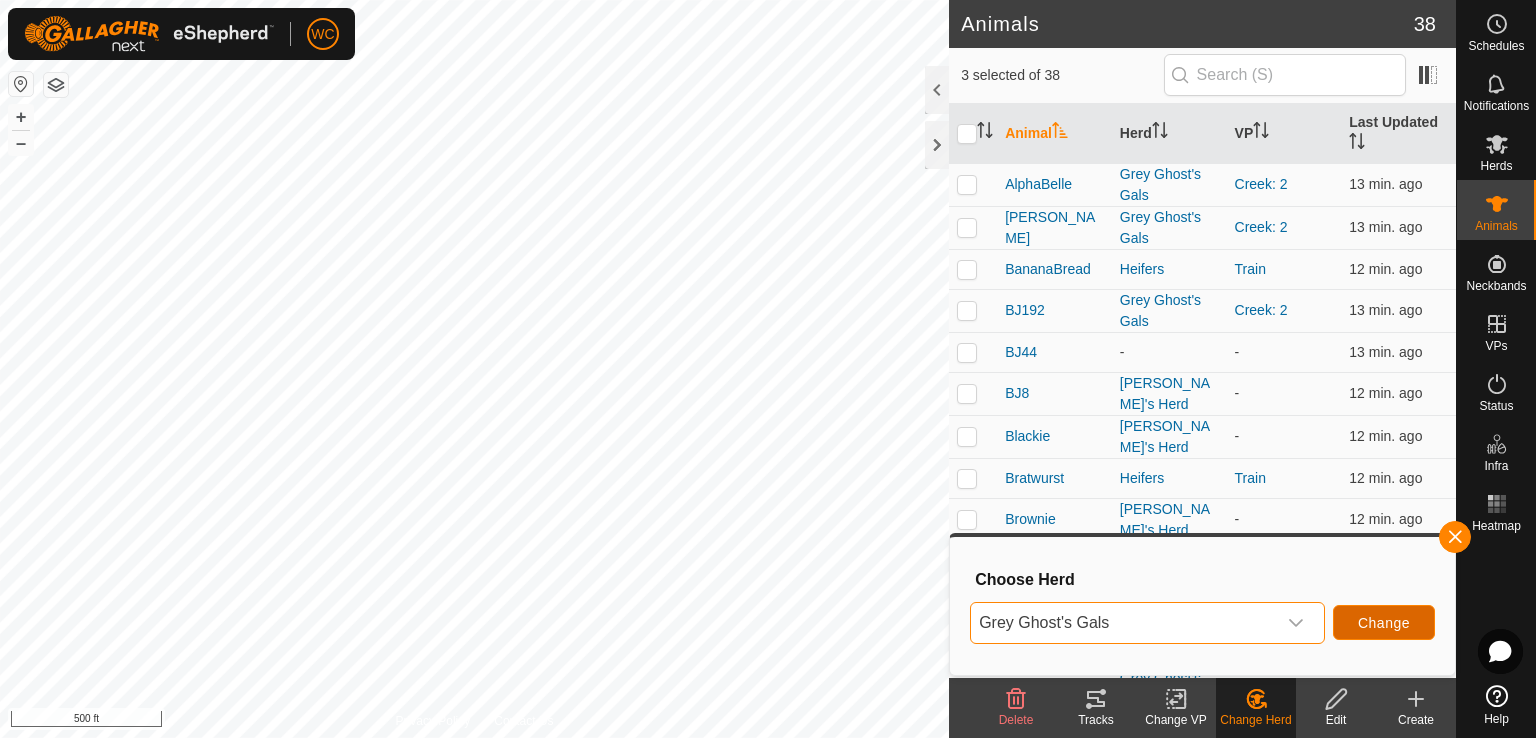 click on "Change" at bounding box center (1384, 623) 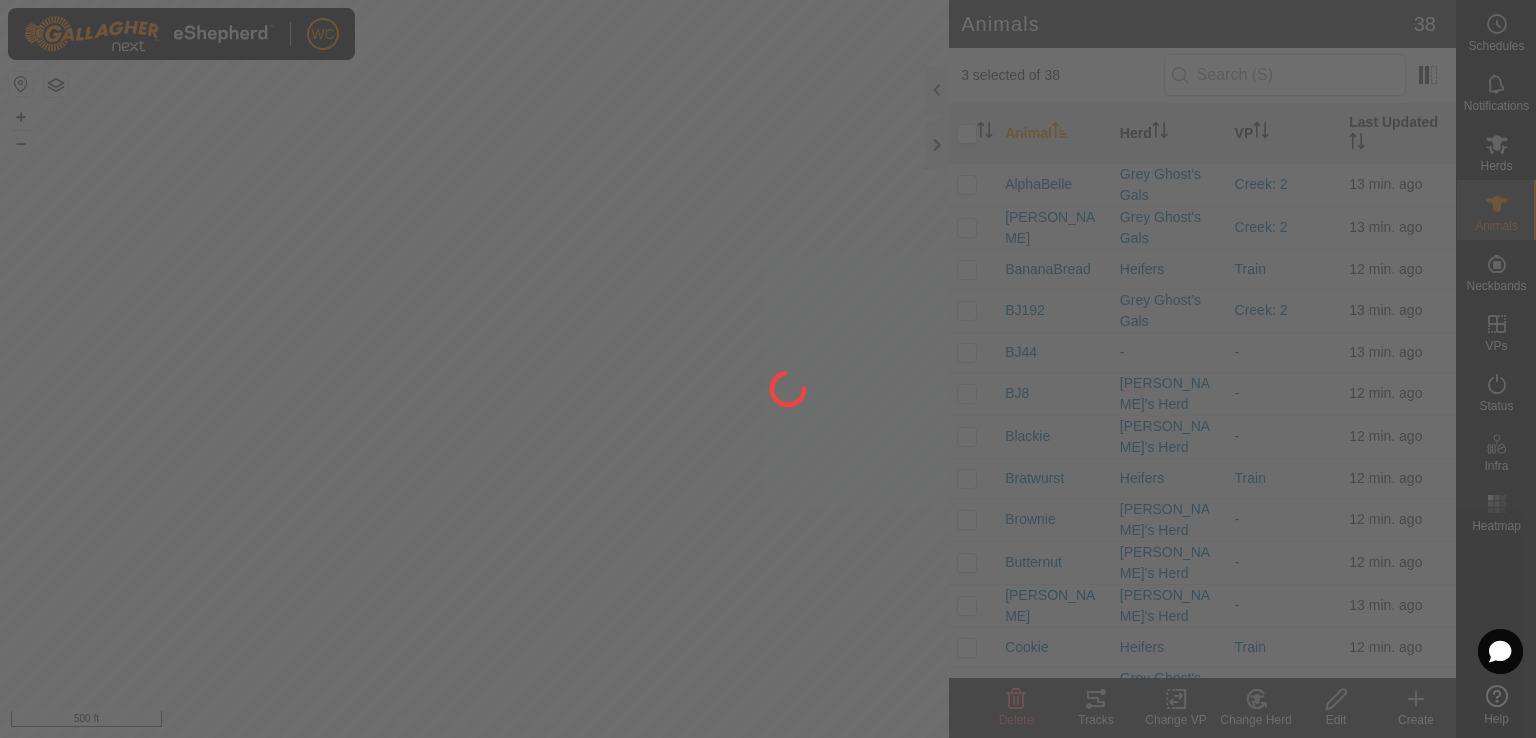checkbox on "false" 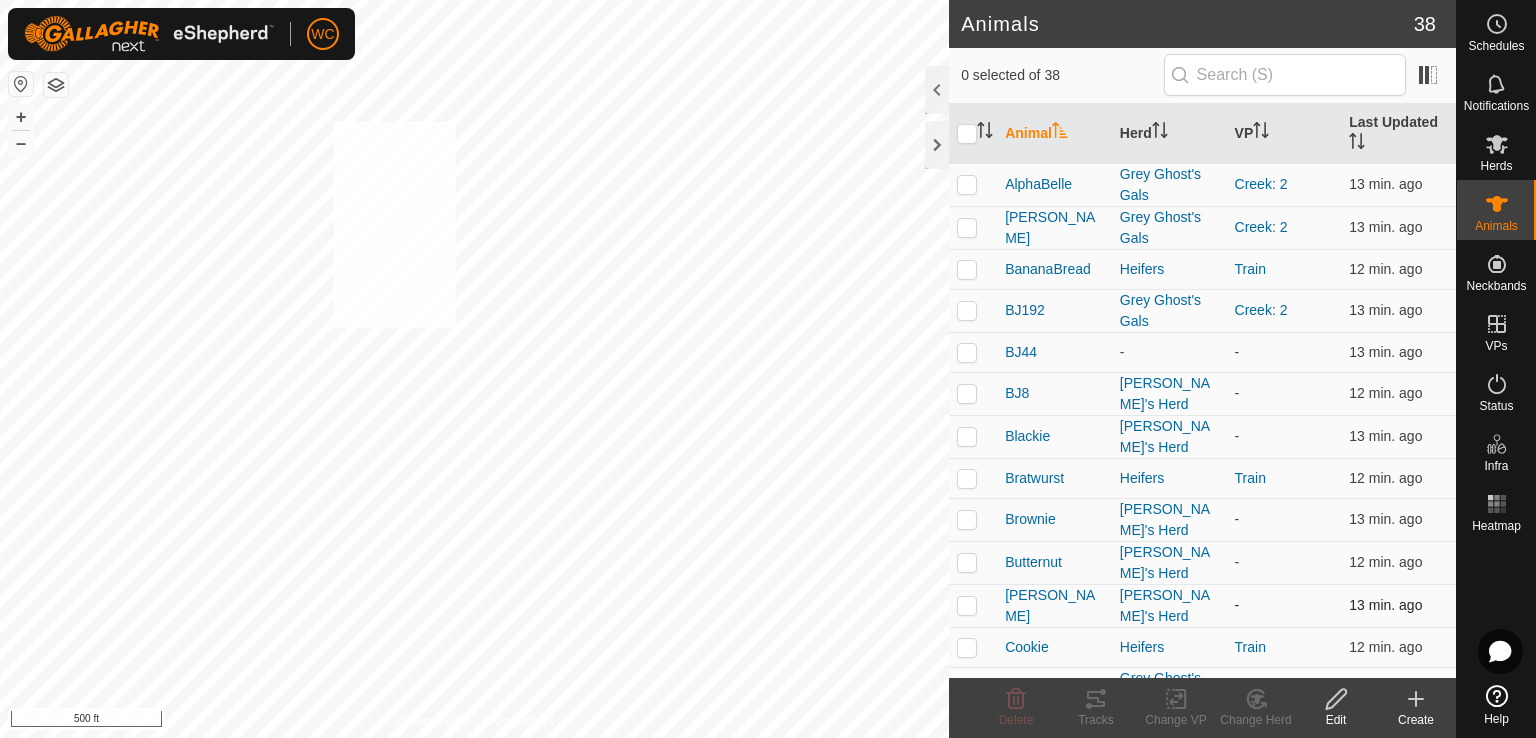 checkbox on "true" 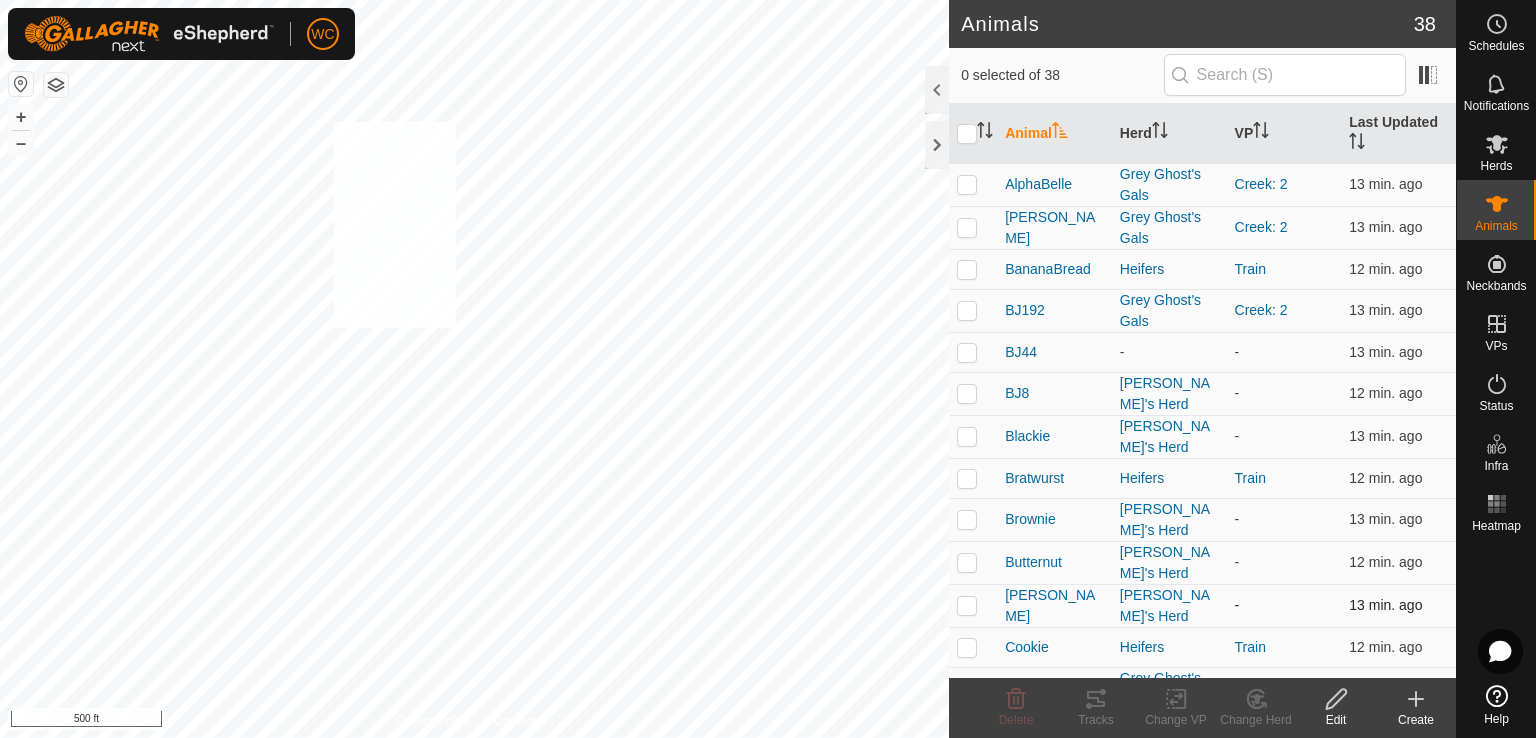 checkbox on "true" 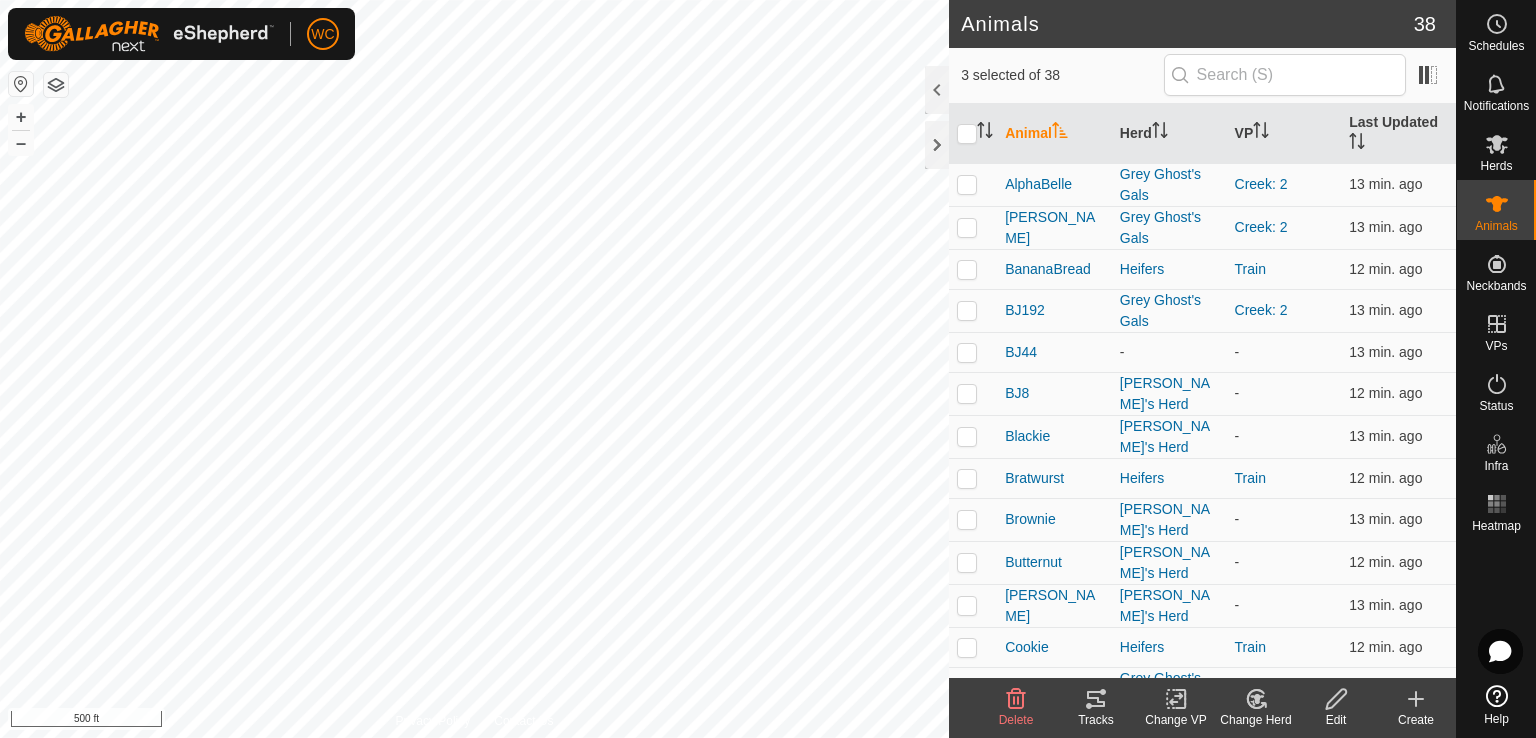 click 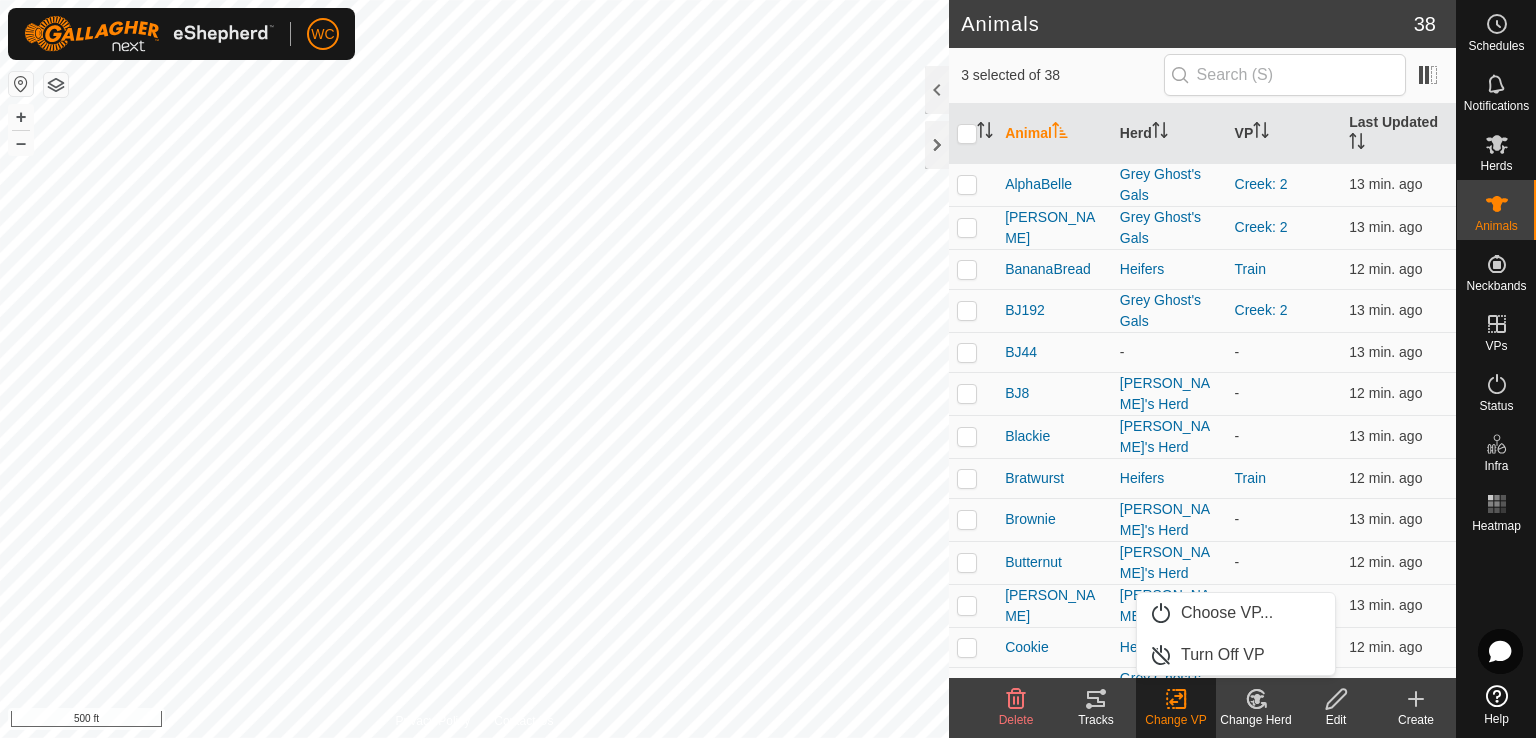 click 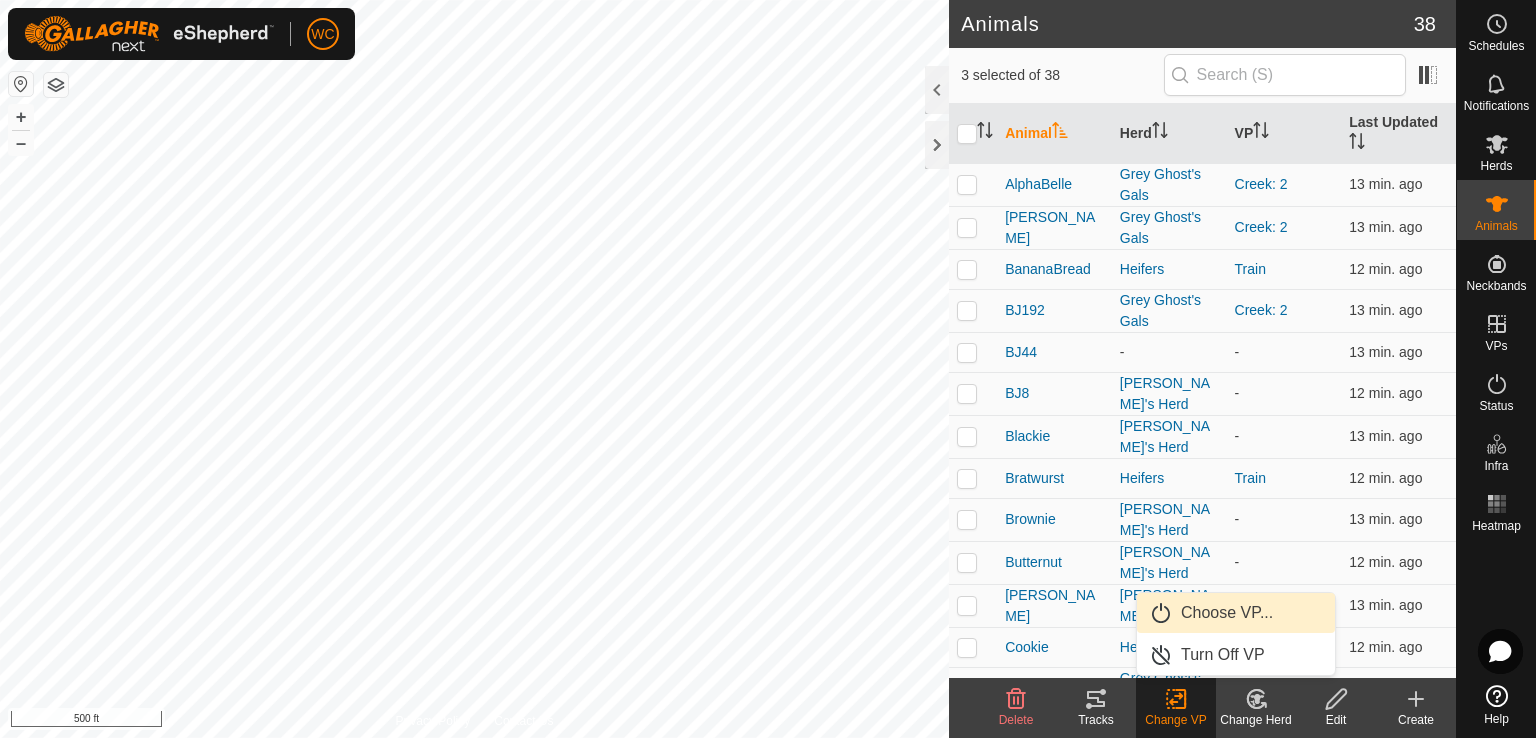 click on "Choose VP..." at bounding box center (1236, 613) 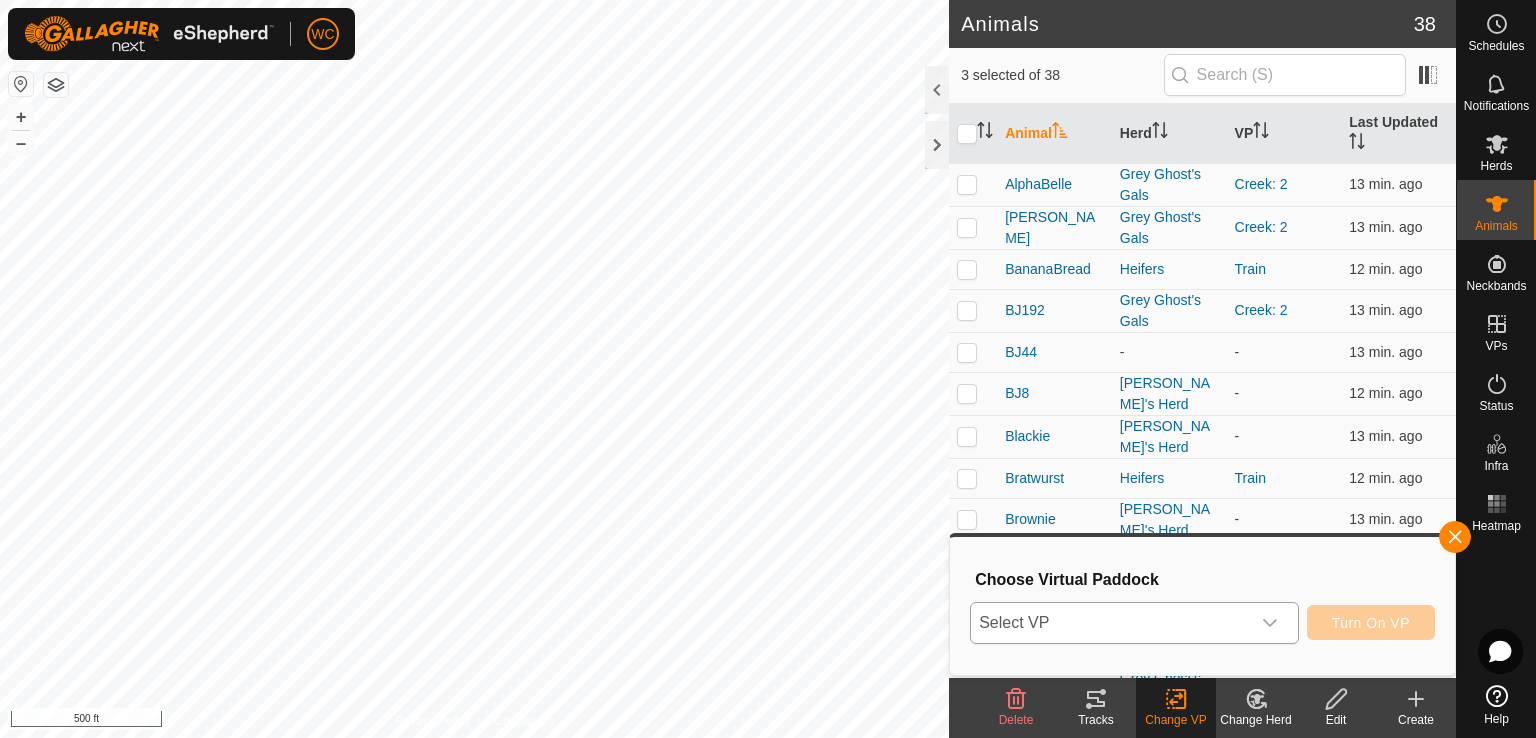 click 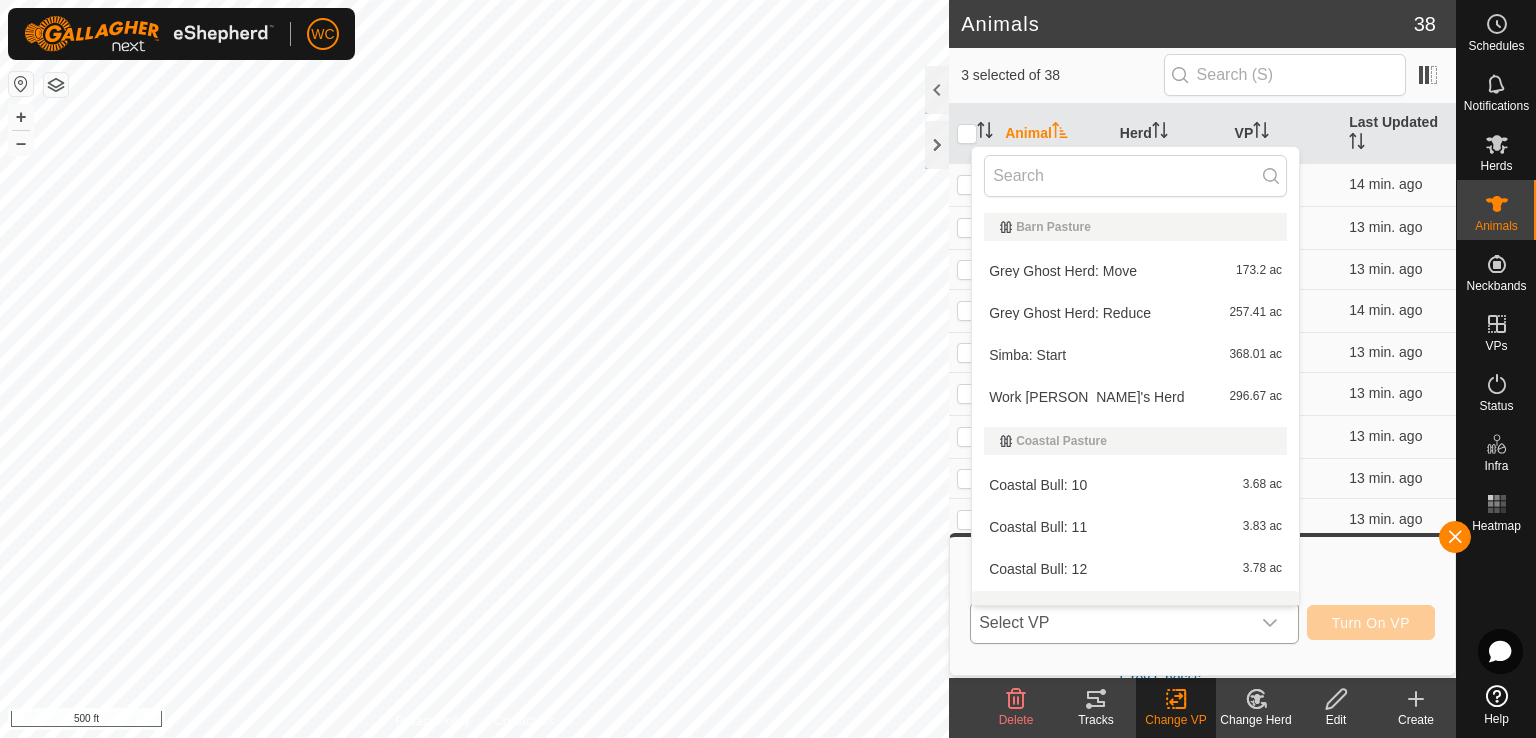 scroll, scrollTop: 26, scrollLeft: 0, axis: vertical 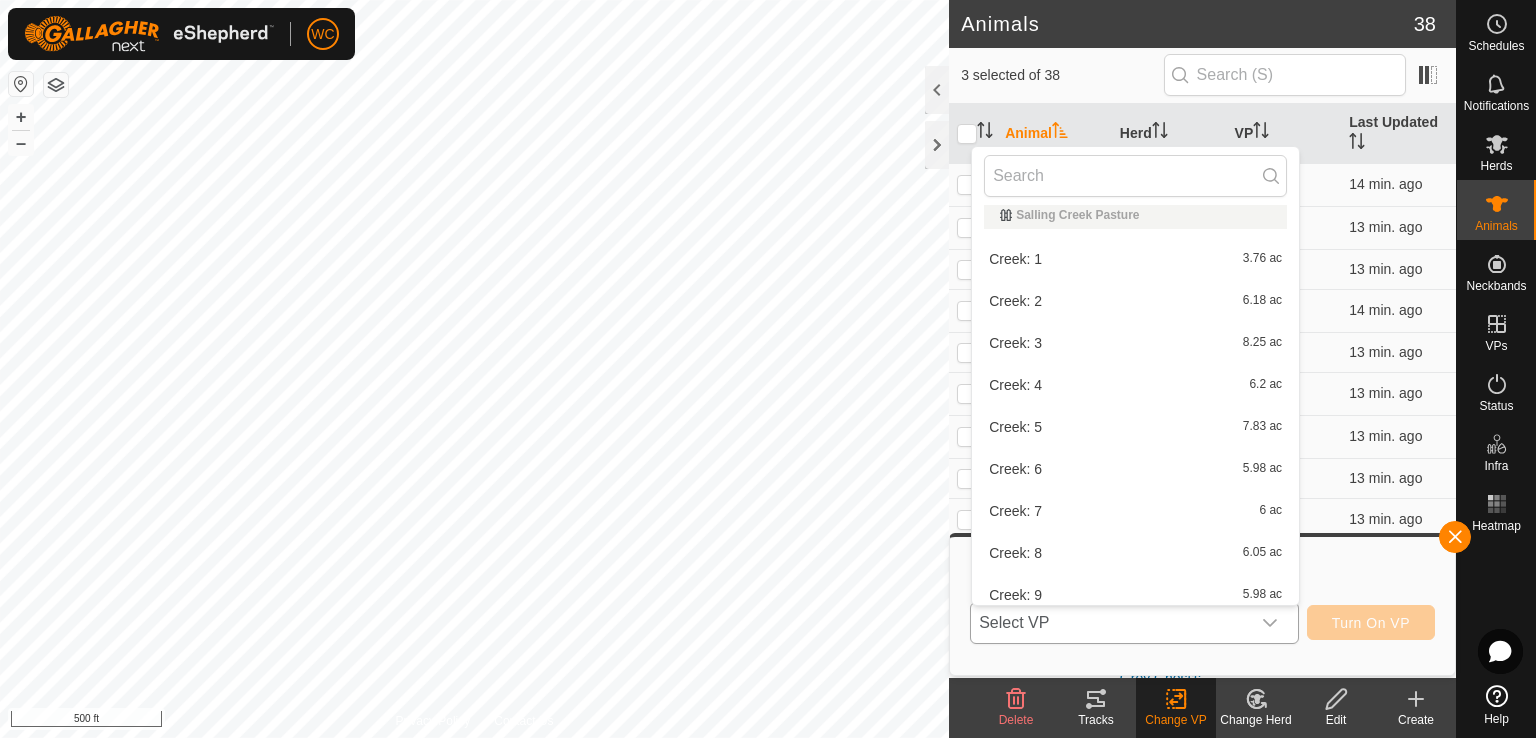 click on "Creek: 2  6.18 ac" at bounding box center (1135, 301) 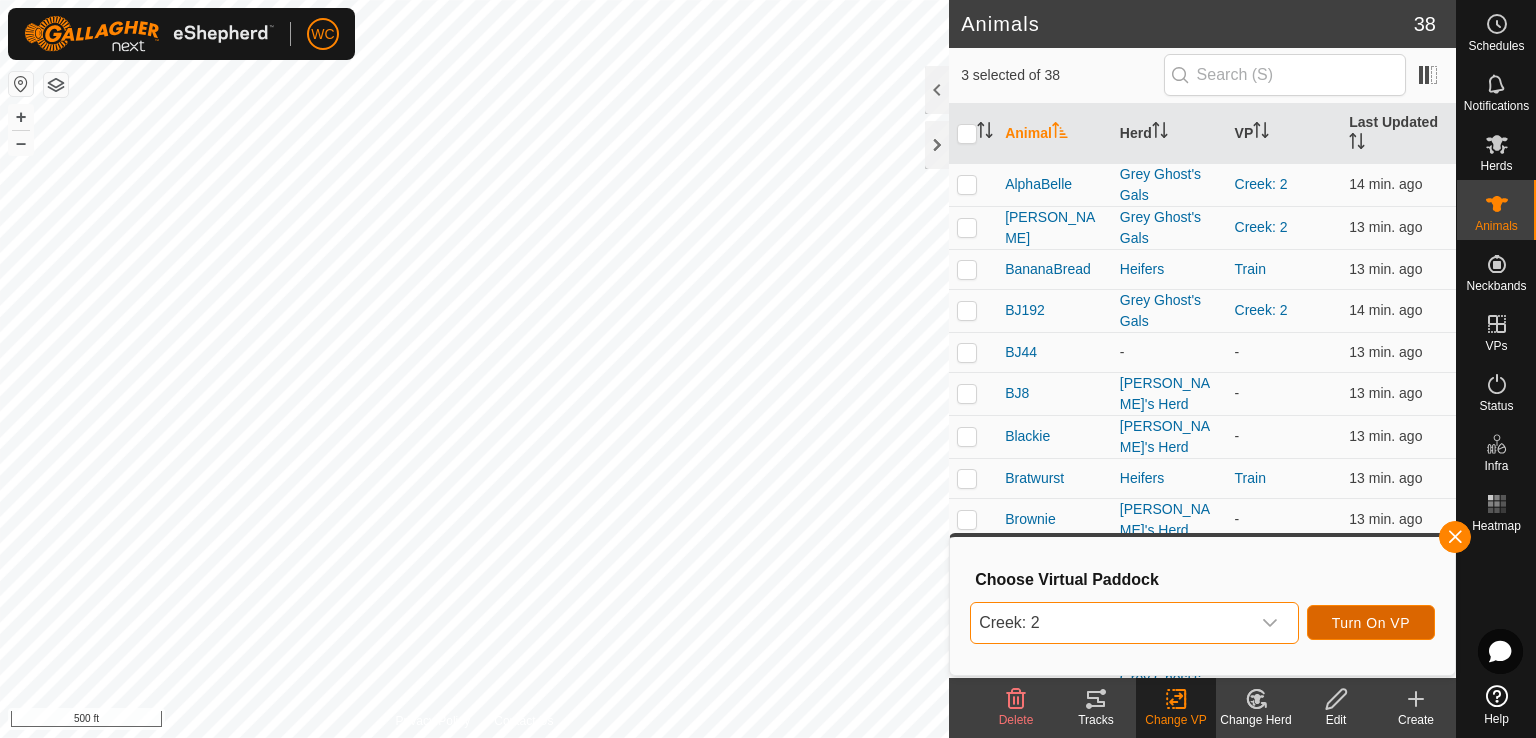 click on "Turn On VP" at bounding box center (1371, 622) 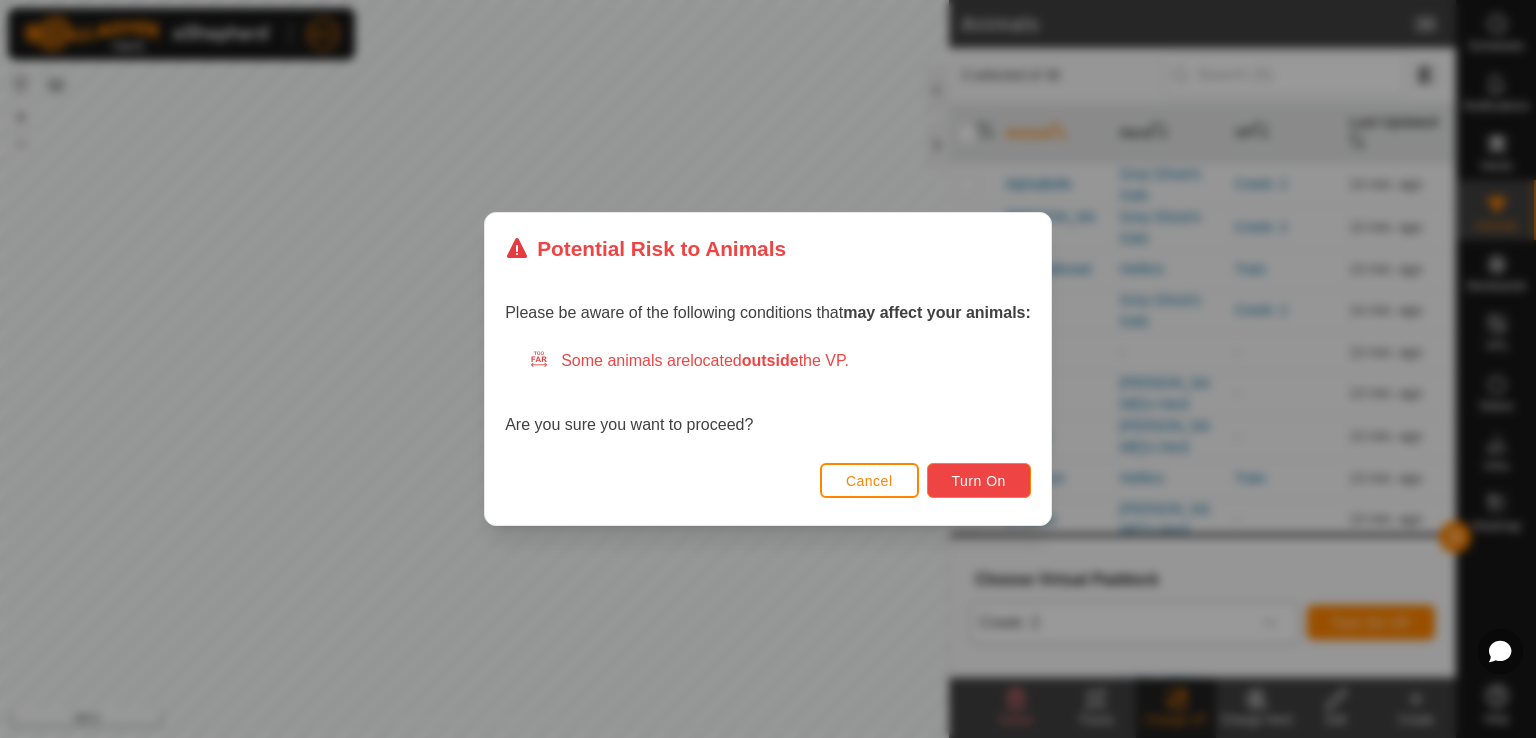 click on "Turn On" at bounding box center [979, 480] 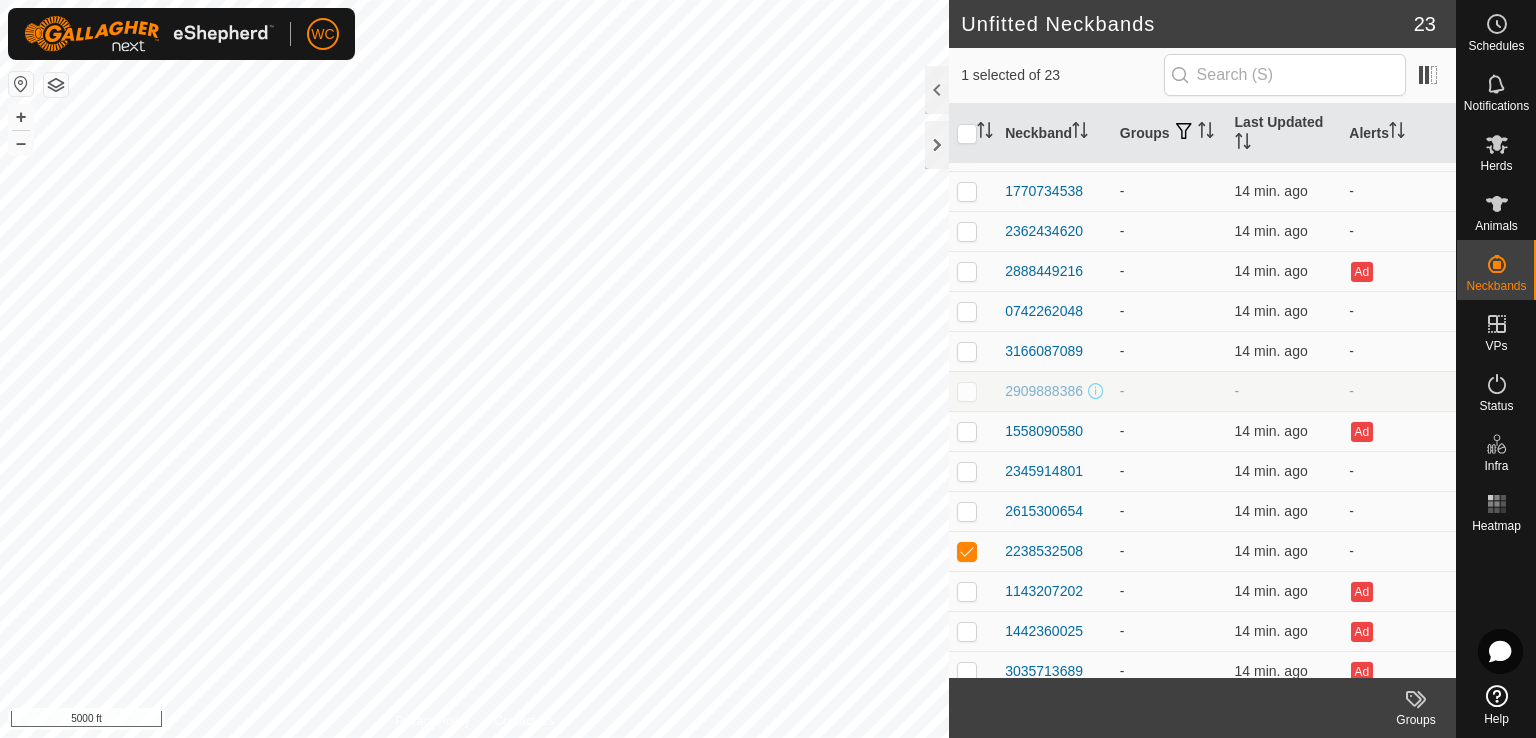 scroll, scrollTop: 412, scrollLeft: 0, axis: vertical 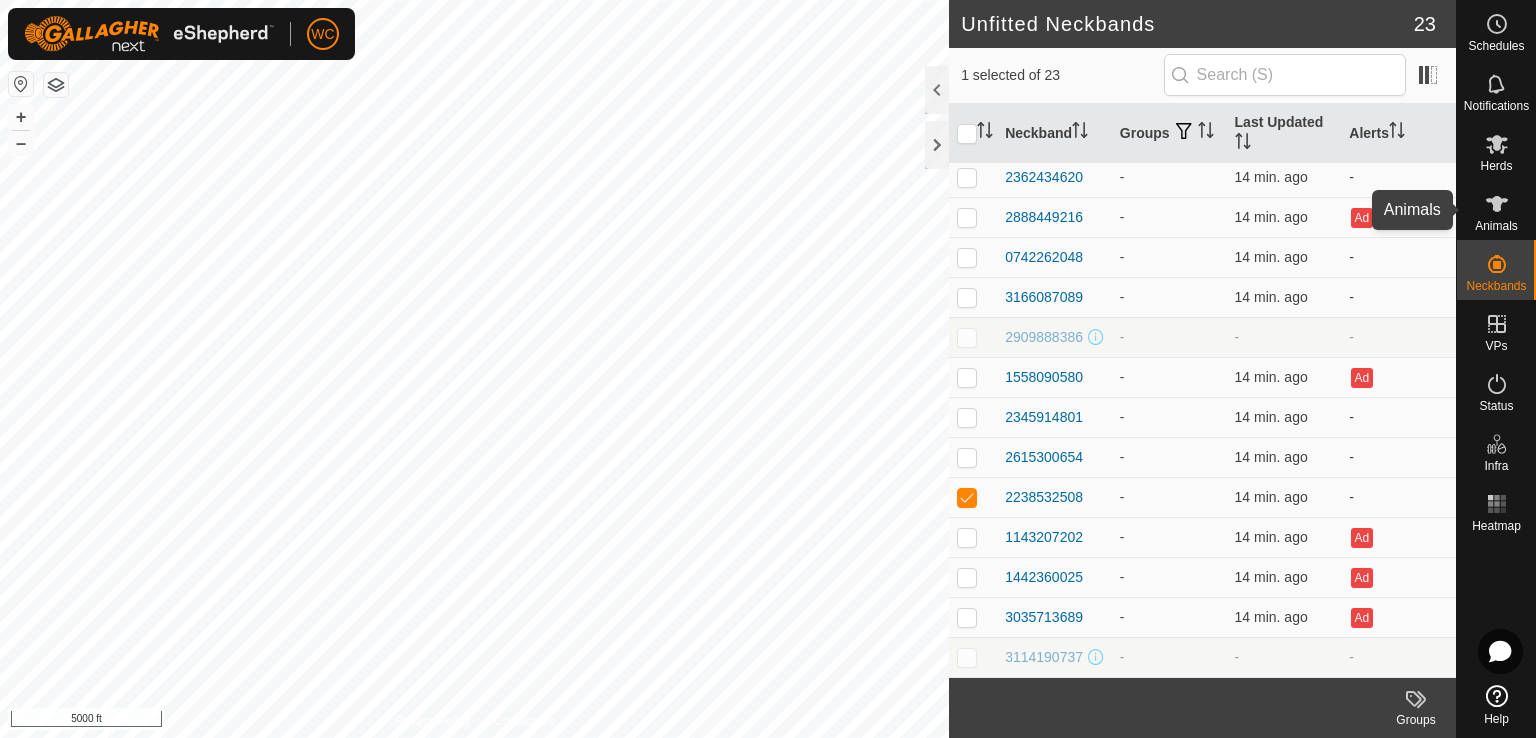 click 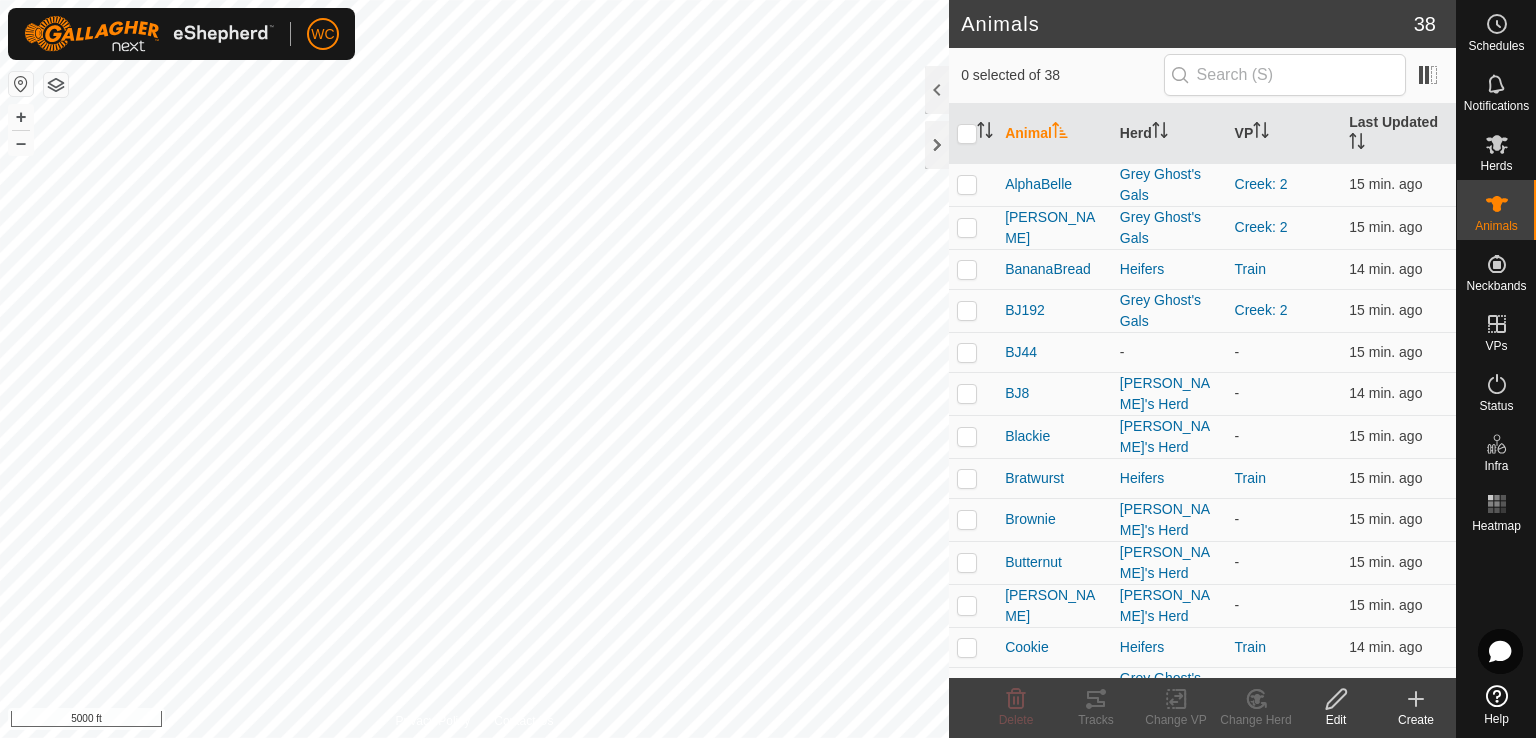 click 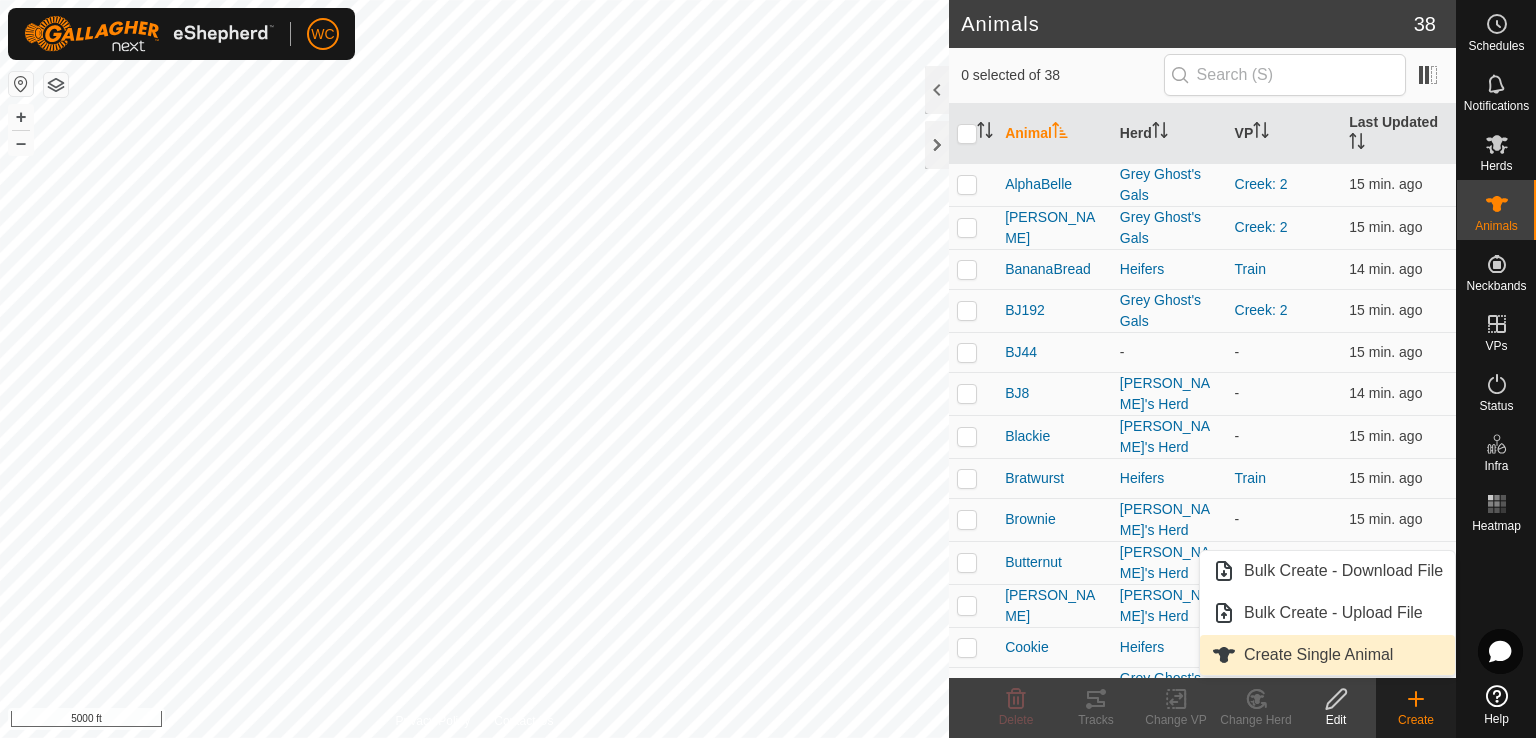 click on "Create Single Animal" at bounding box center [1327, 655] 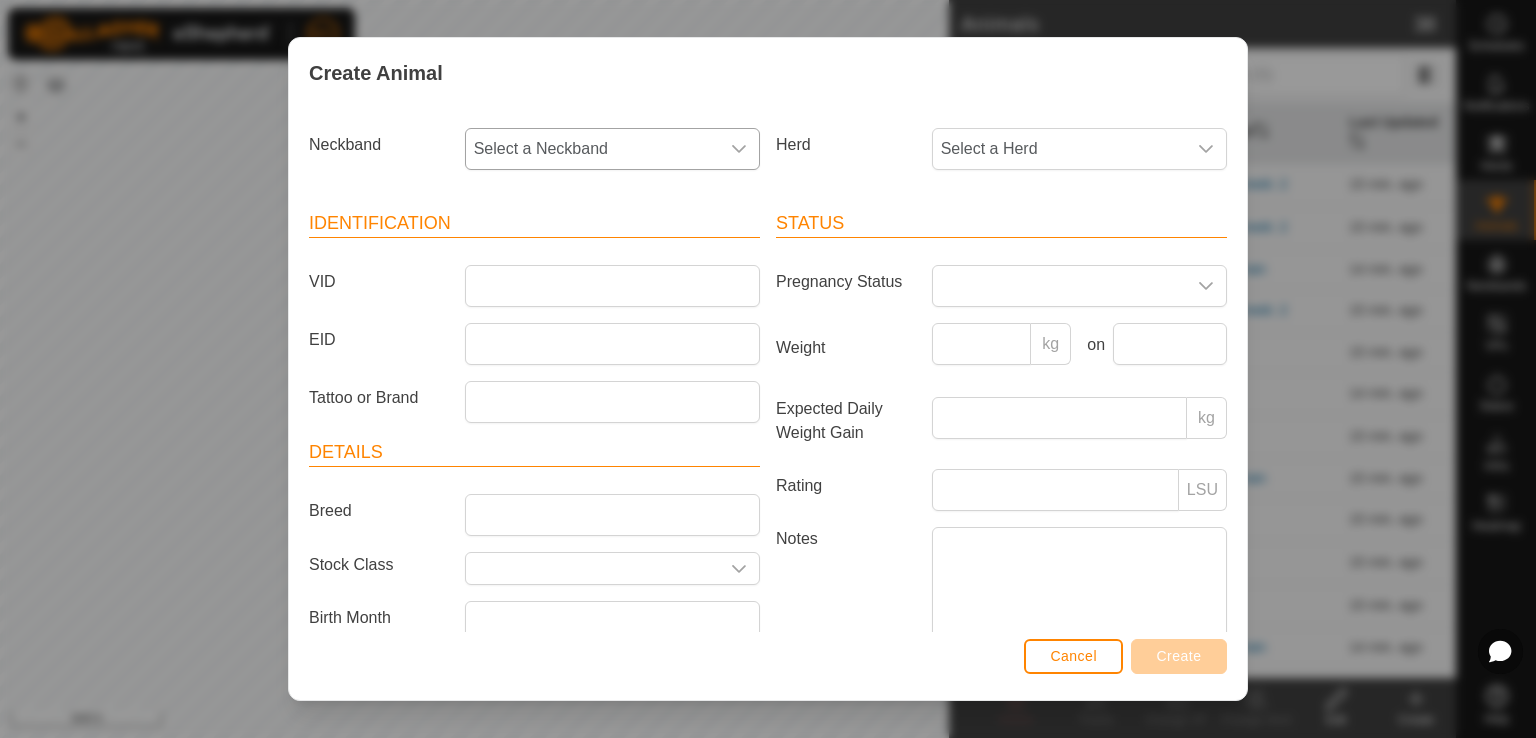 click at bounding box center (739, 149) 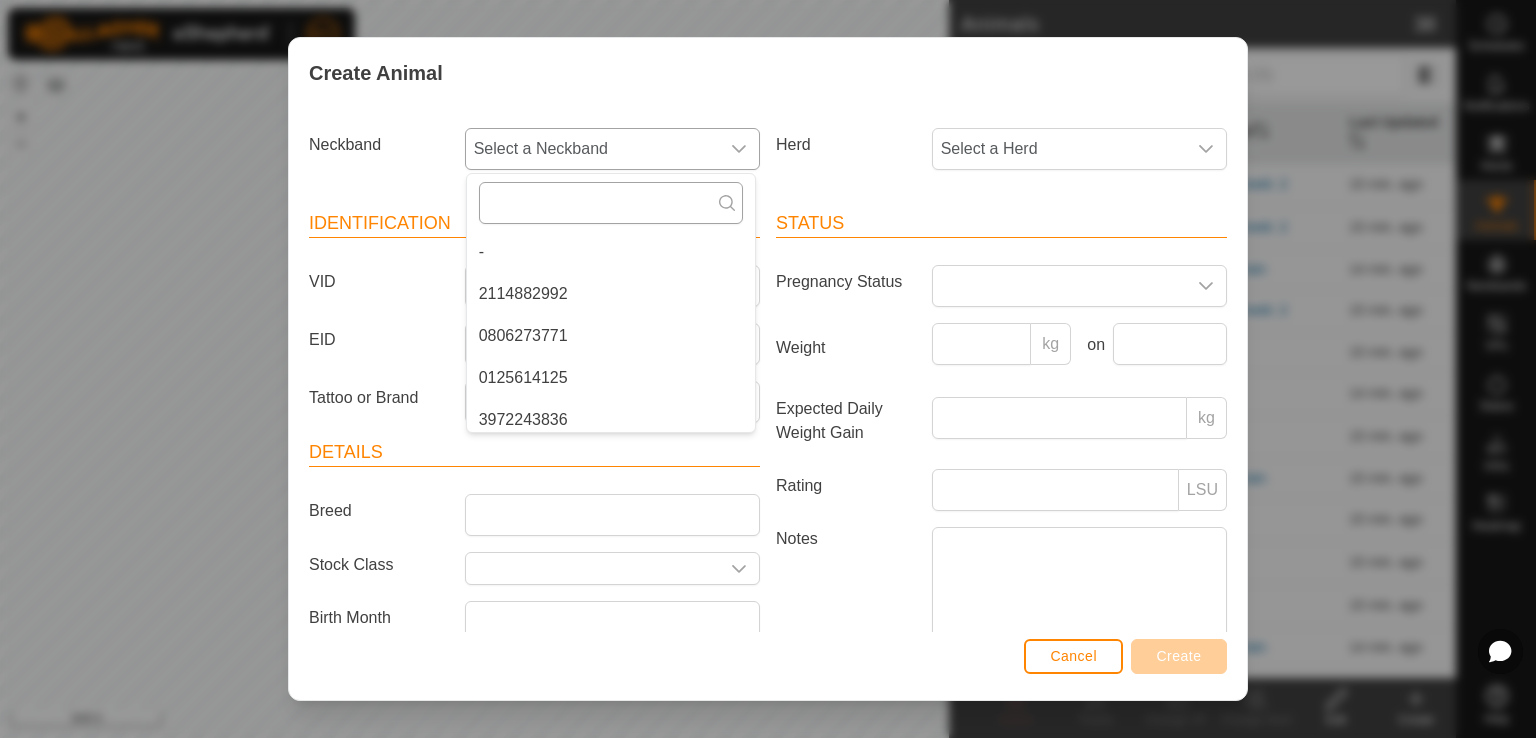 click at bounding box center (611, 203) 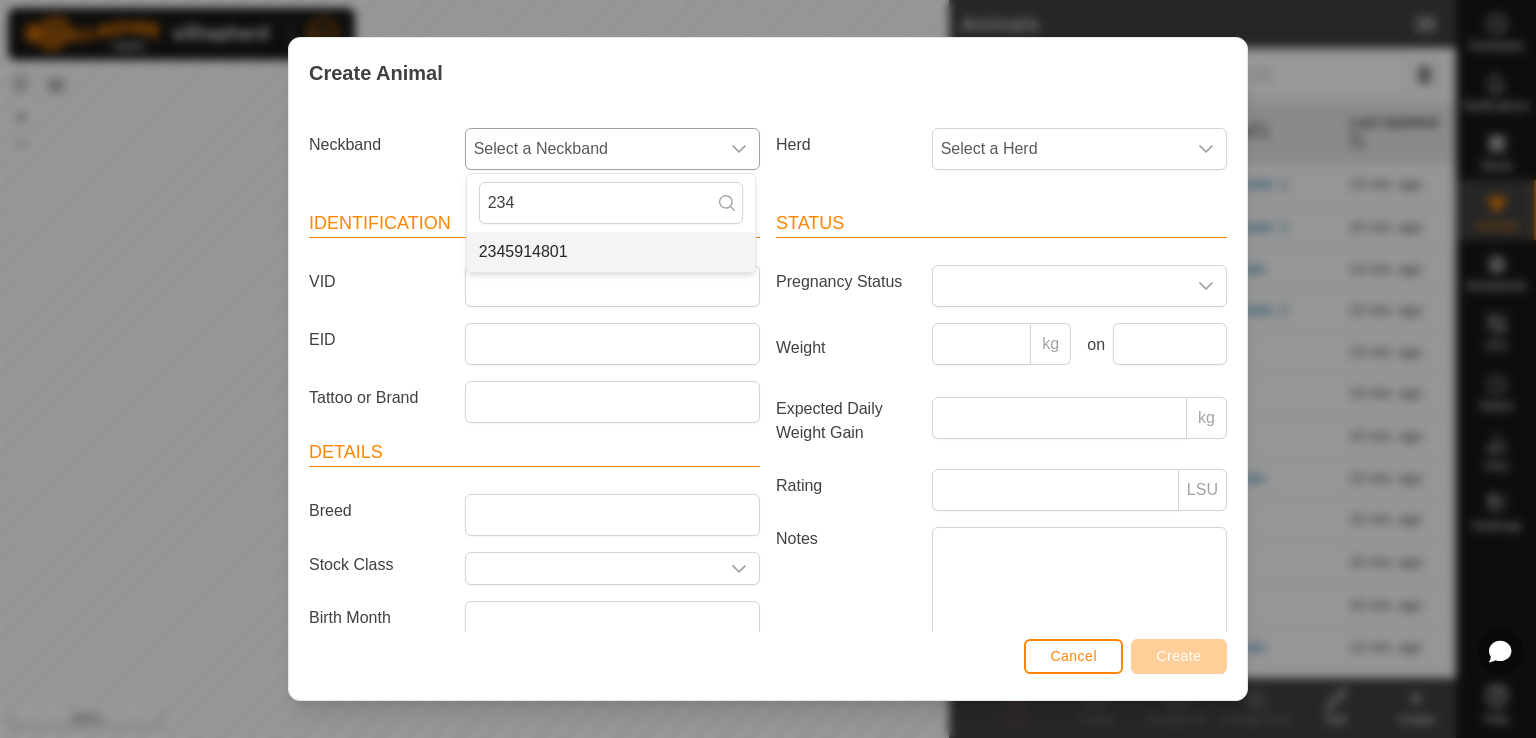 type on "234" 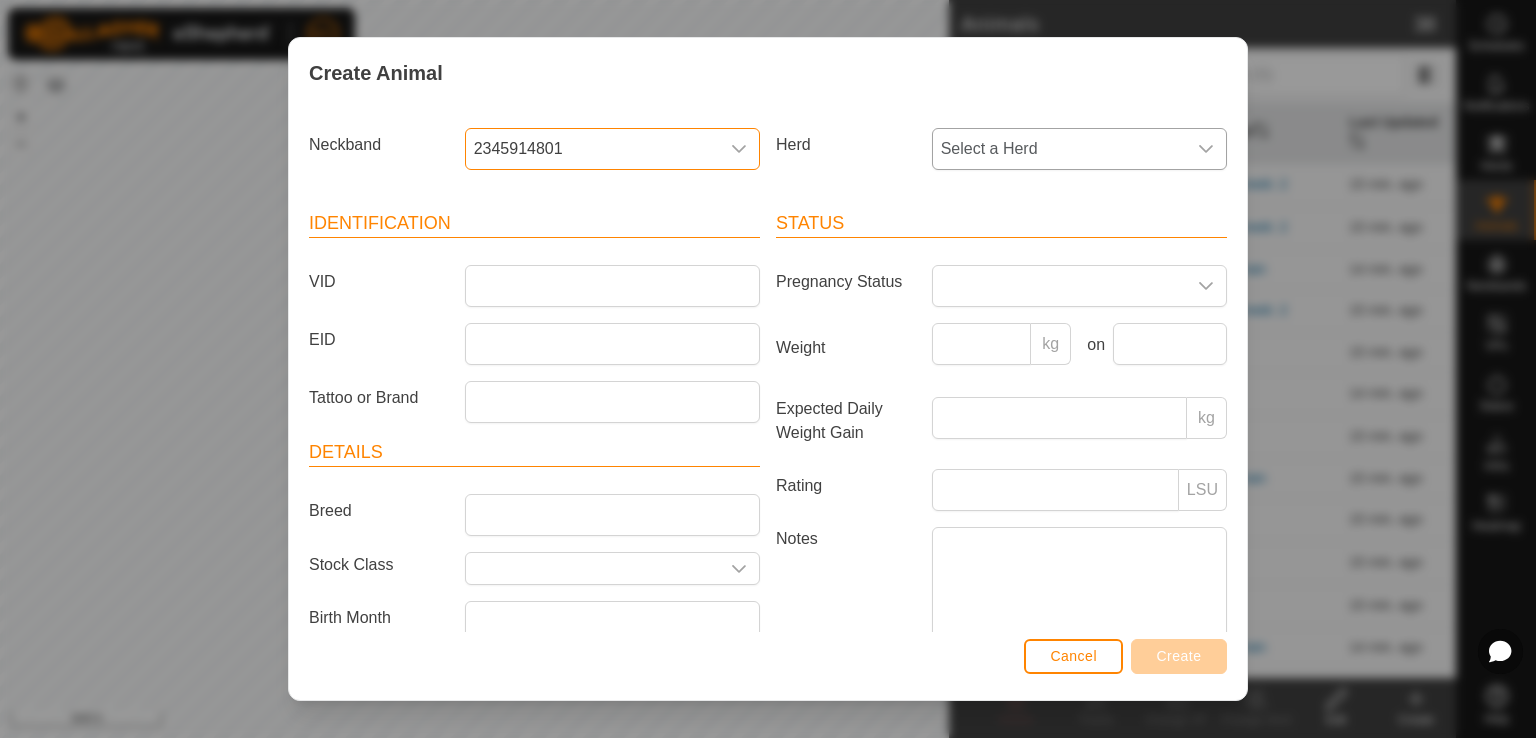 click on "Select a Herd" at bounding box center (1059, 149) 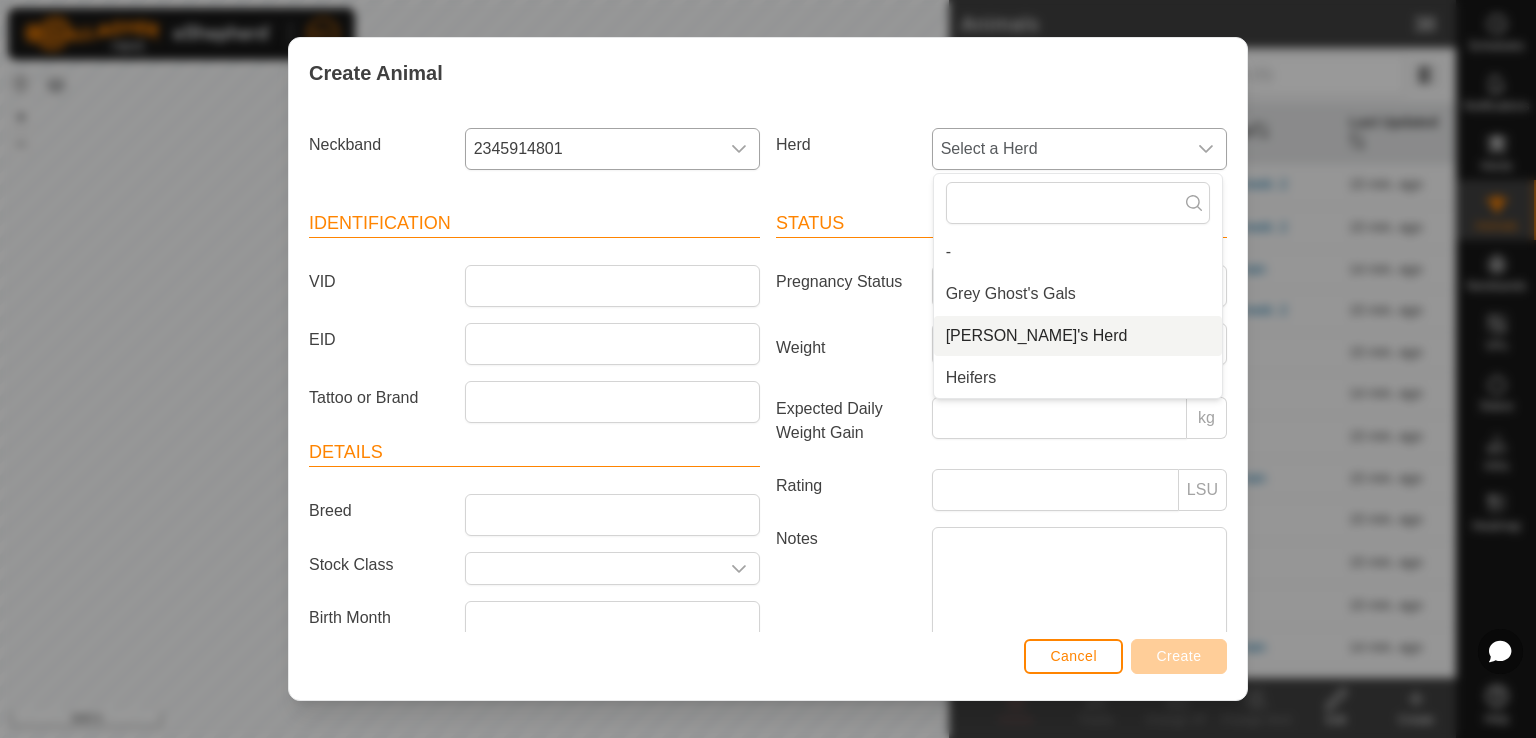 click on "[PERSON_NAME]'s Herd" at bounding box center (1078, 336) 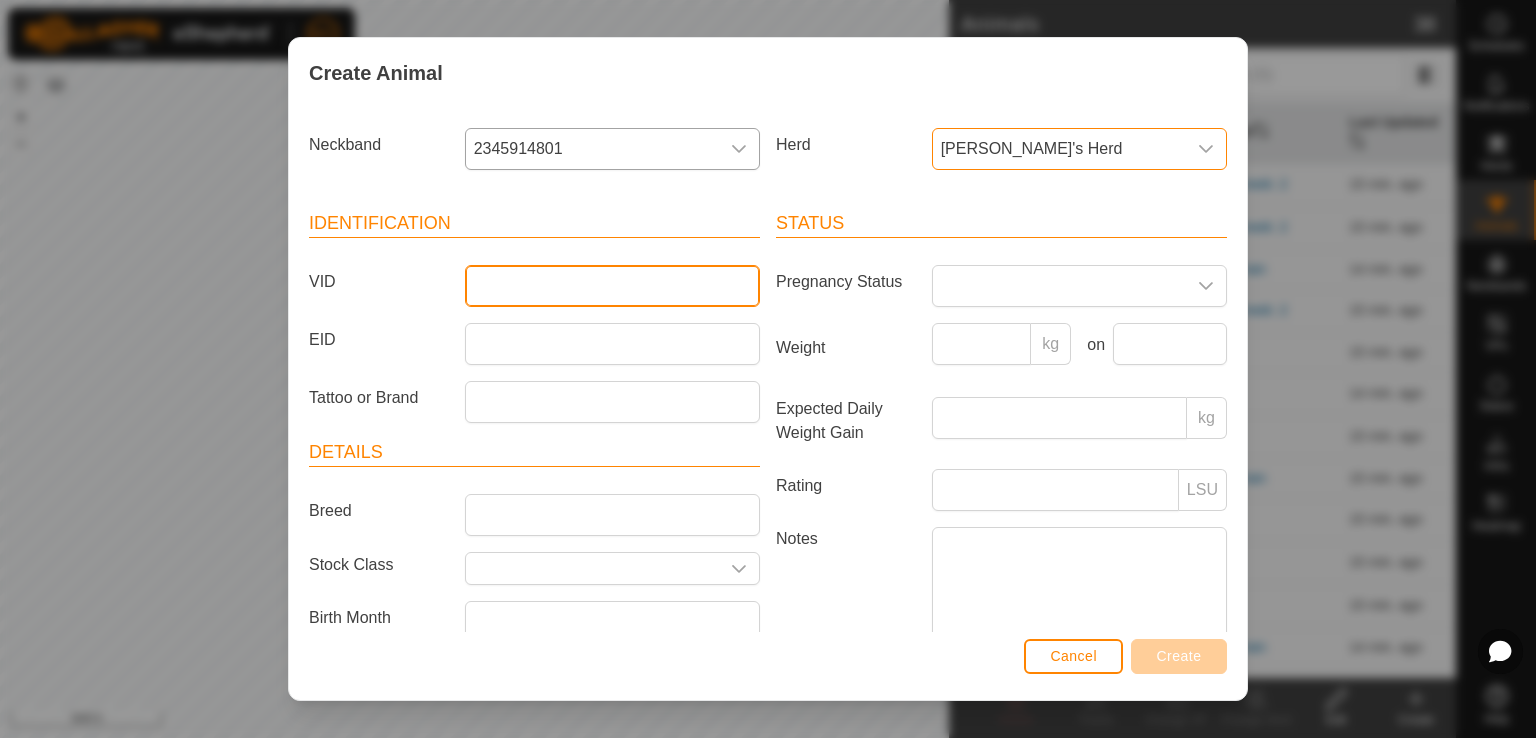 click on "VID" at bounding box center (612, 286) 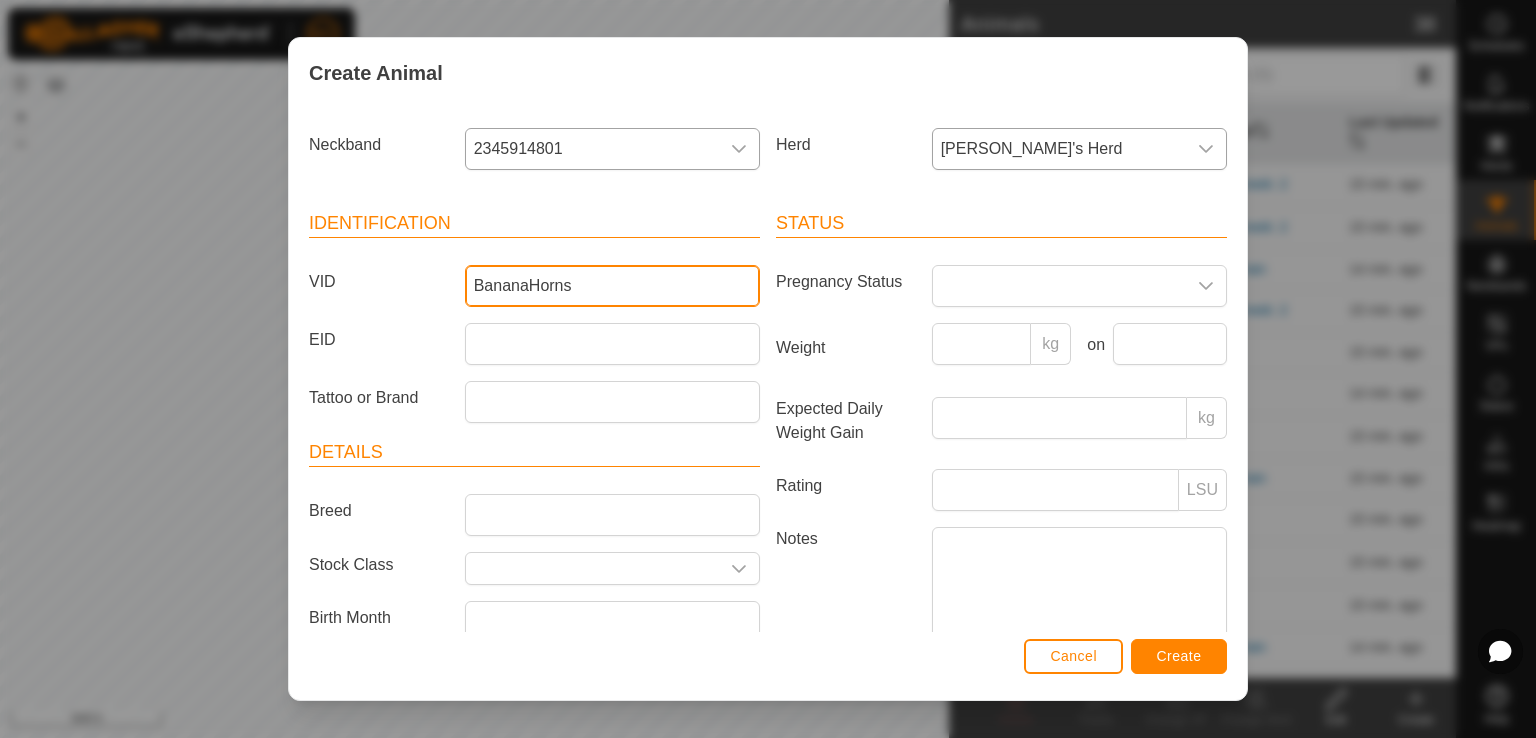 type on "BananaHorns" 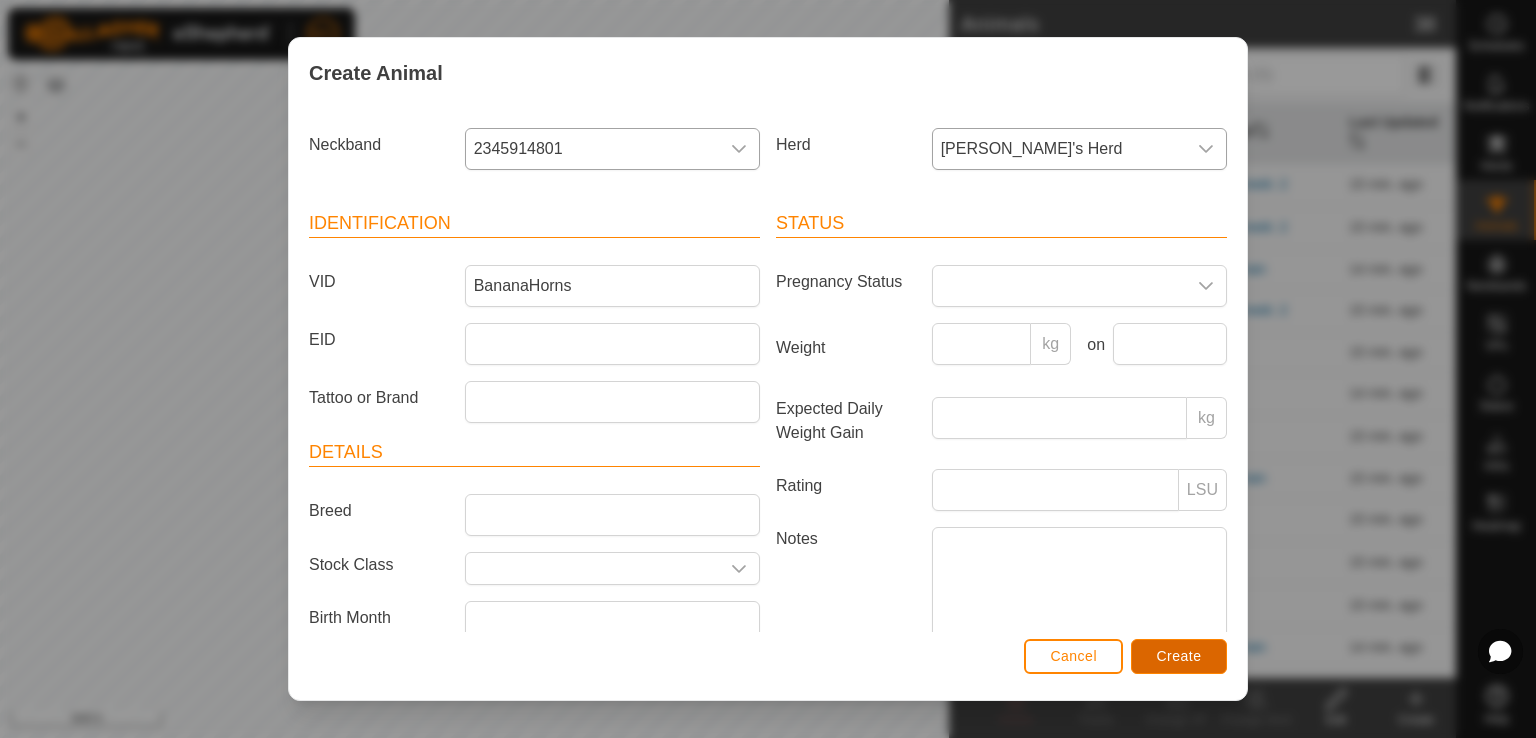 click on "Create" at bounding box center (1179, 656) 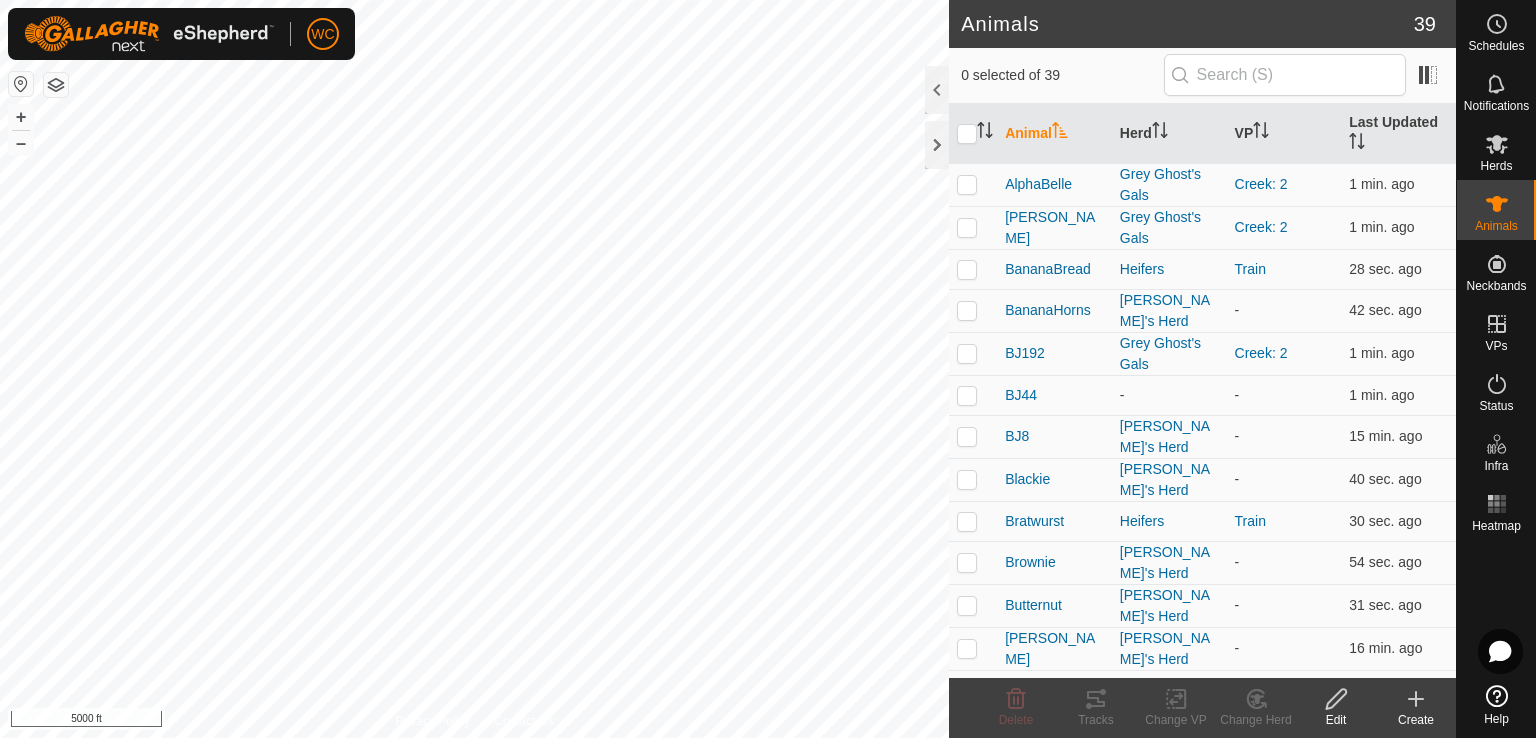 click on "Create" 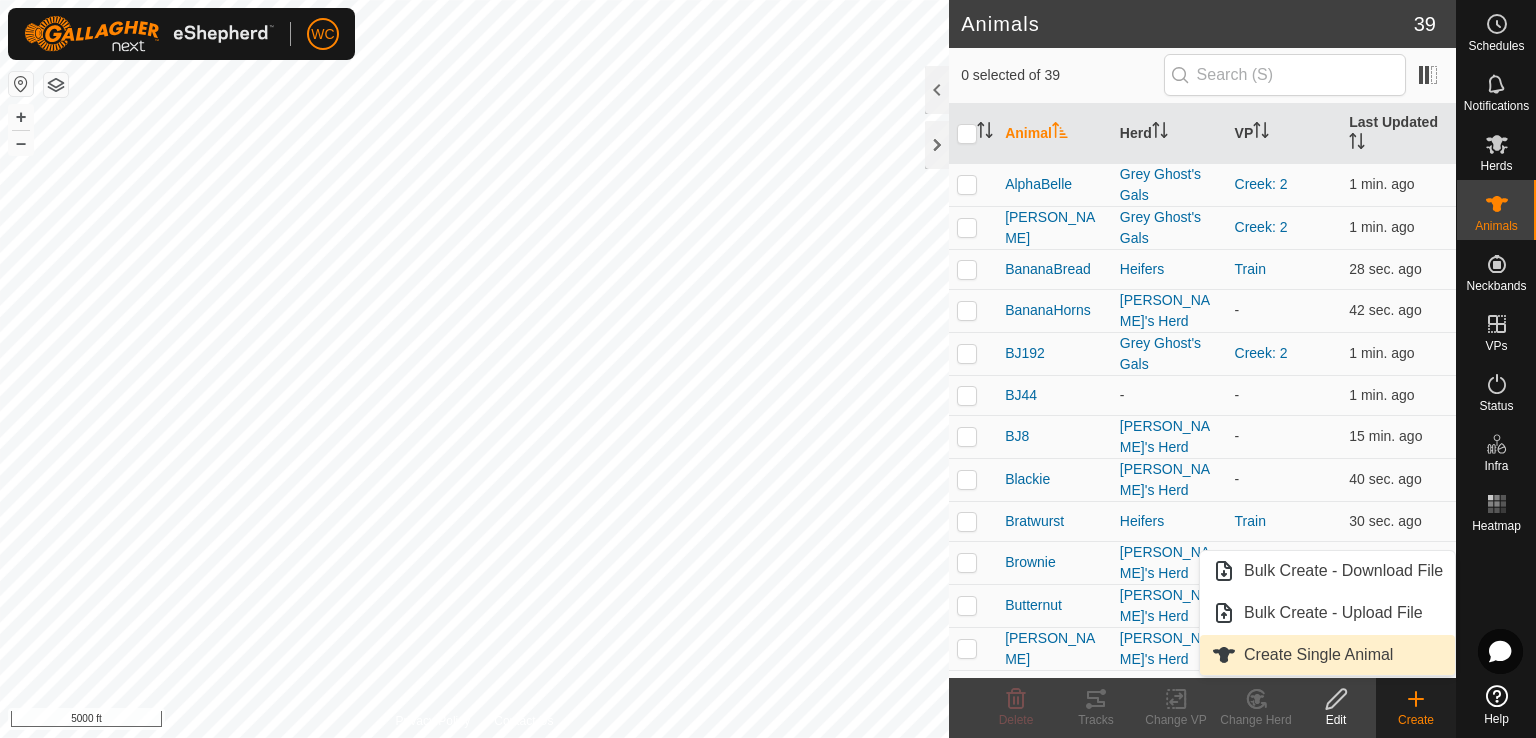 click on "Create Single Animal" at bounding box center [1327, 655] 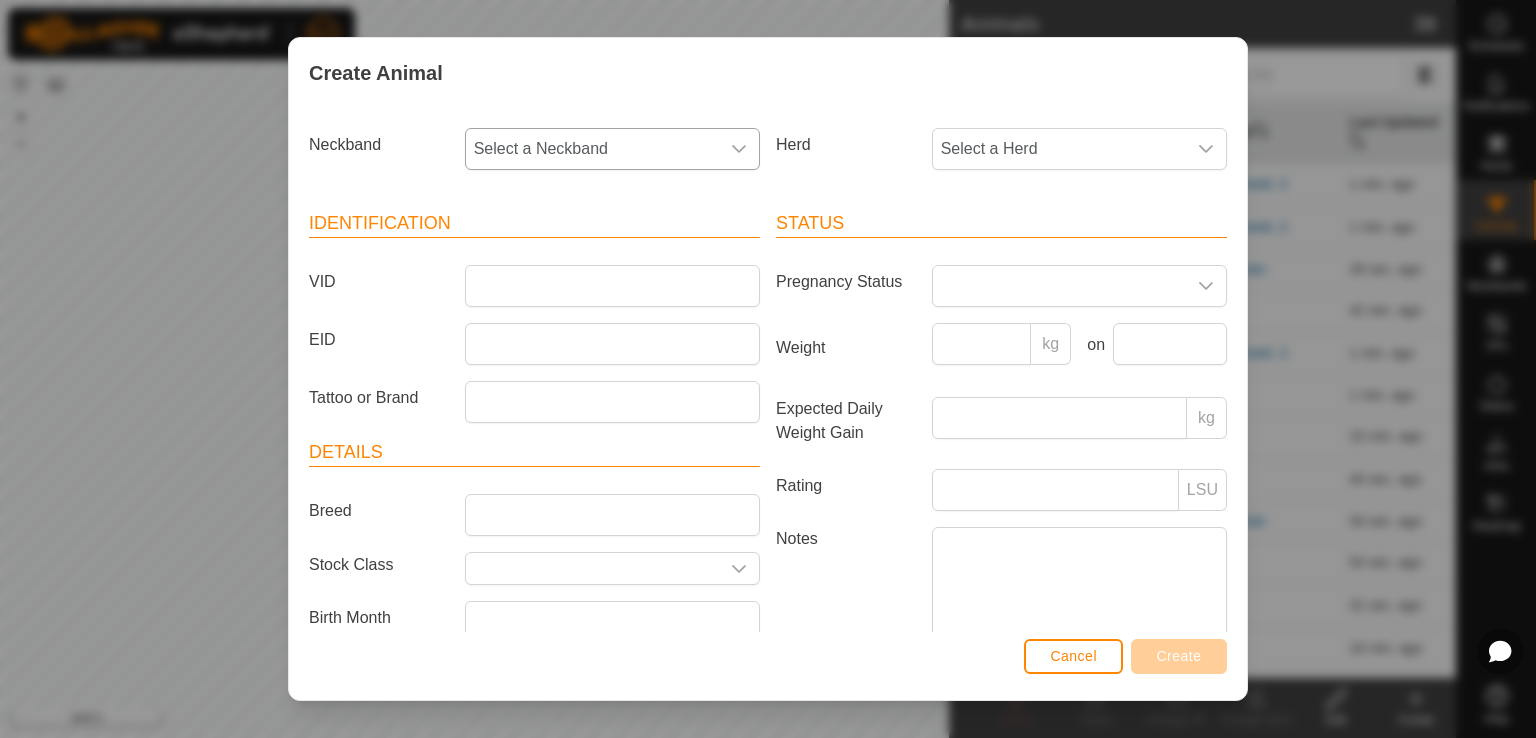 click on "Select a Neckband" at bounding box center [592, 149] 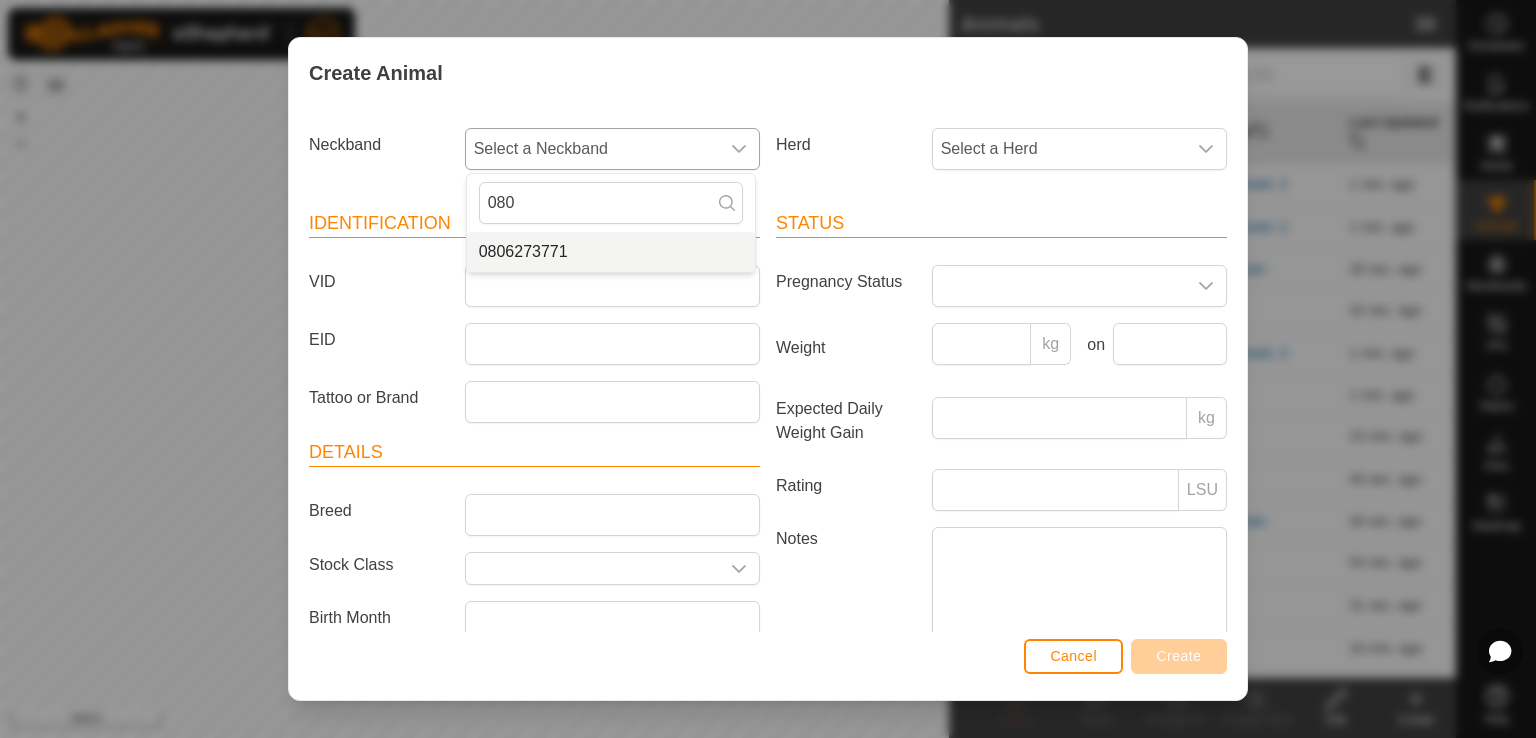 type on "080" 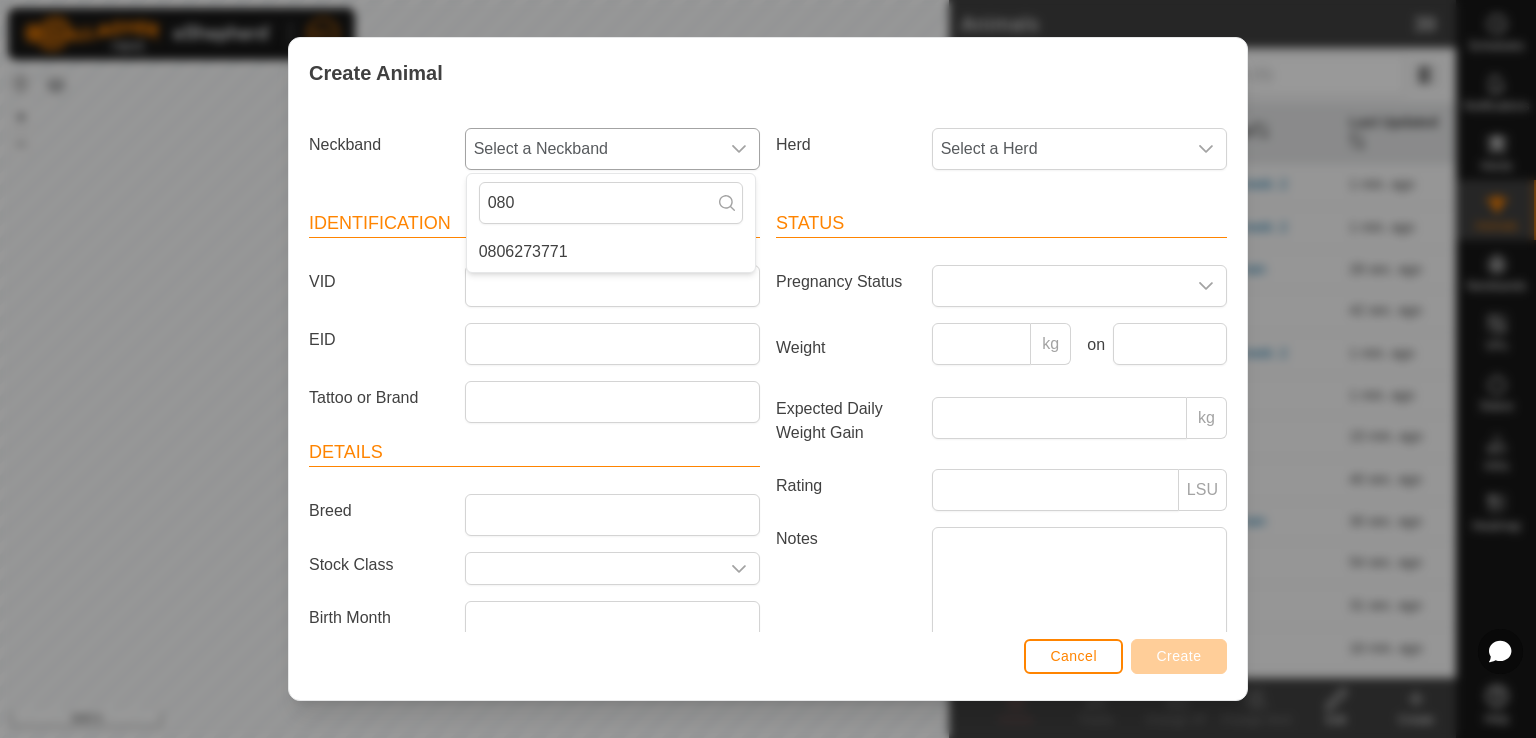 click on "0806273771" at bounding box center (611, 252) 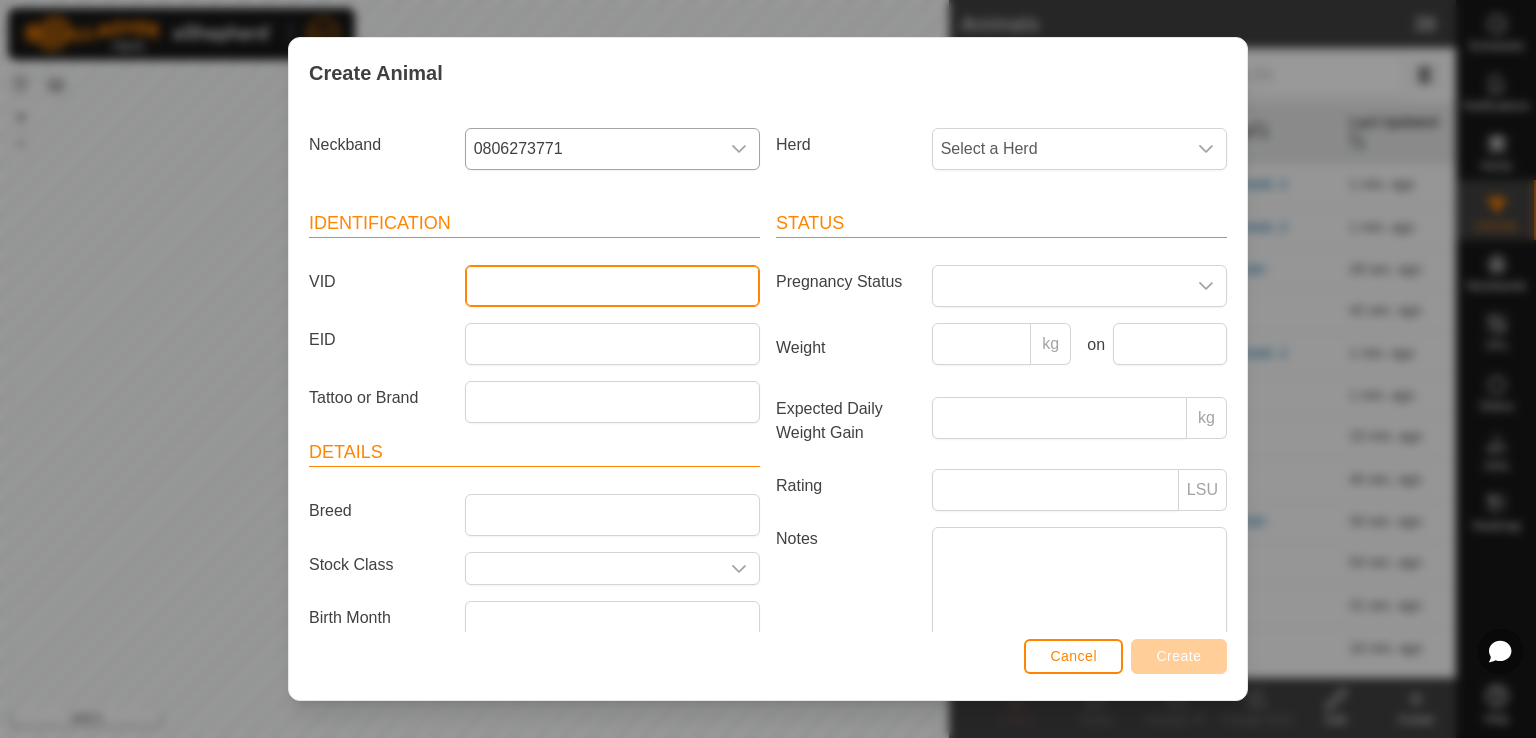 click on "VID" at bounding box center (612, 286) 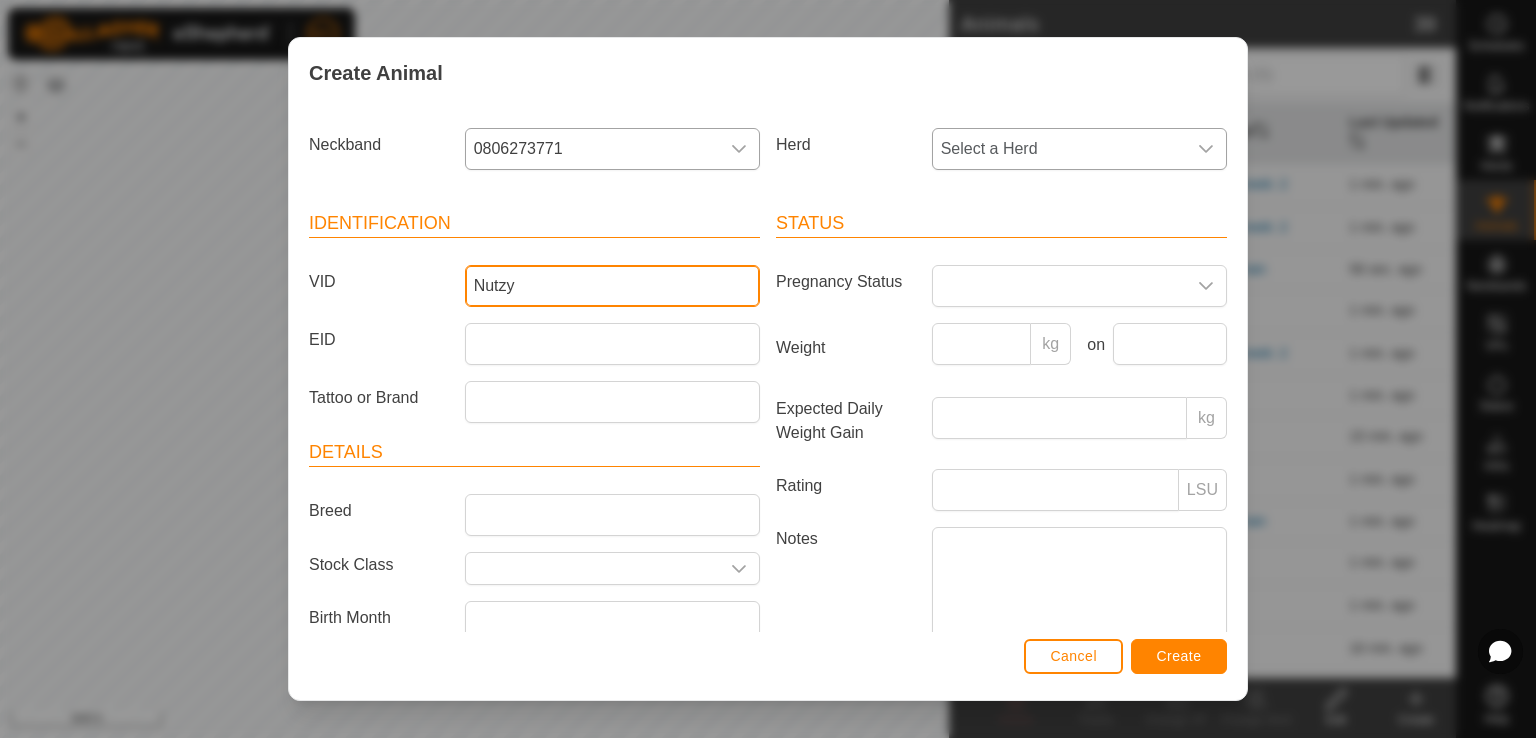 type on "Nutzy" 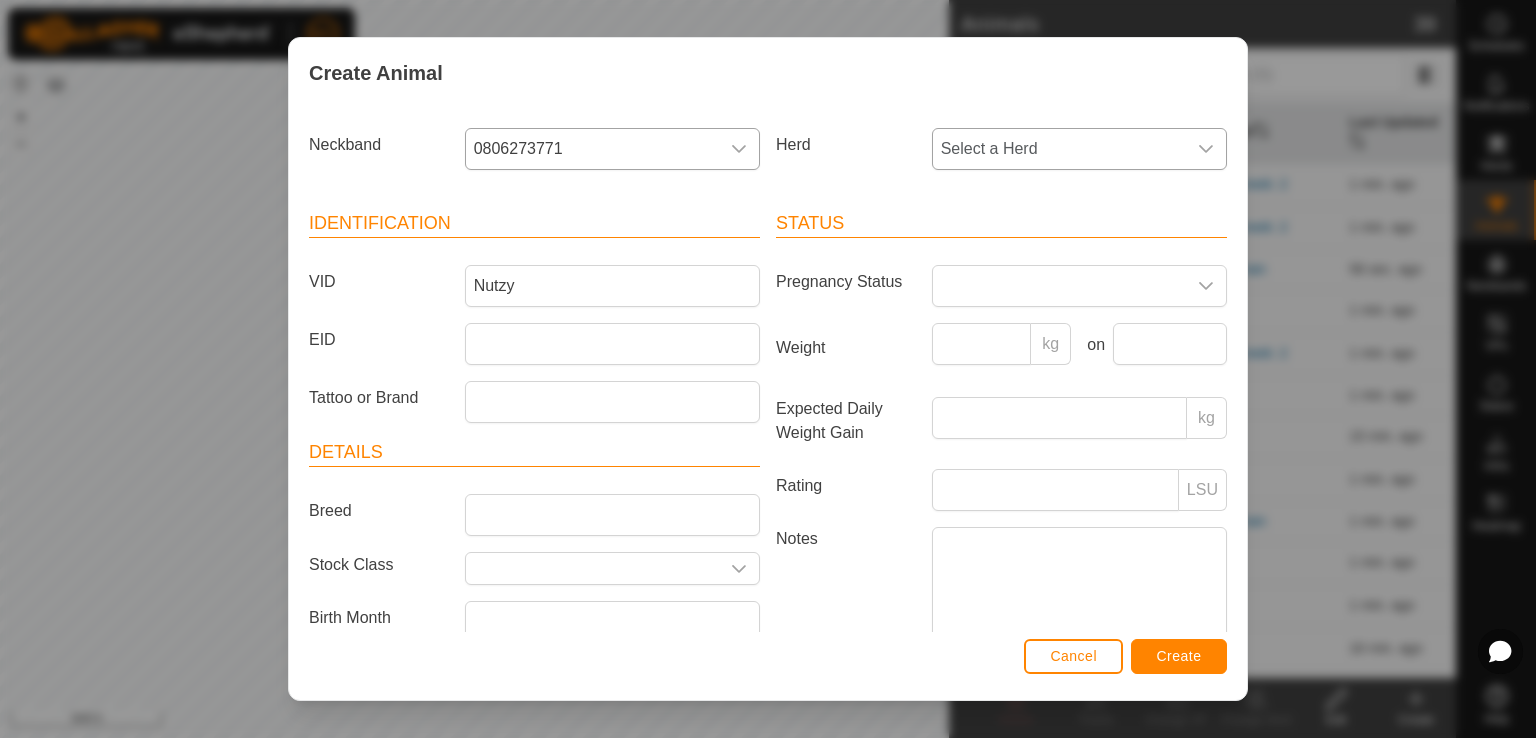 click on "Select a Herd" at bounding box center [1059, 149] 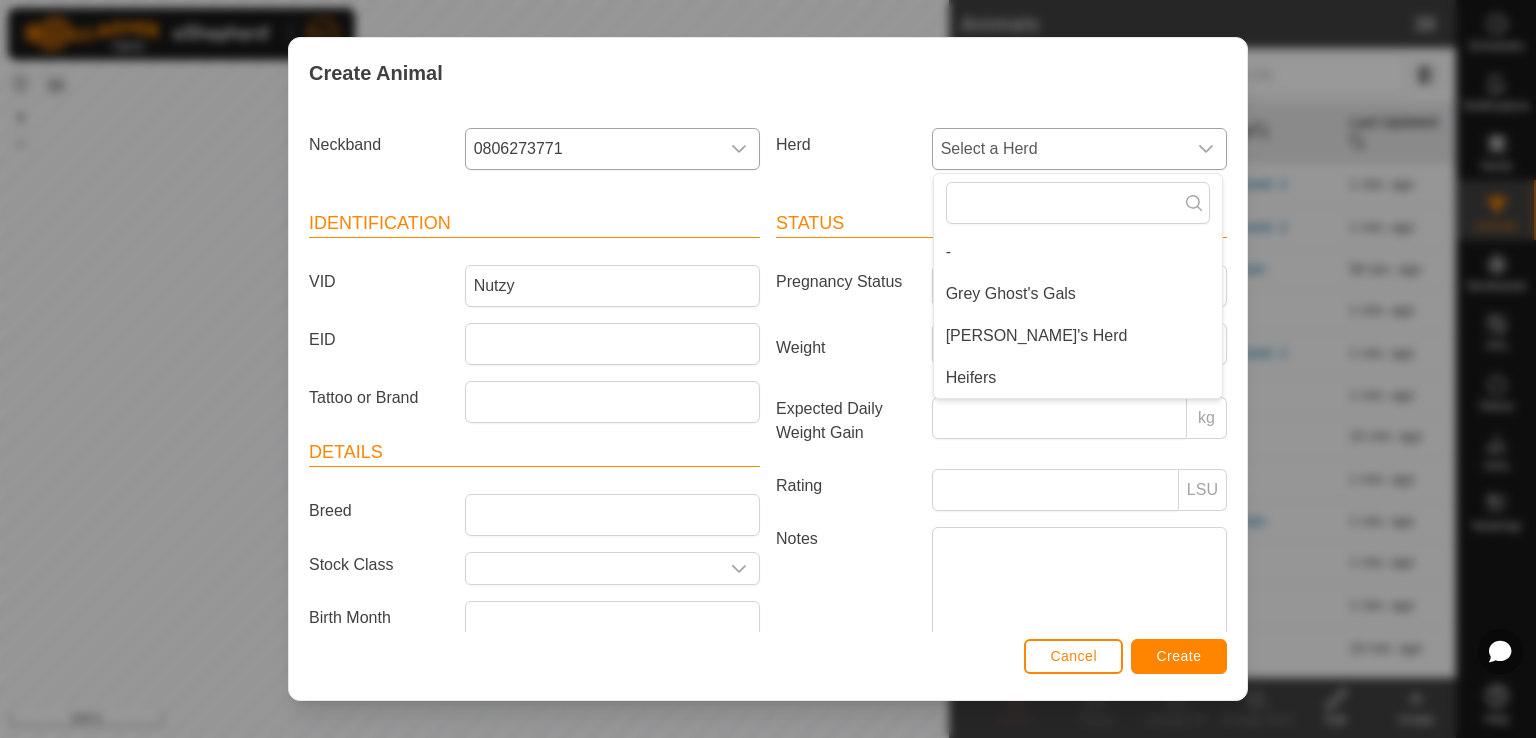 click on "[PERSON_NAME]'s Herd" at bounding box center [1078, 336] 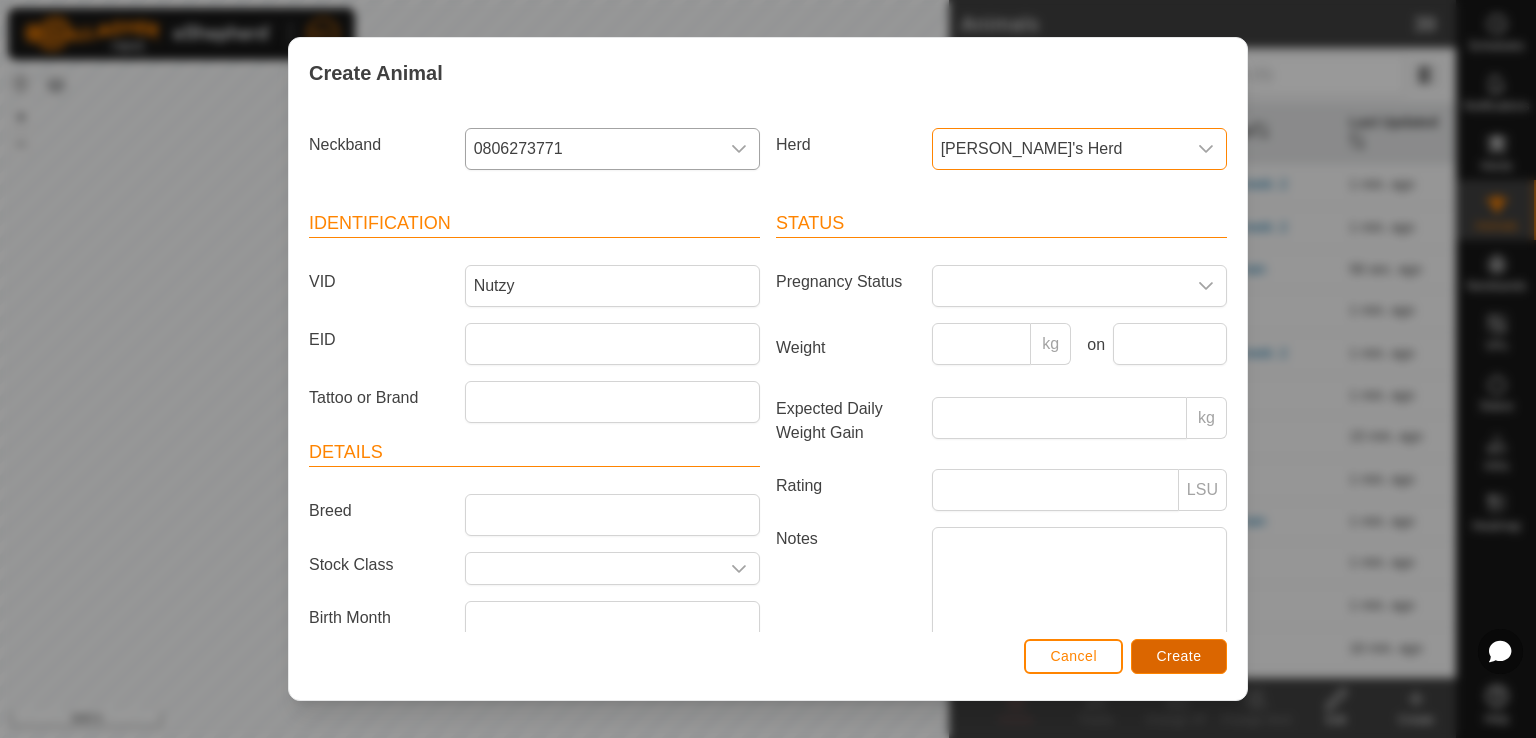 click on "Create" at bounding box center [1179, 656] 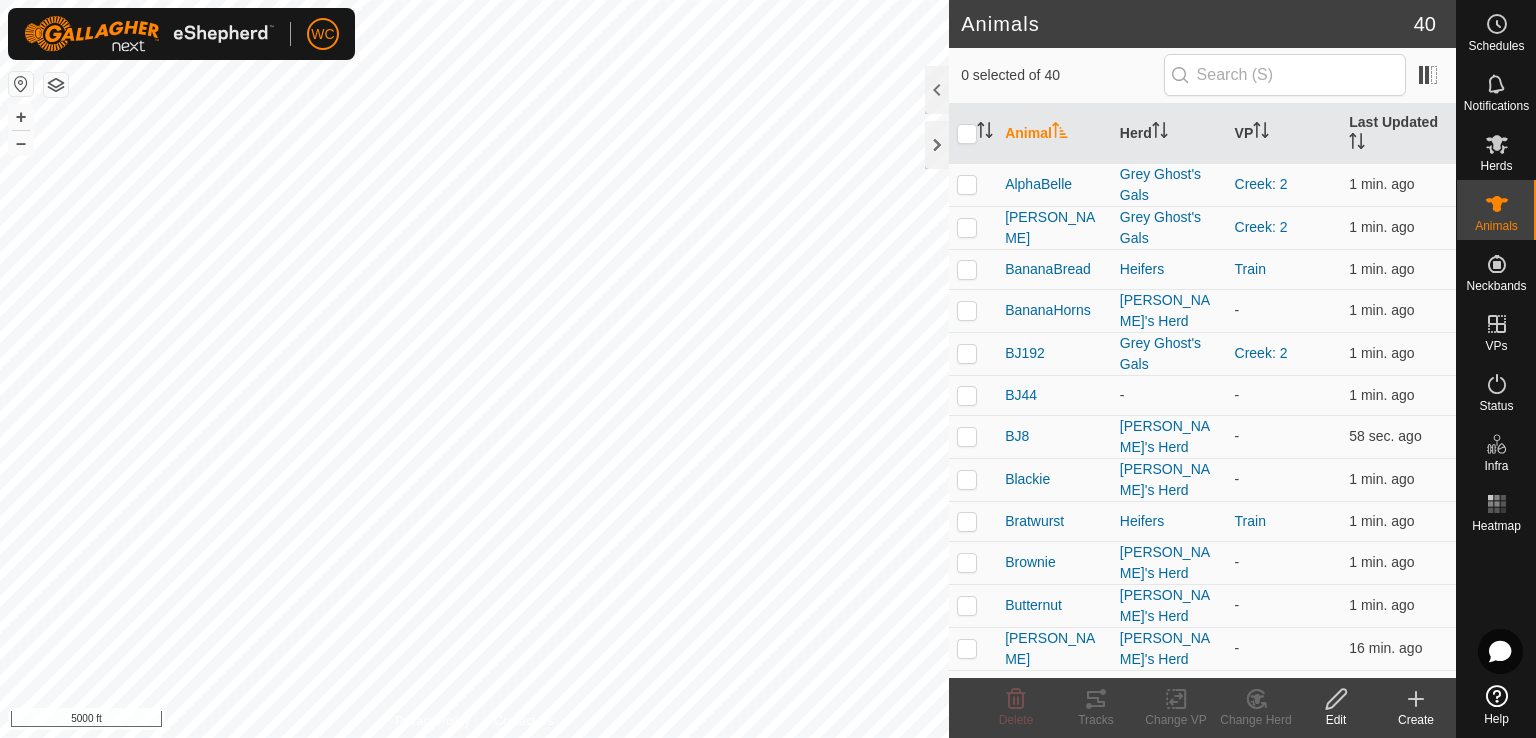 click 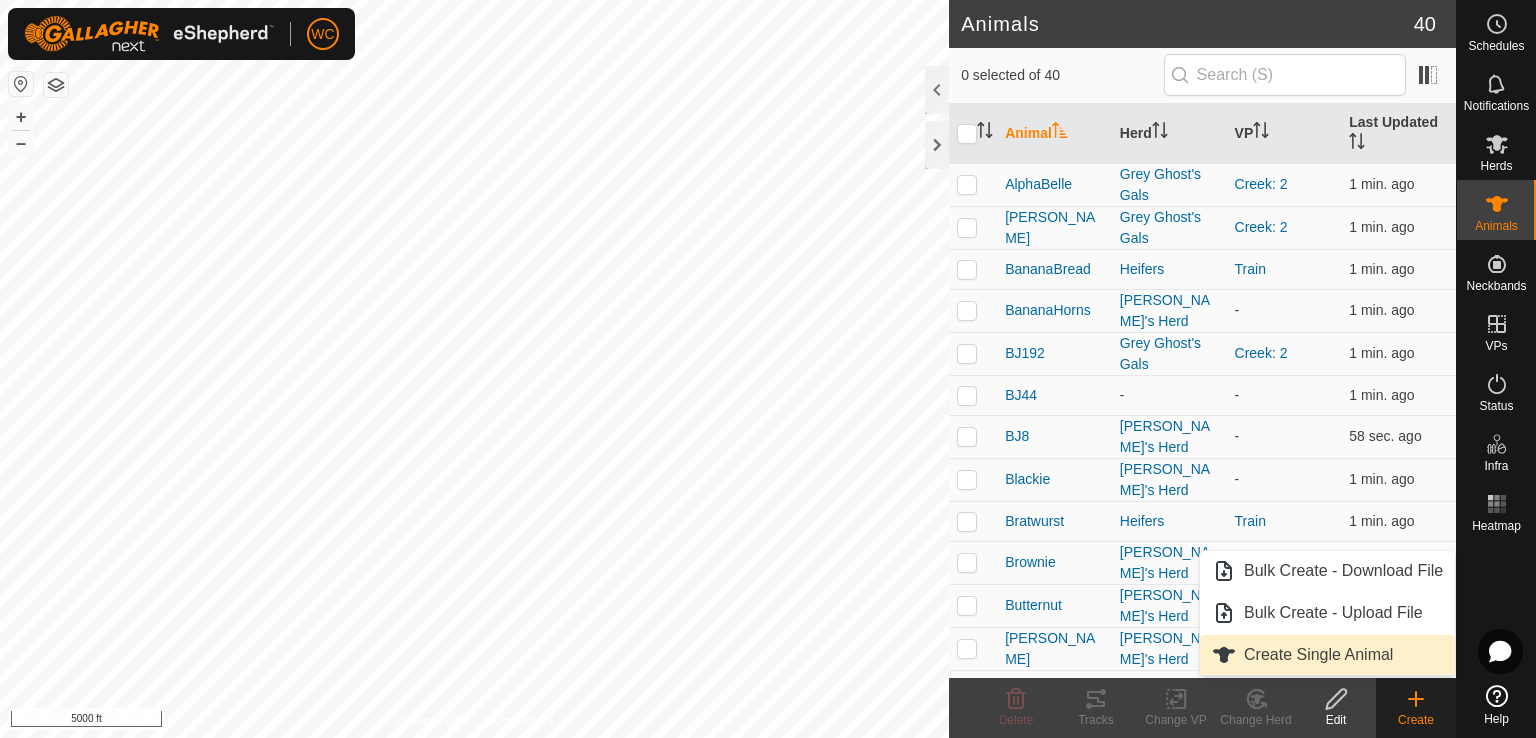click on "Create Single Animal" at bounding box center [1327, 655] 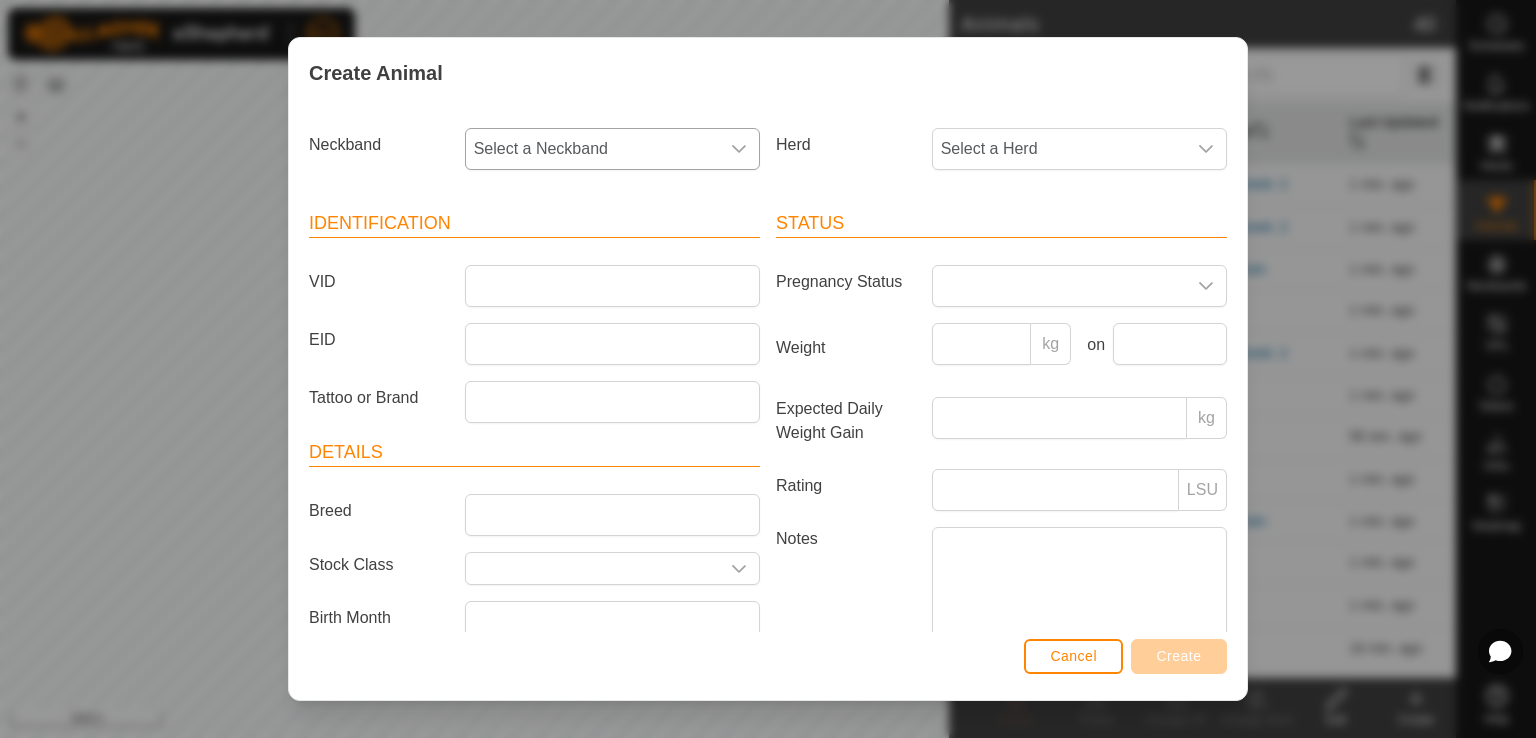 click on "Select a Neckband" at bounding box center (592, 149) 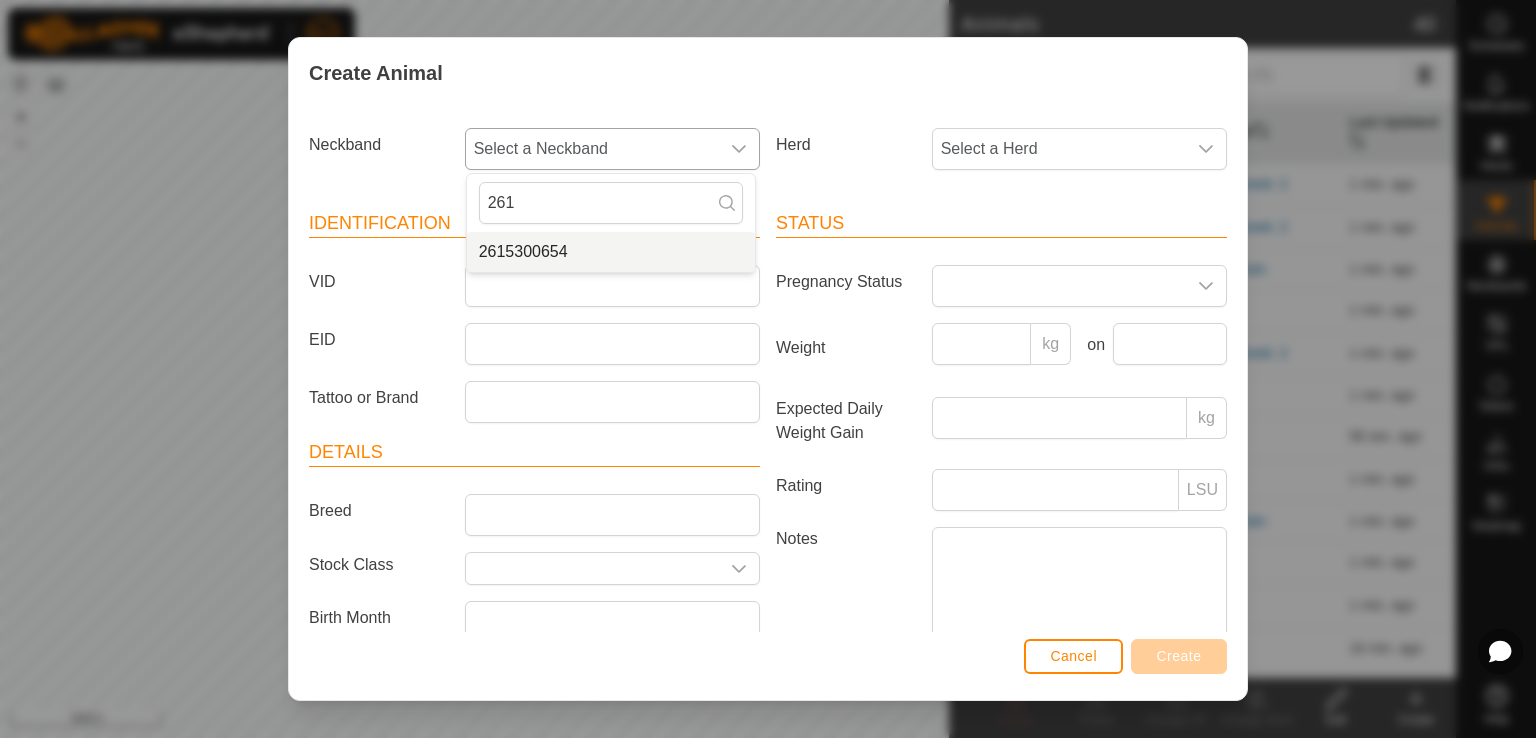 type on "261" 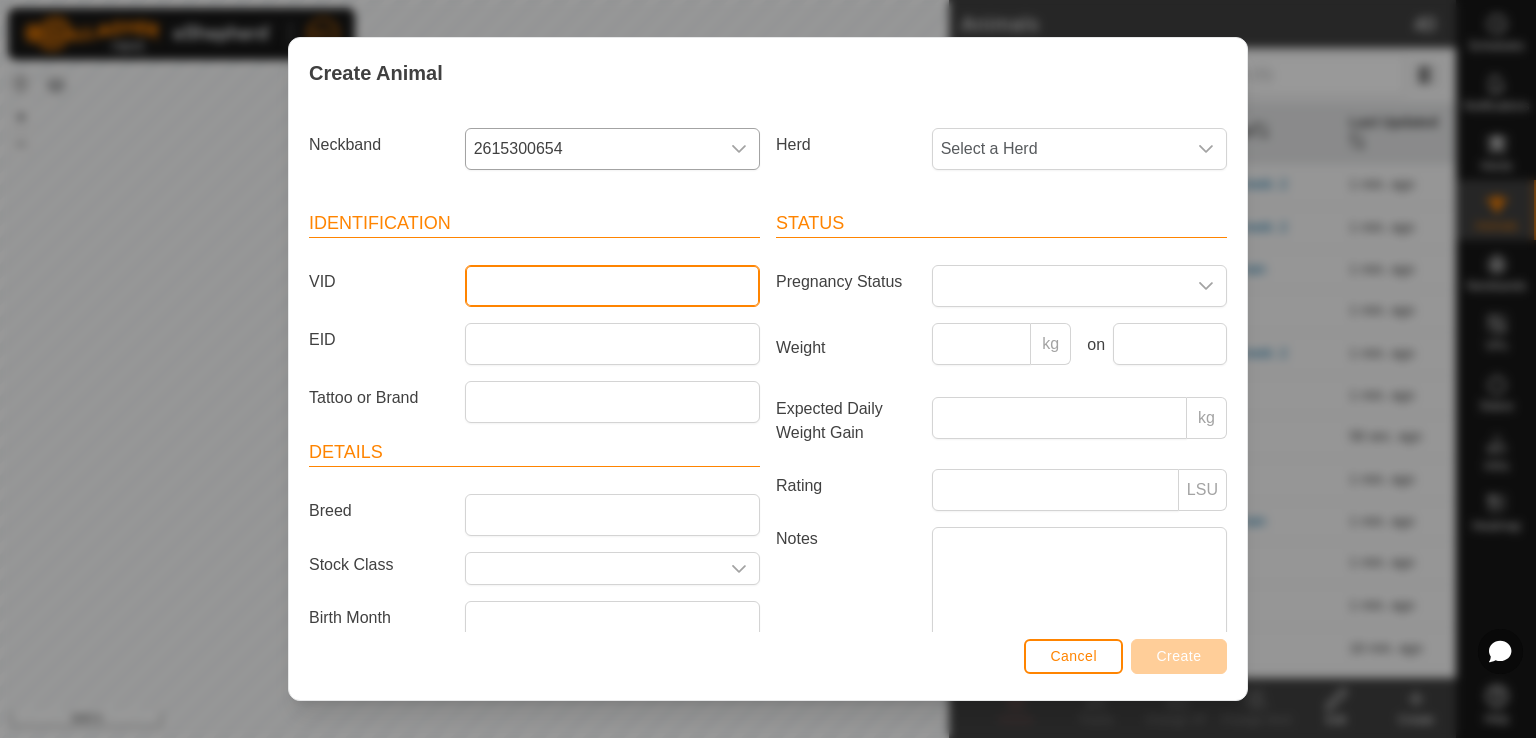 click on "VID" at bounding box center (612, 286) 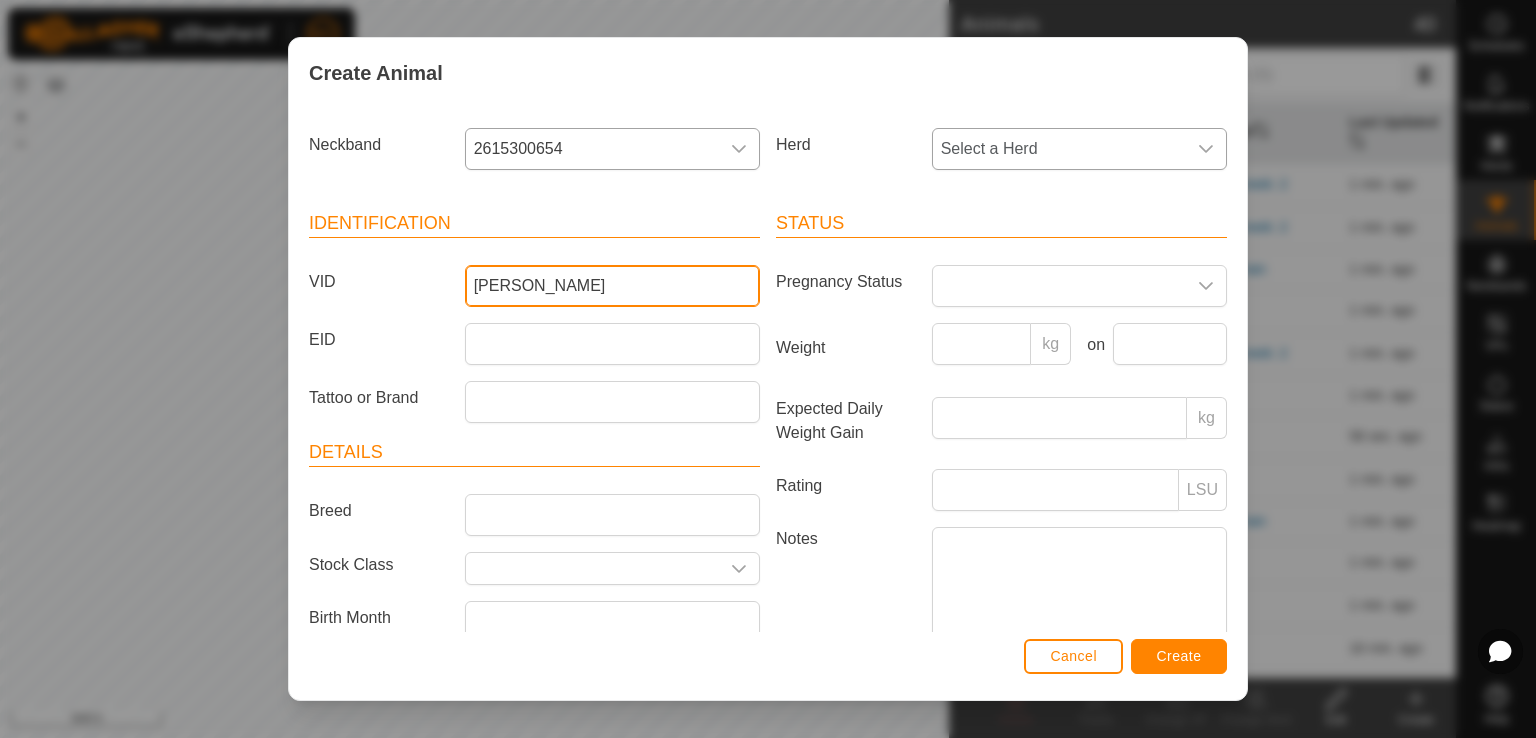 type on "[PERSON_NAME]" 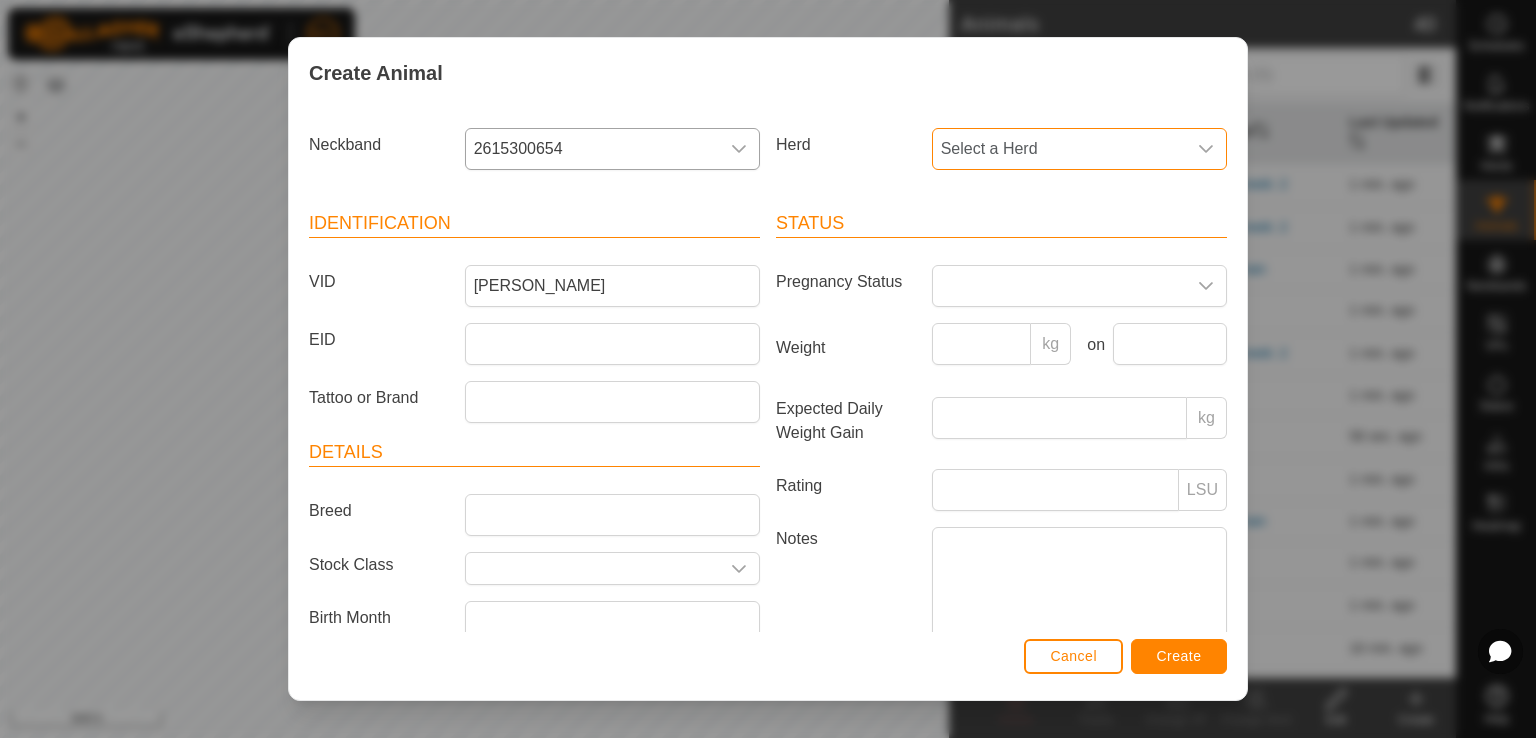 click on "Select a Herd" at bounding box center [1059, 149] 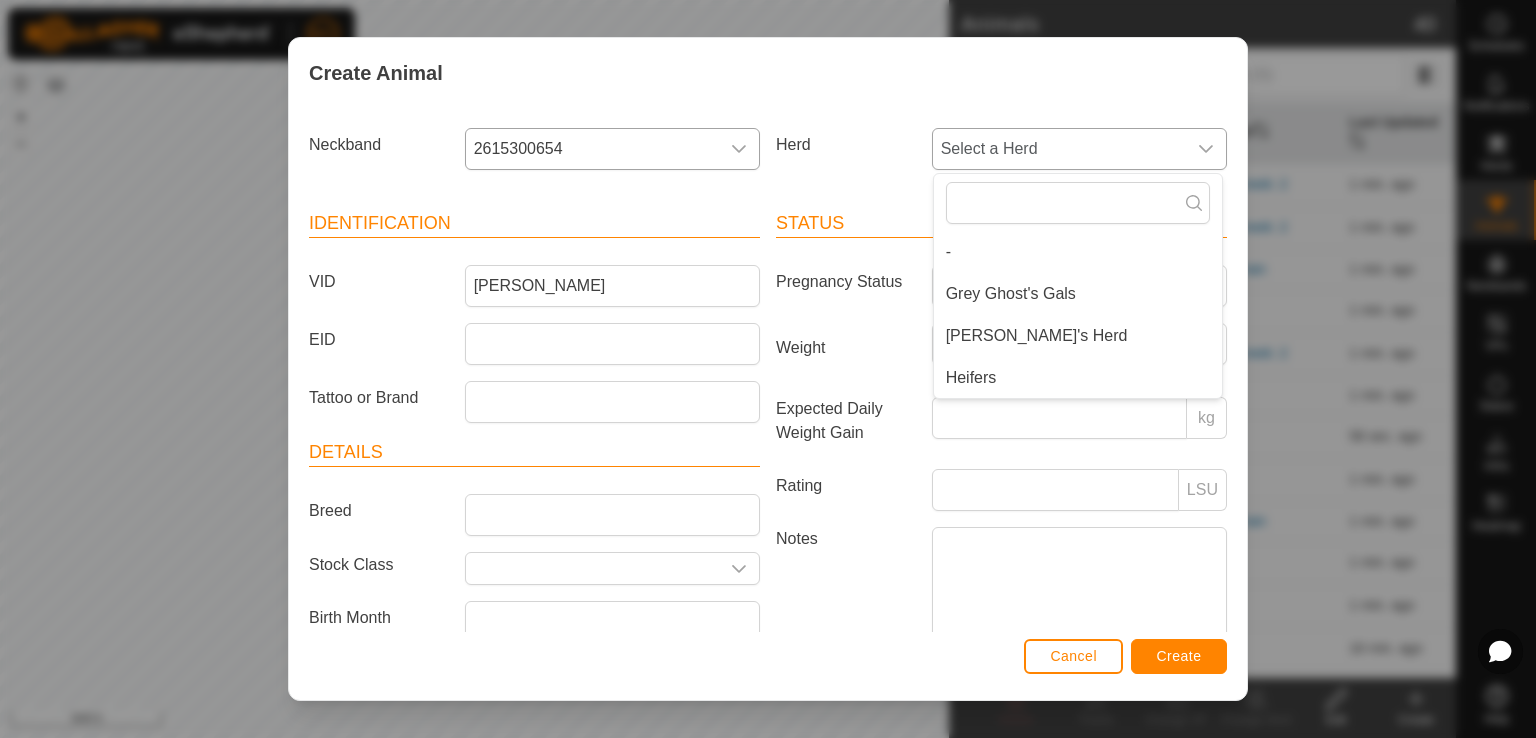 click on "[PERSON_NAME]'s Herd" at bounding box center [1078, 336] 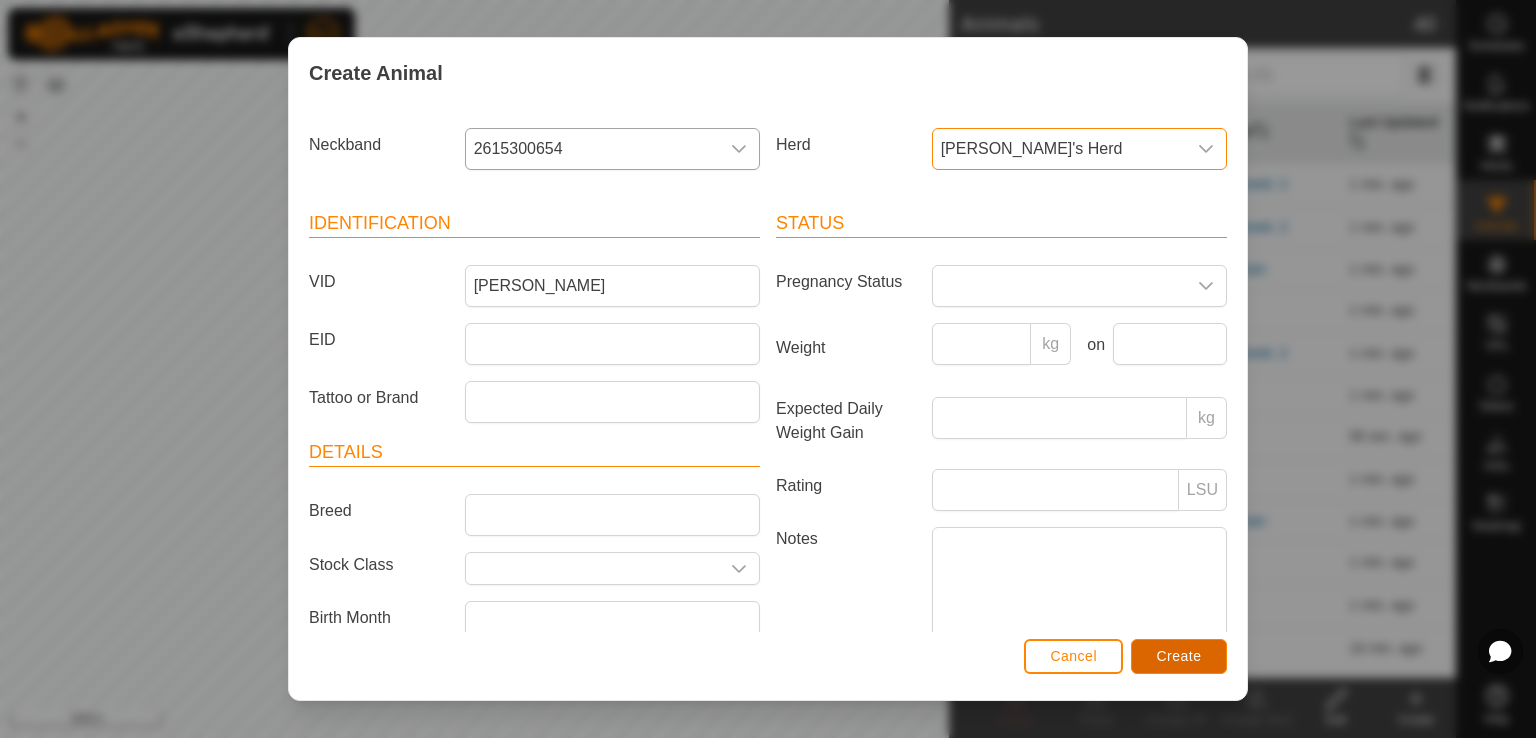 click on "Create" at bounding box center (1179, 656) 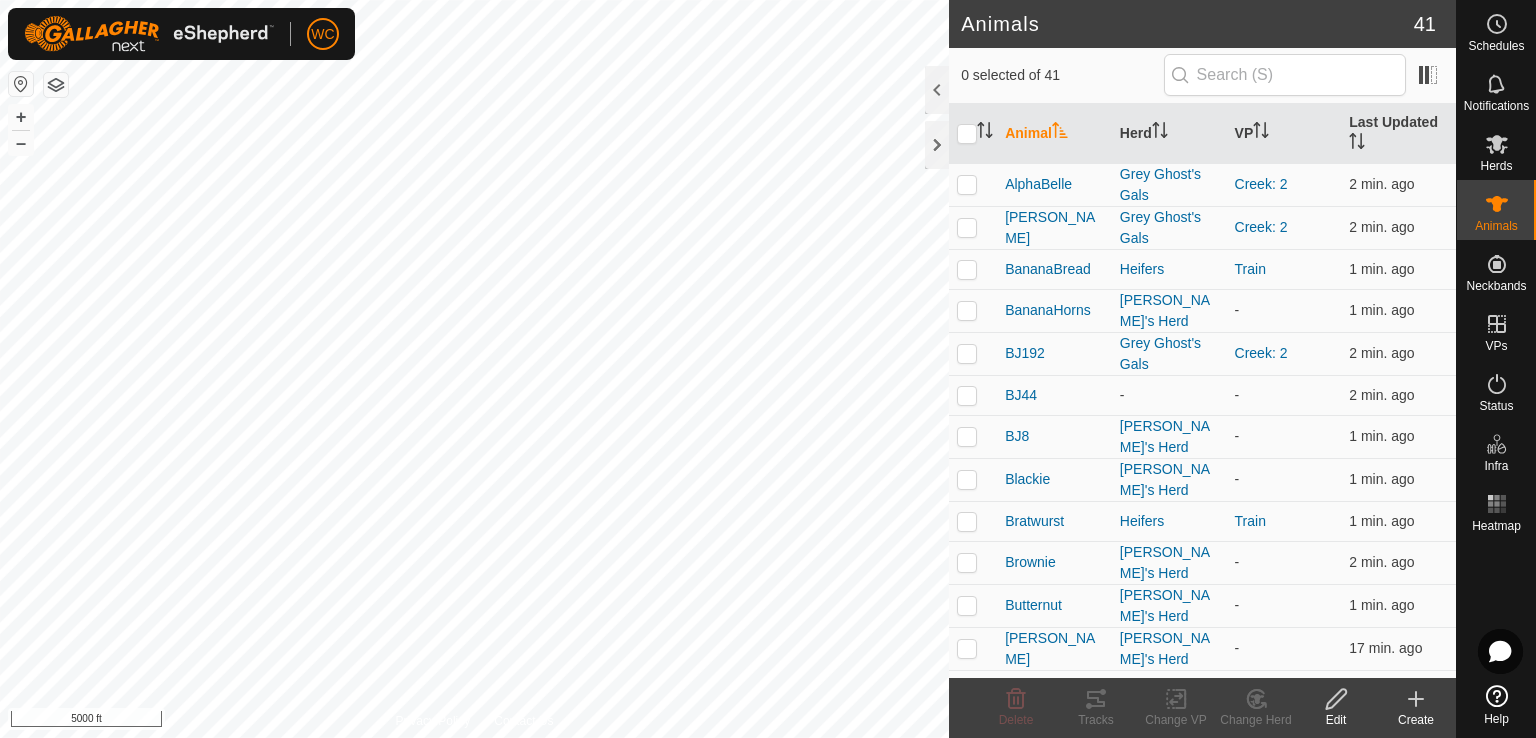 click 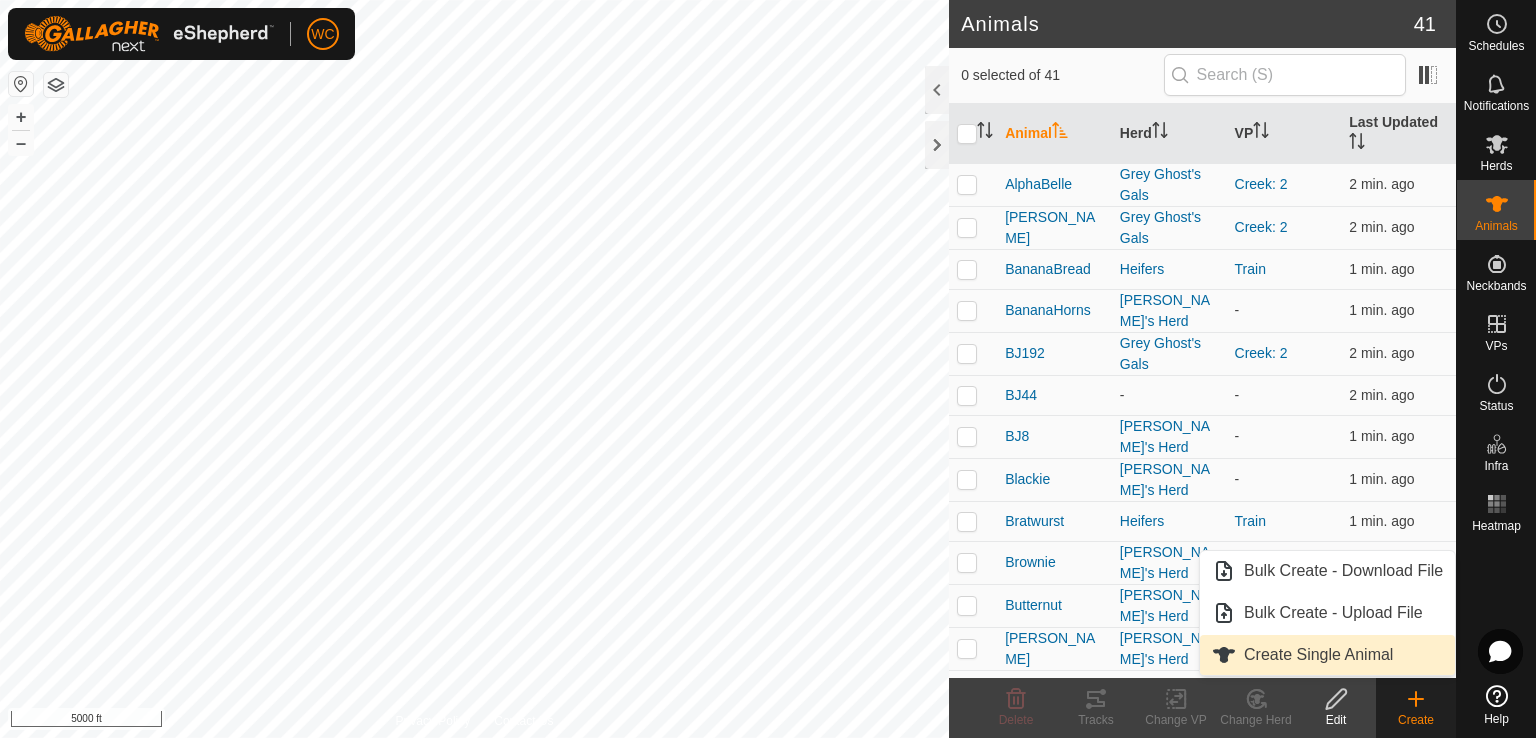 click on "Create Single Animal" at bounding box center [1327, 655] 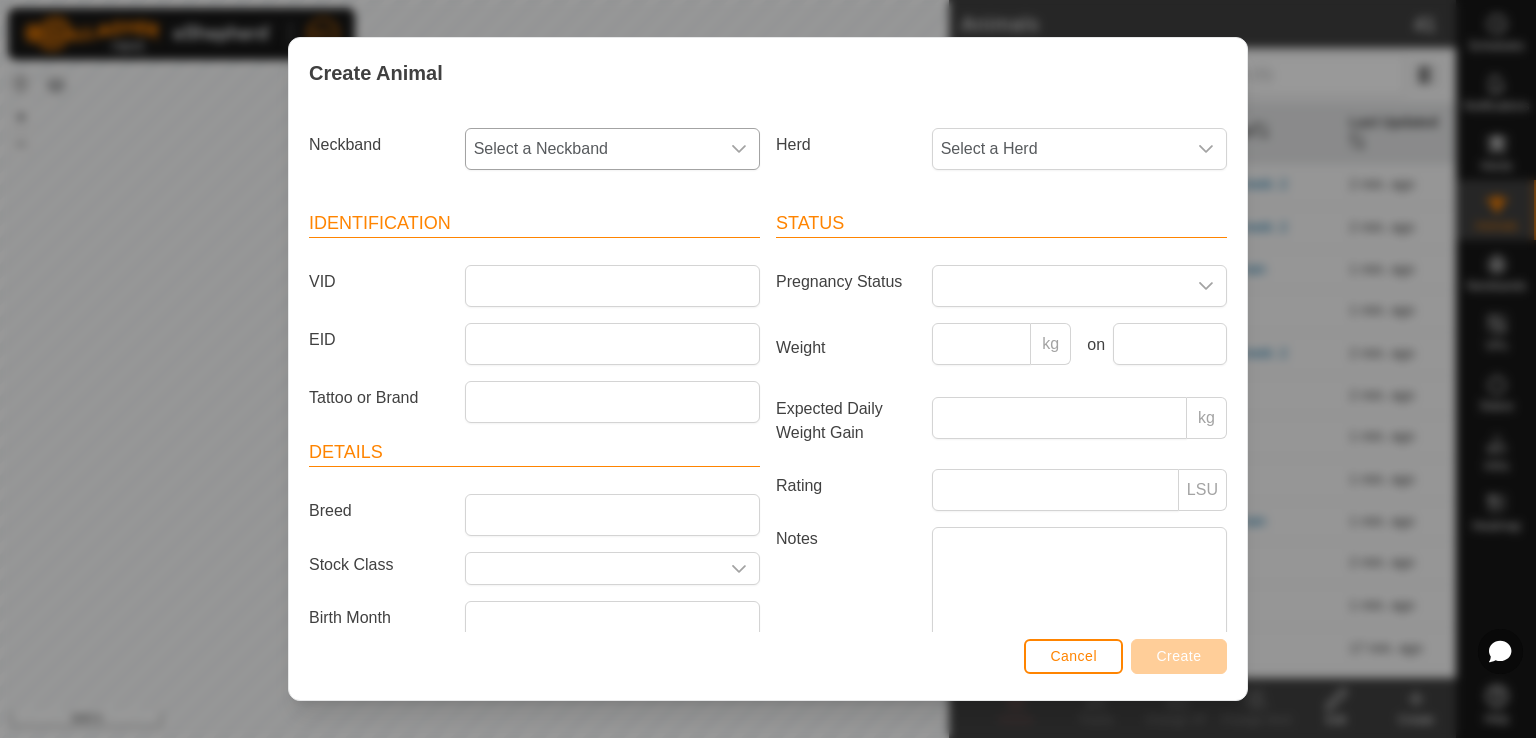 click on "Select a Neckband" at bounding box center (592, 149) 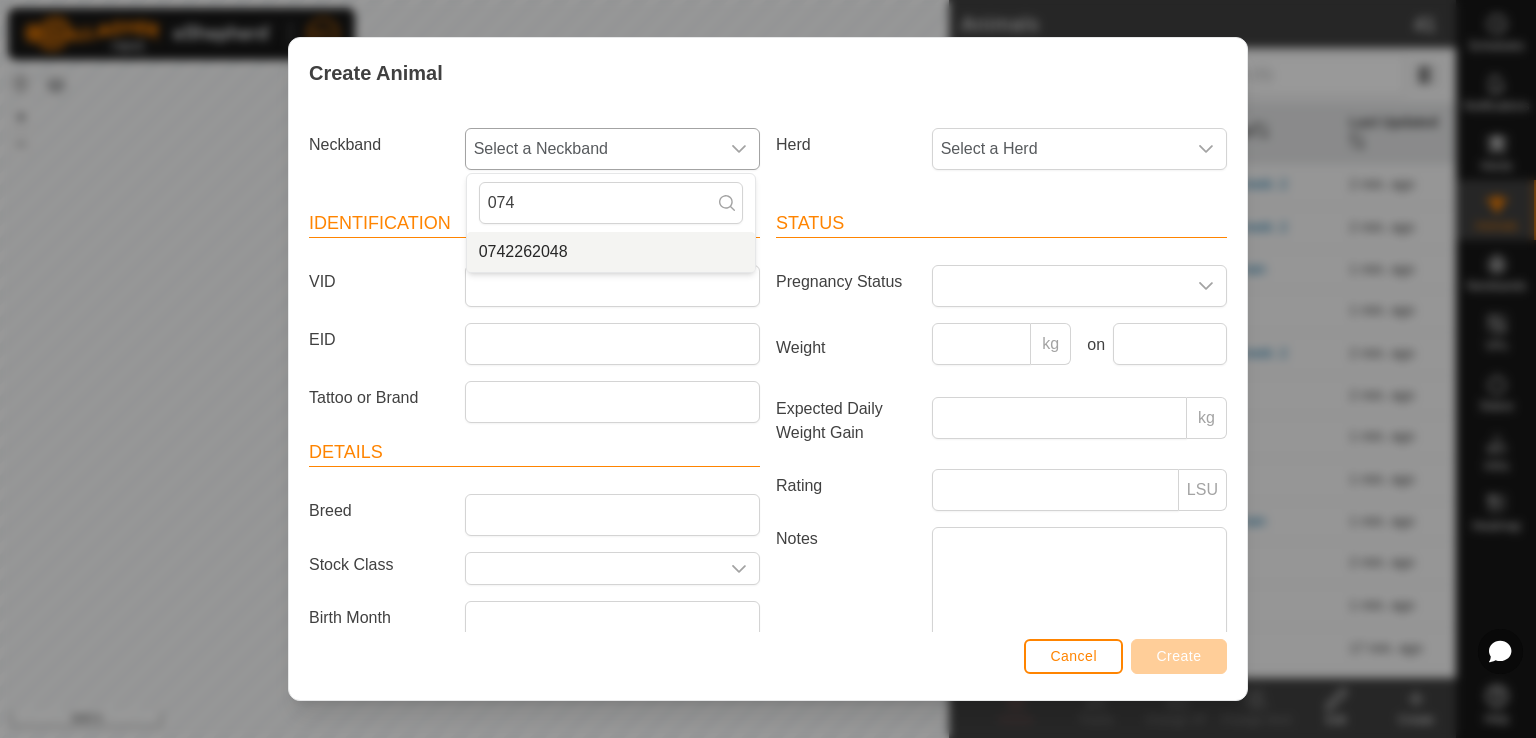 type on "074" 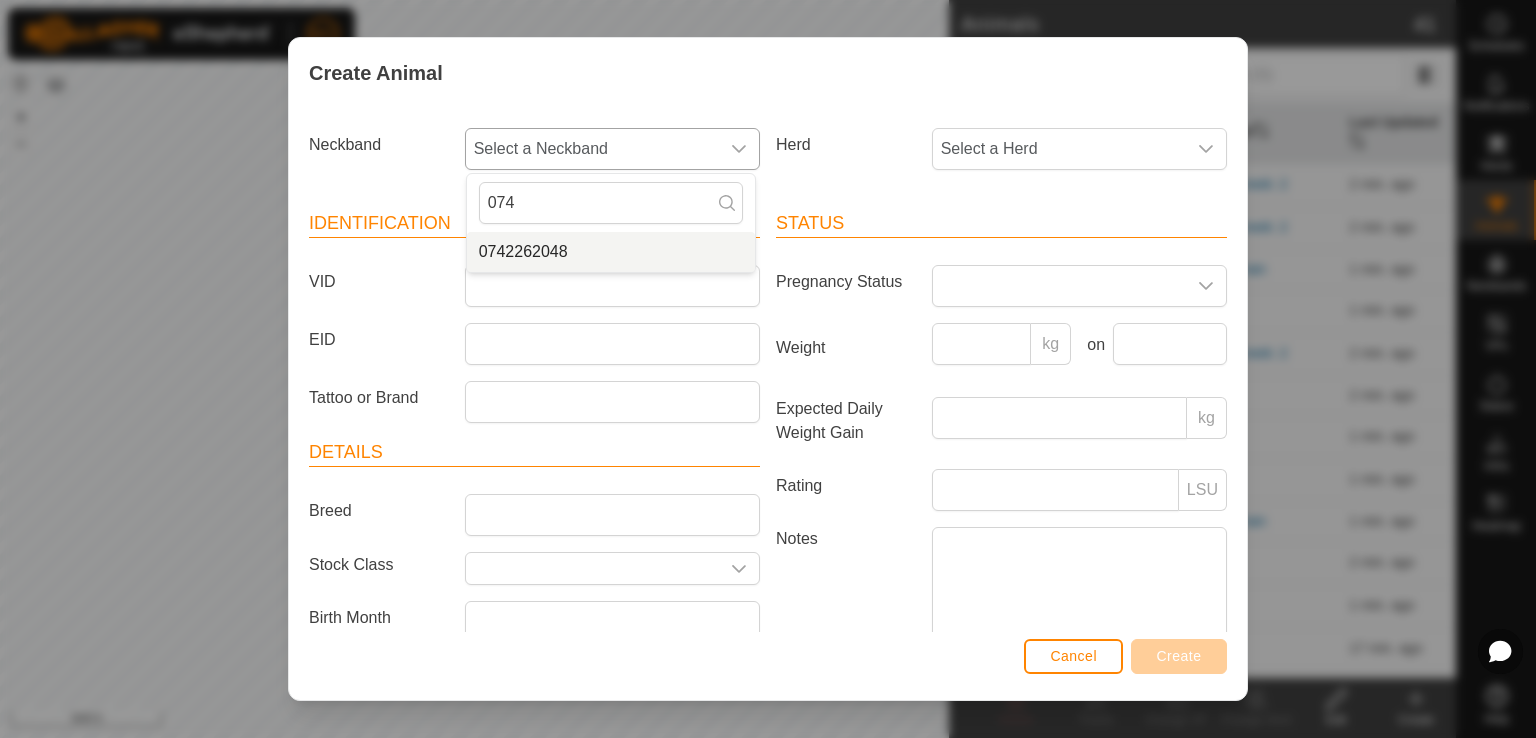 click on "0742262048" at bounding box center [611, 252] 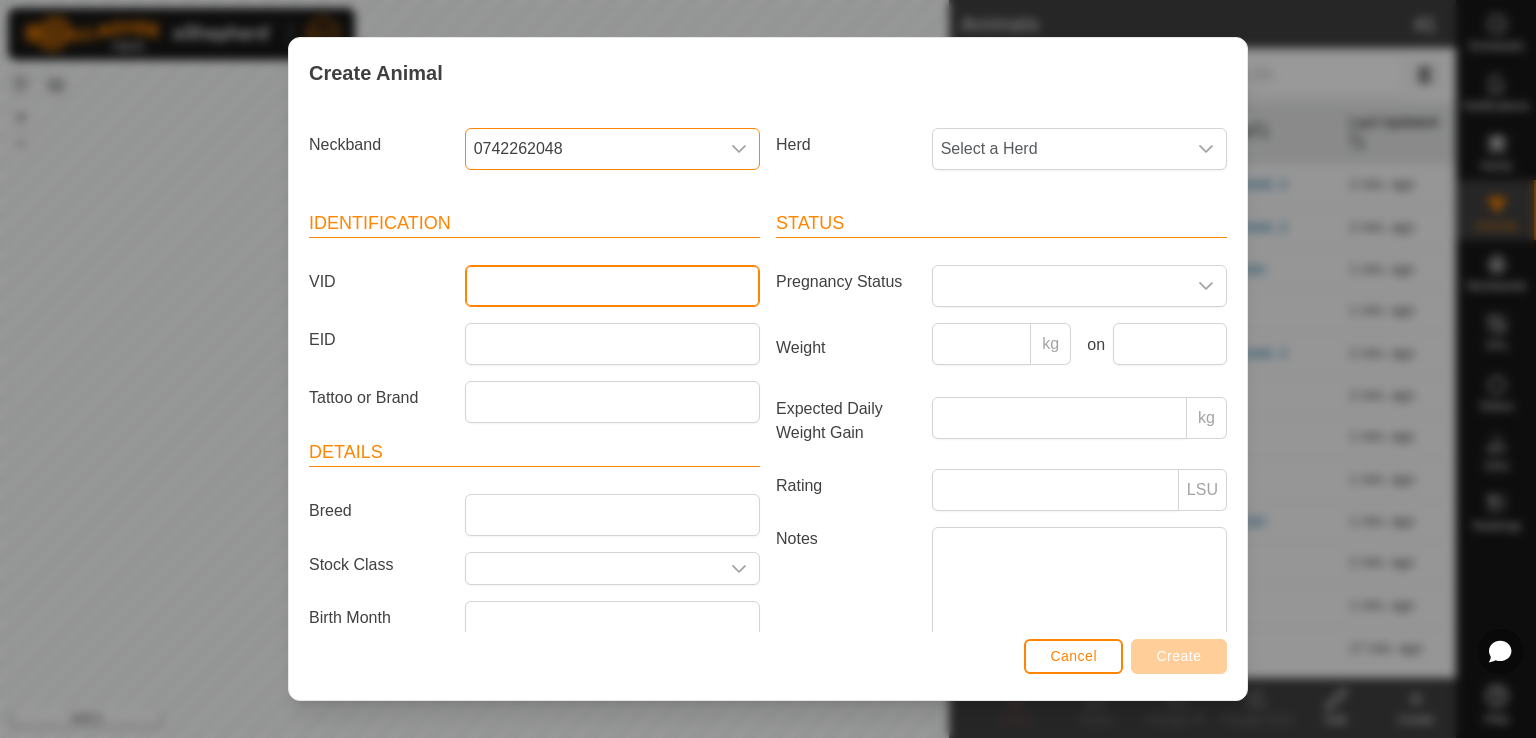 click on "VID" at bounding box center (612, 286) 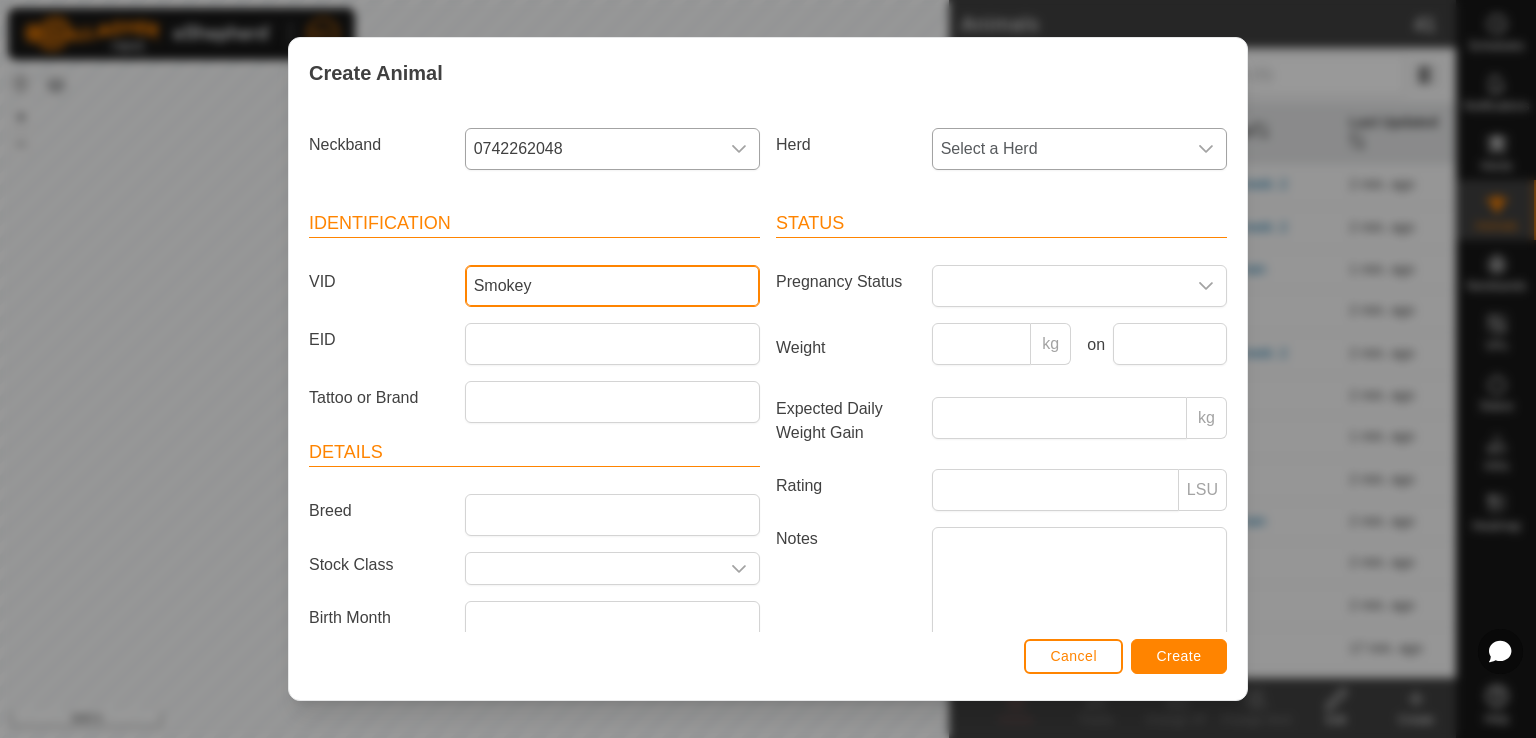 type on "Smokey" 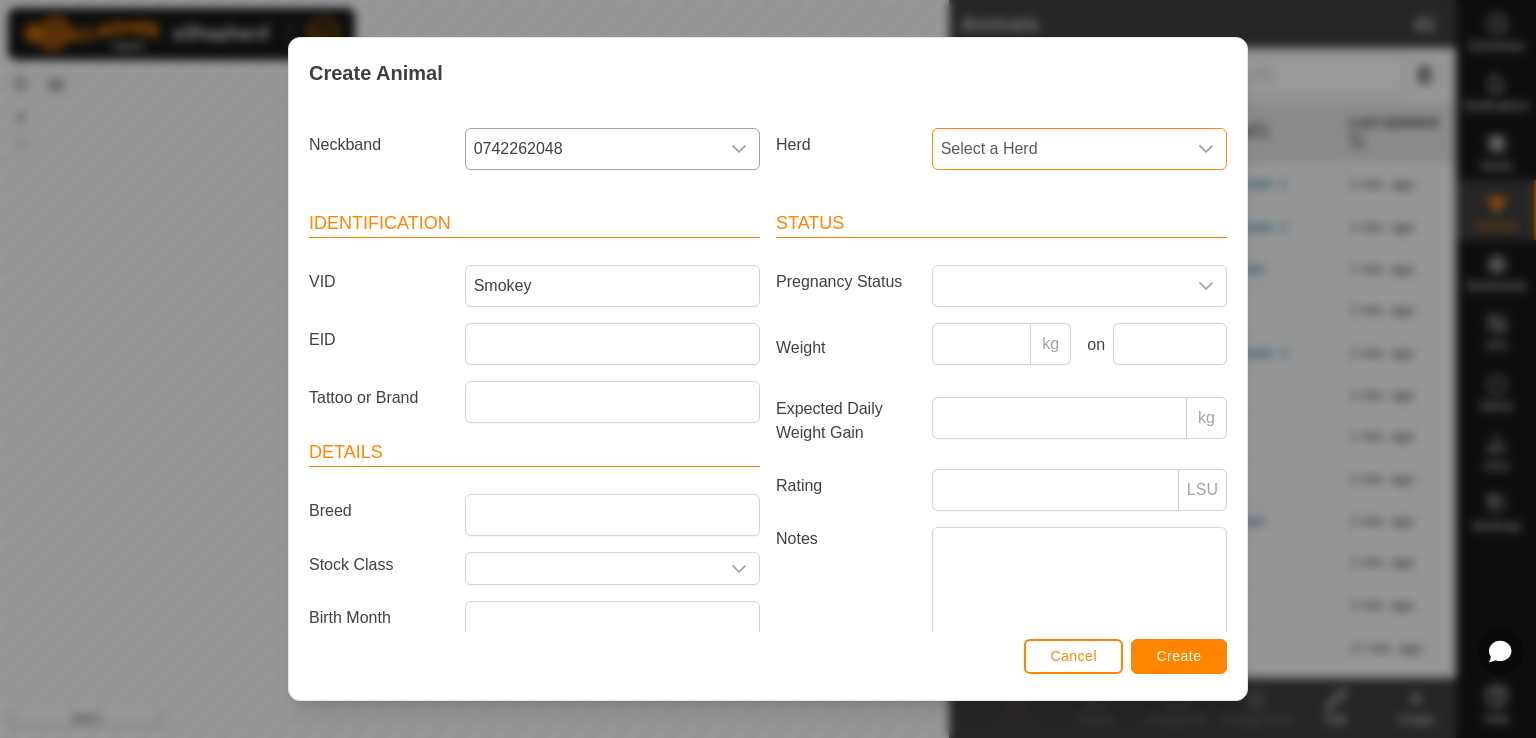 click on "Select a Herd" at bounding box center [1059, 149] 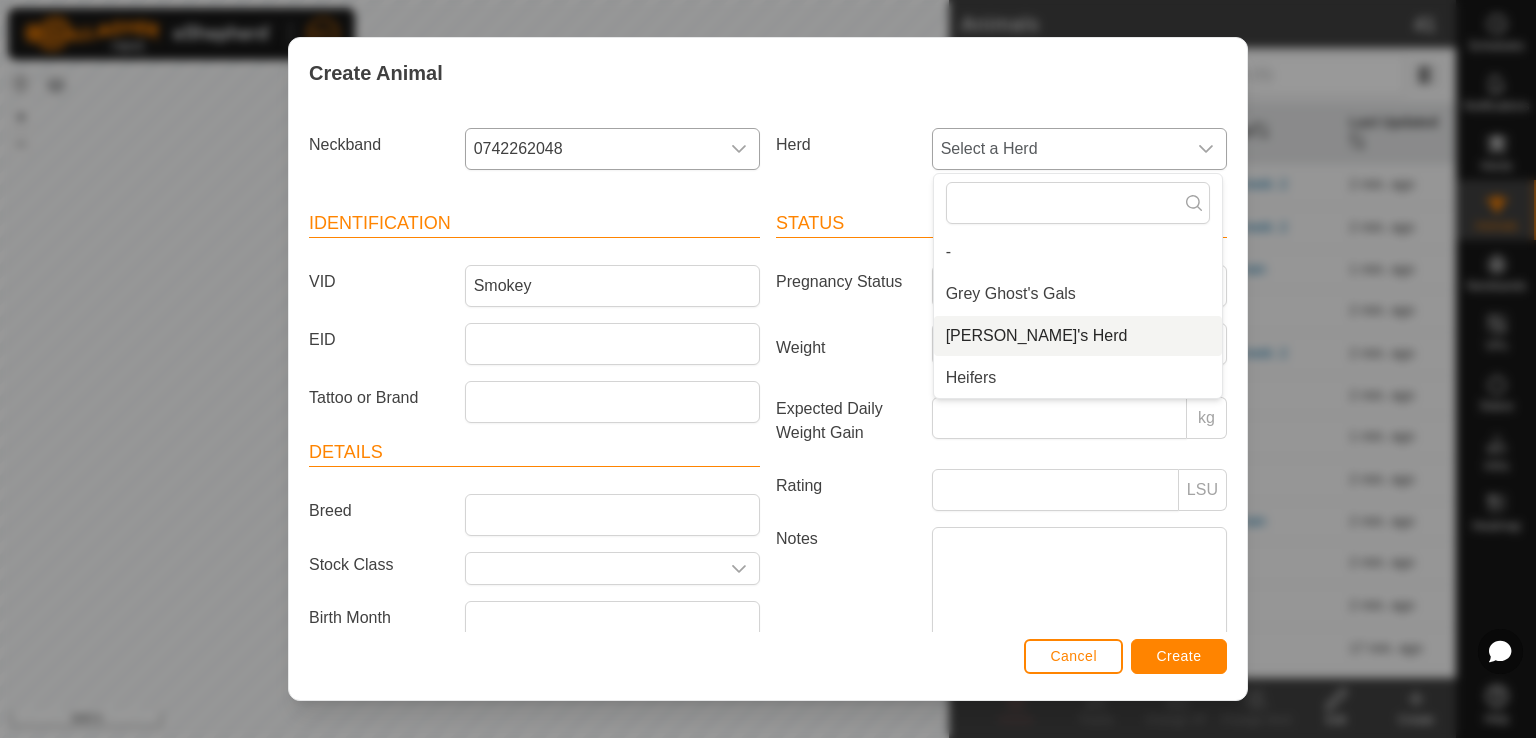 click on "[PERSON_NAME]'s Herd" at bounding box center [1078, 336] 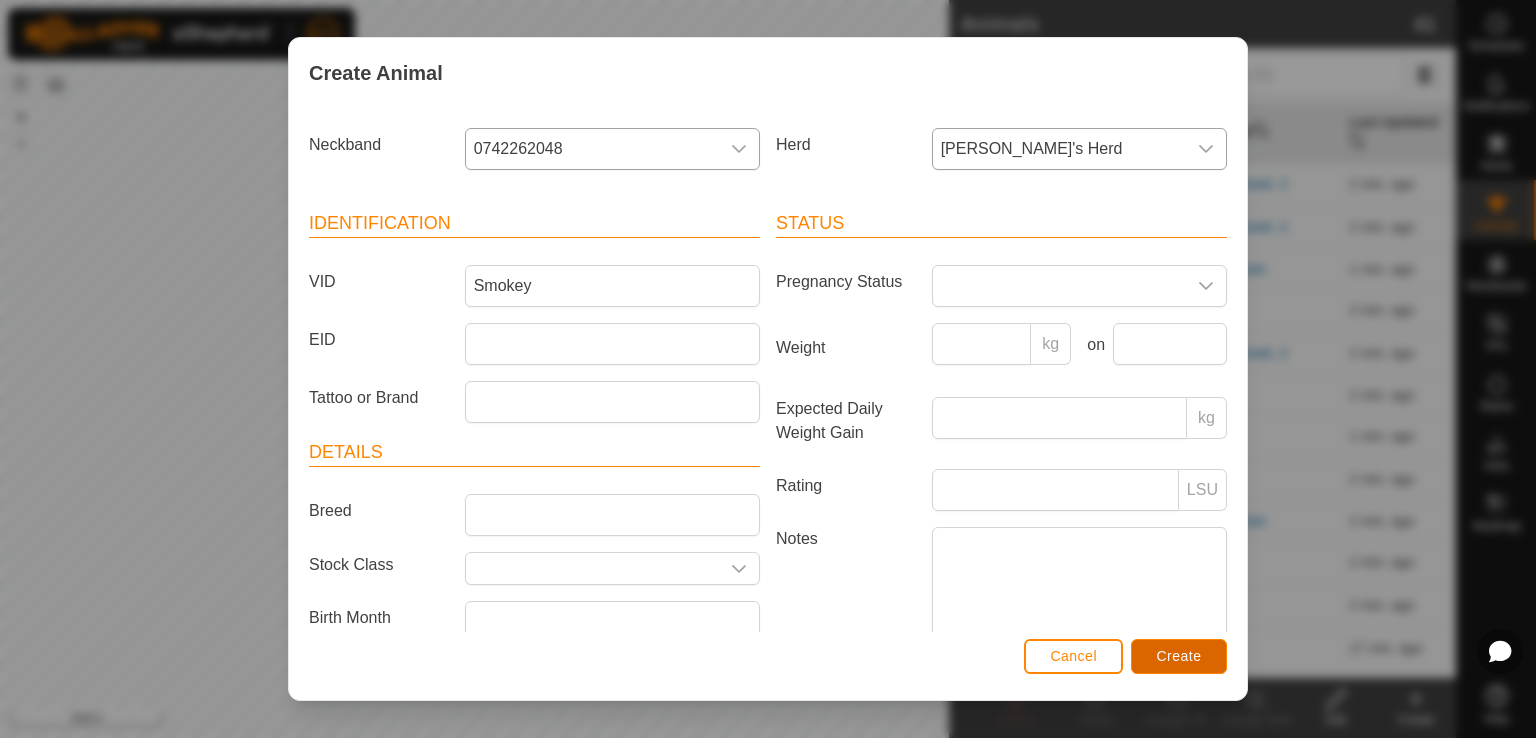 click on "Create" at bounding box center (1179, 656) 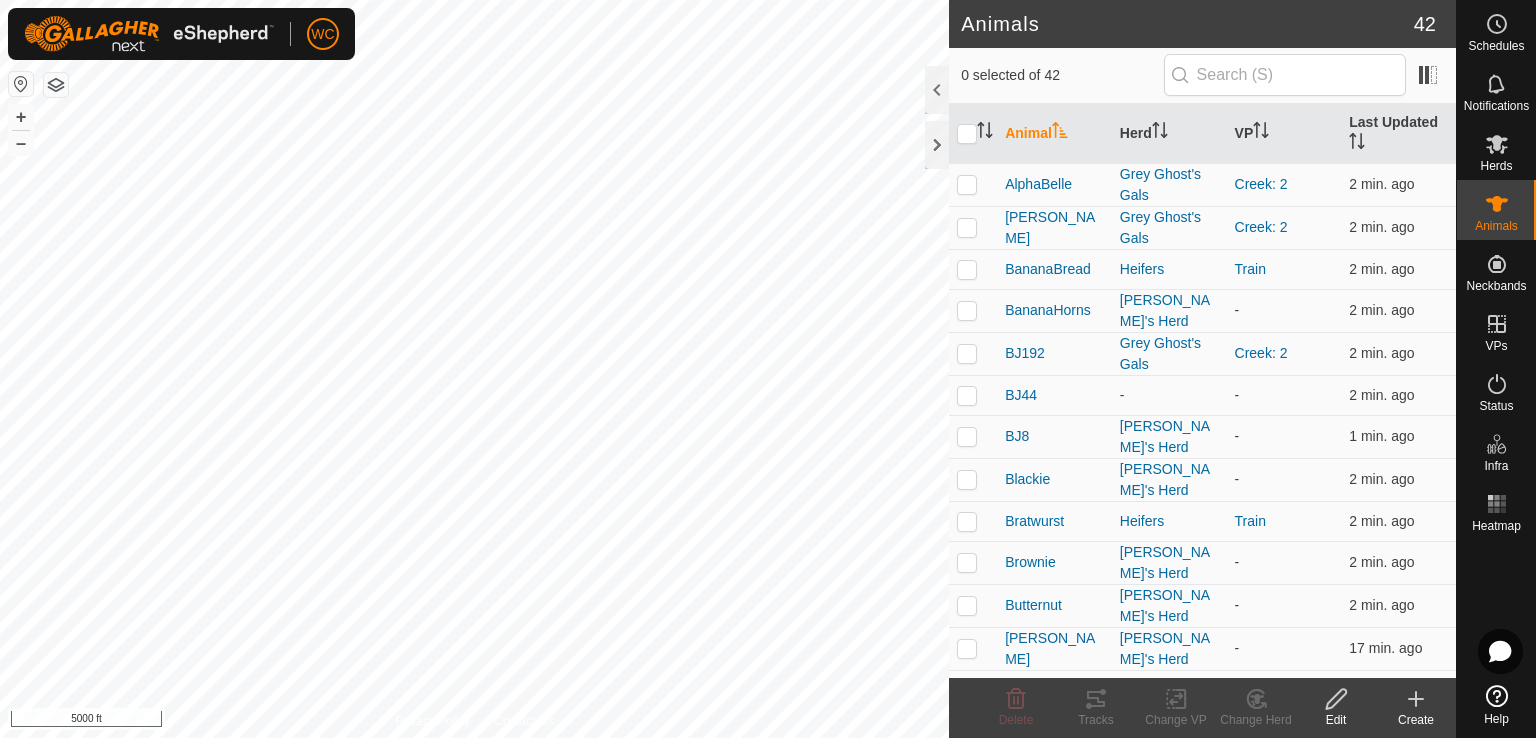 click 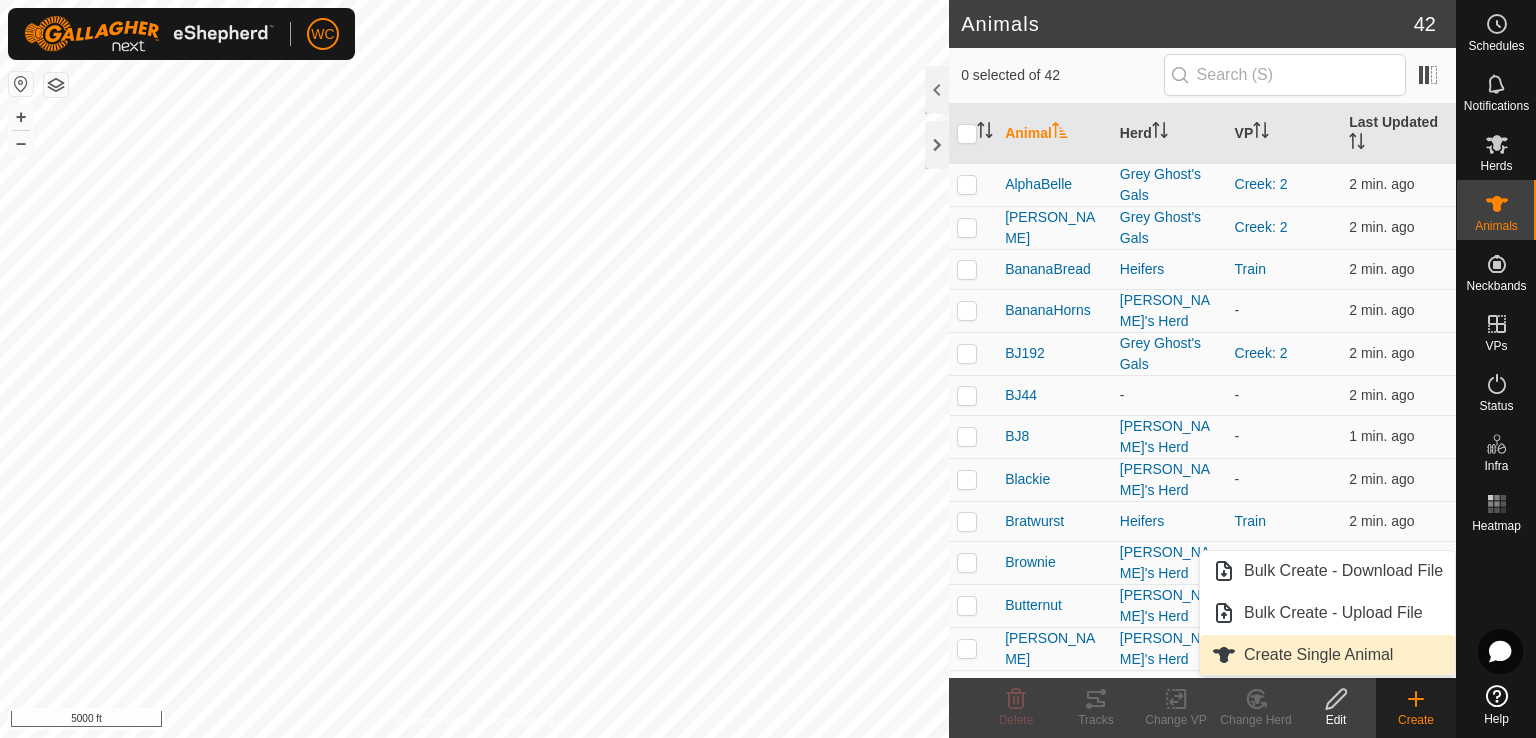click on "Create Single Animal" at bounding box center [1327, 655] 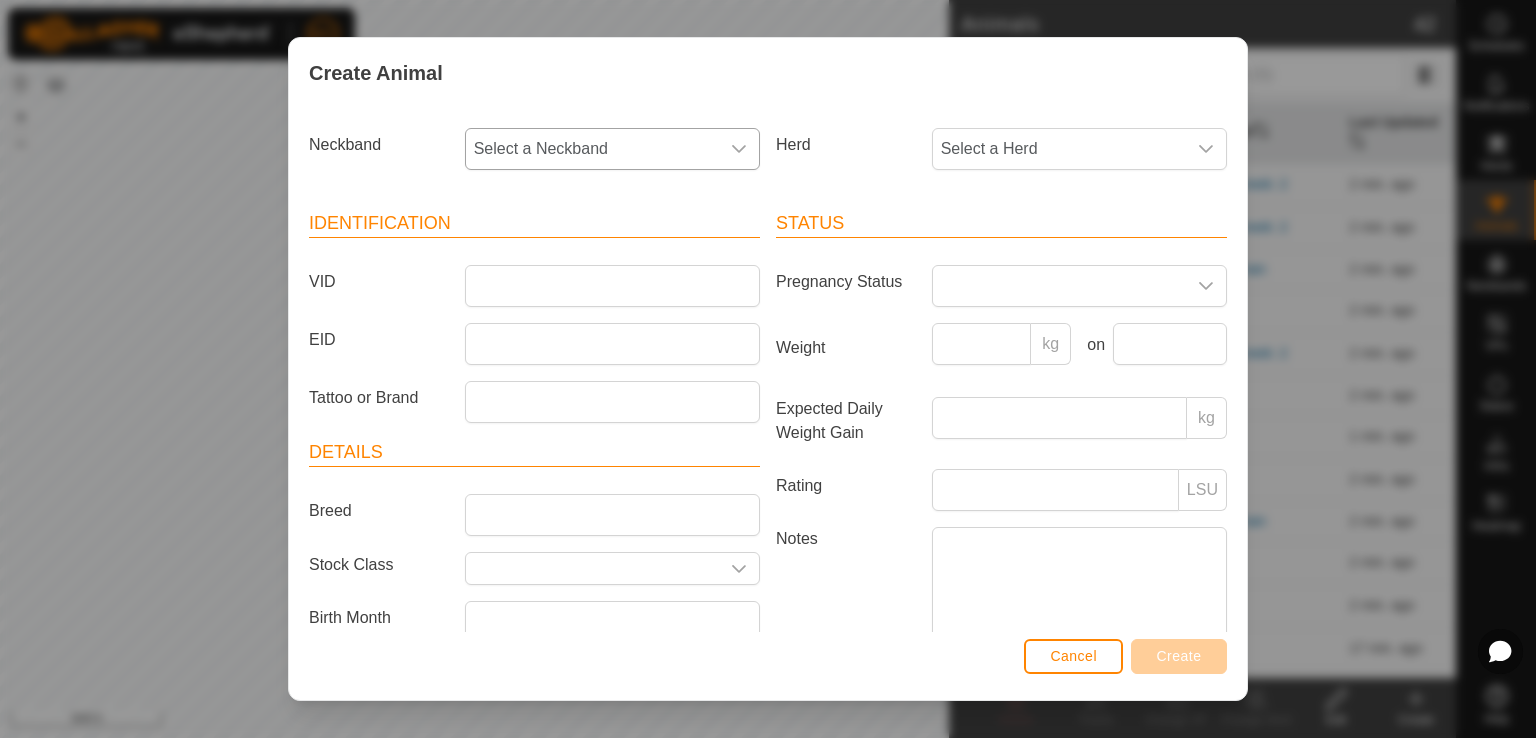 click on "Select a Neckband" at bounding box center [592, 149] 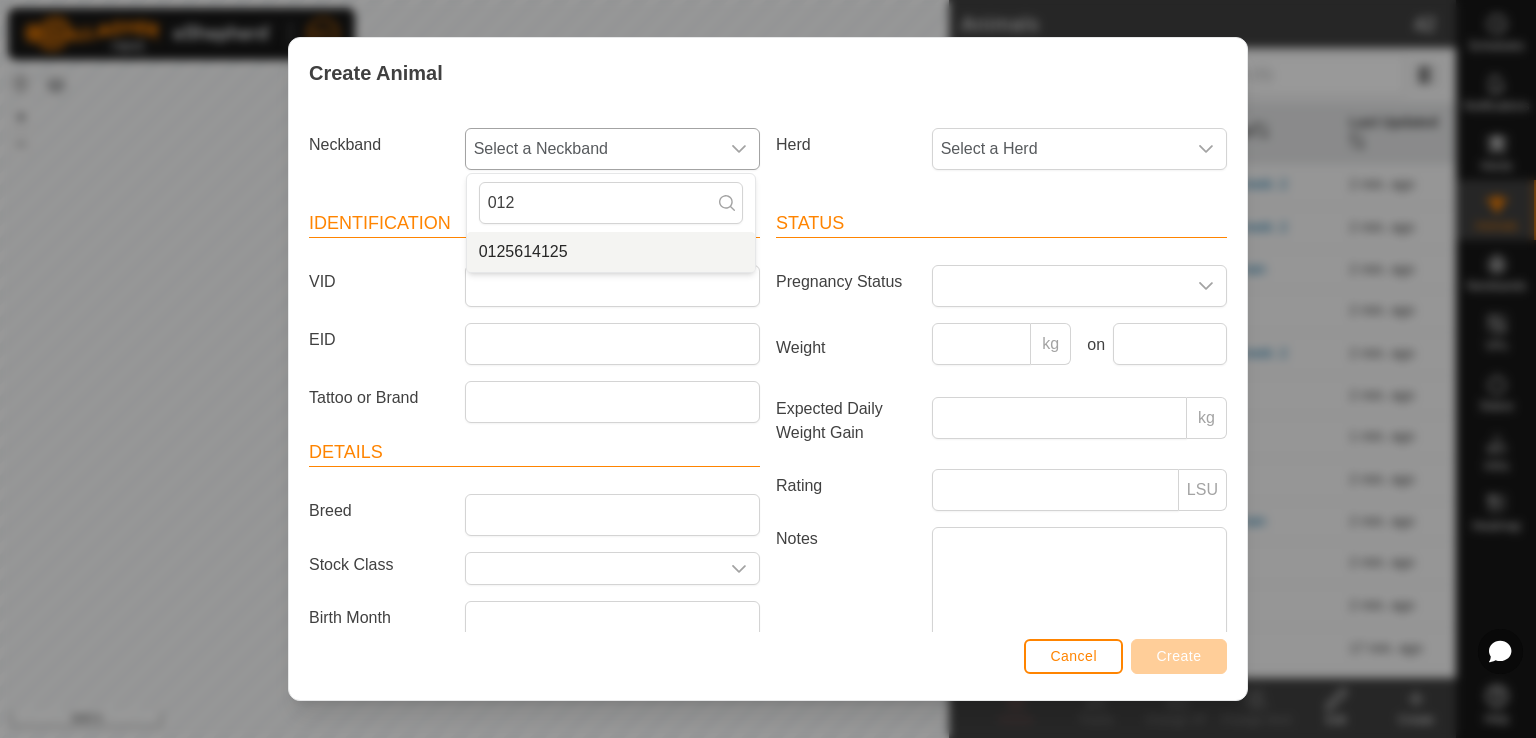 type on "012" 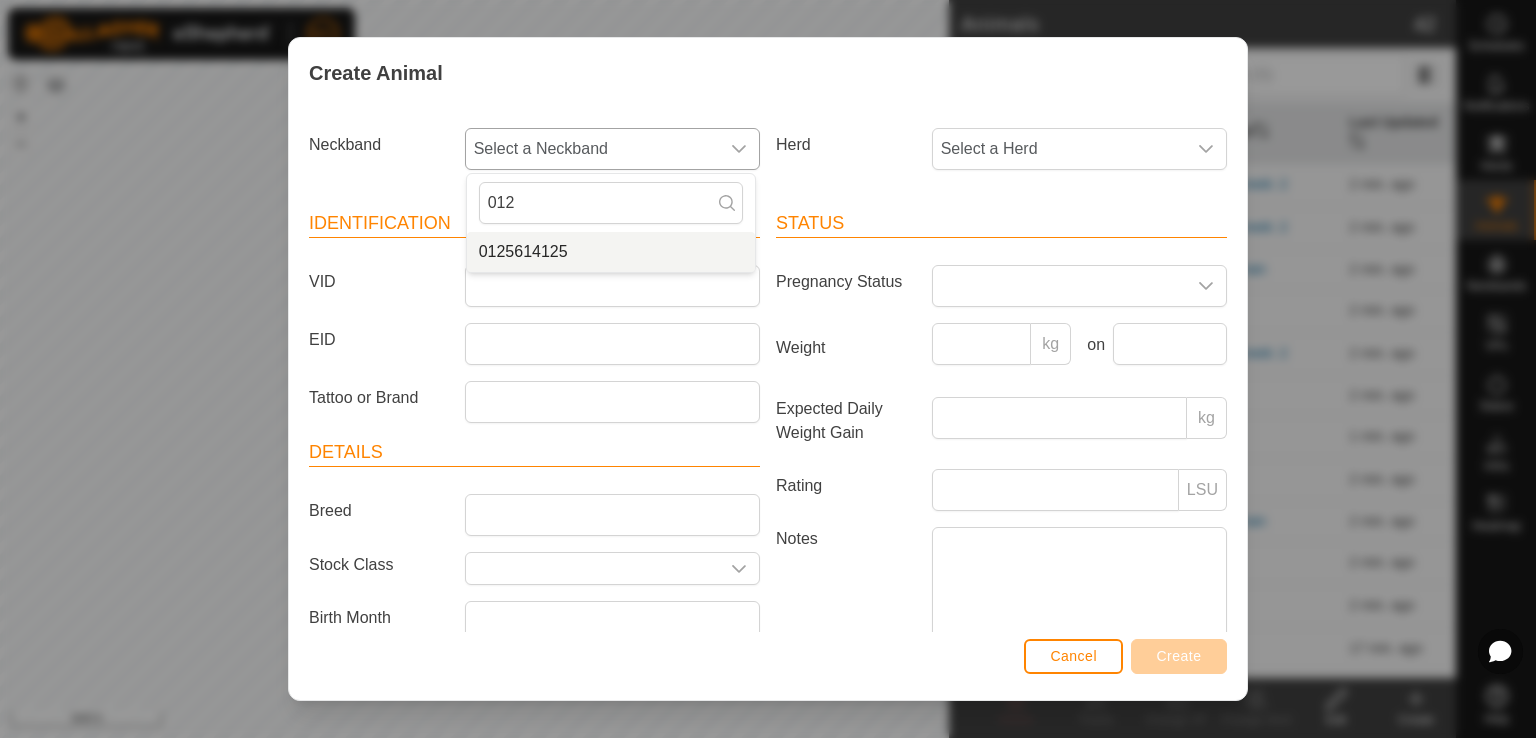 click on "0125614125" at bounding box center [611, 252] 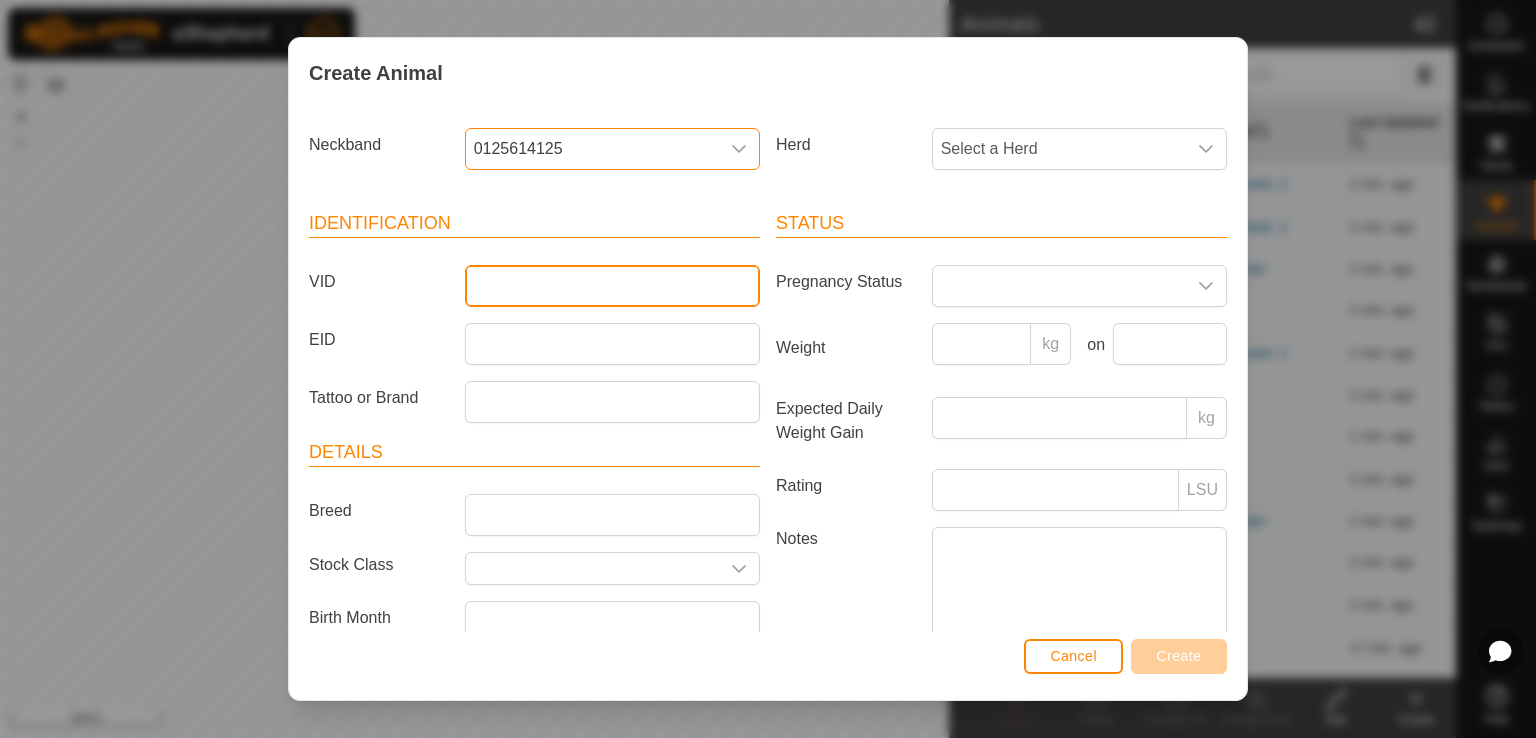 click on "VID" at bounding box center [612, 286] 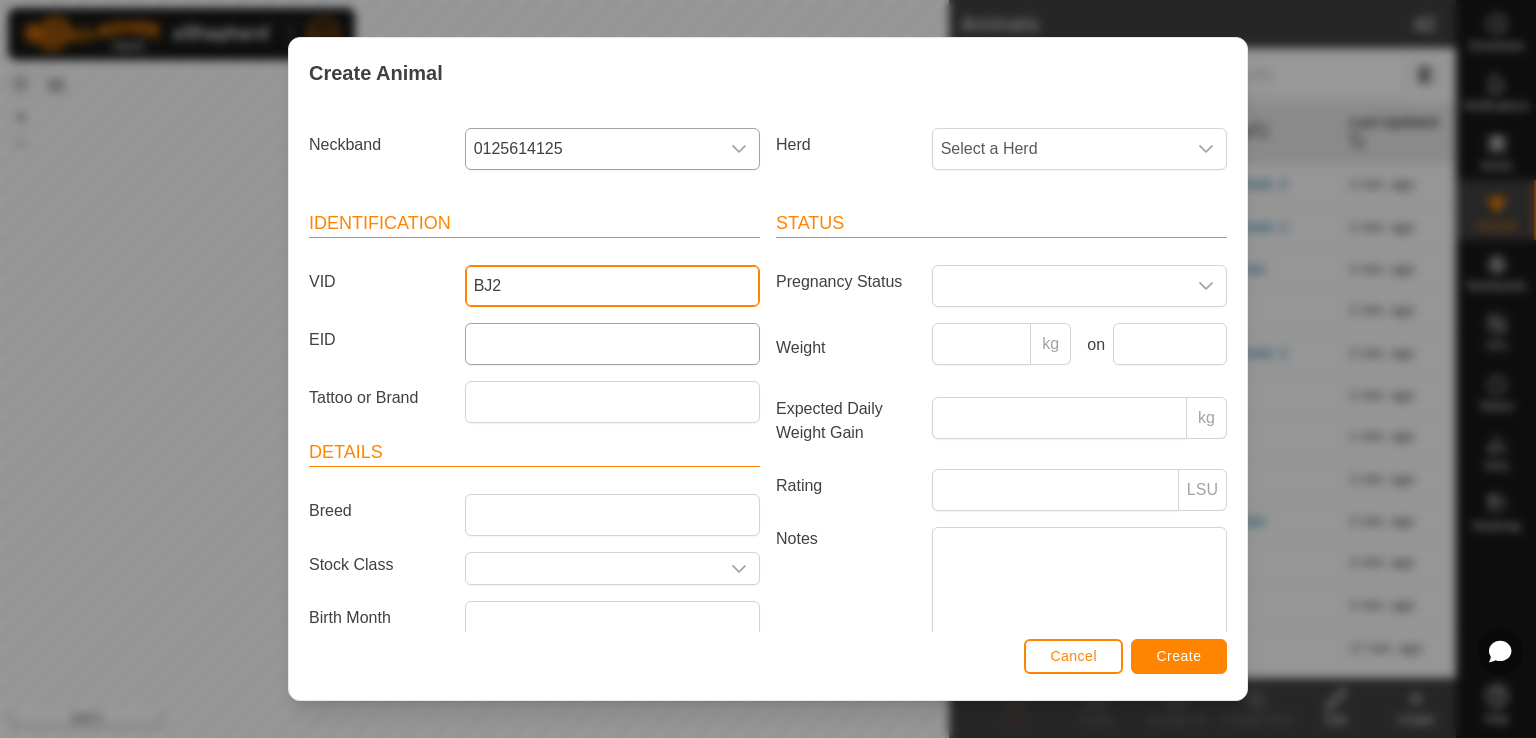 type on "BJ2" 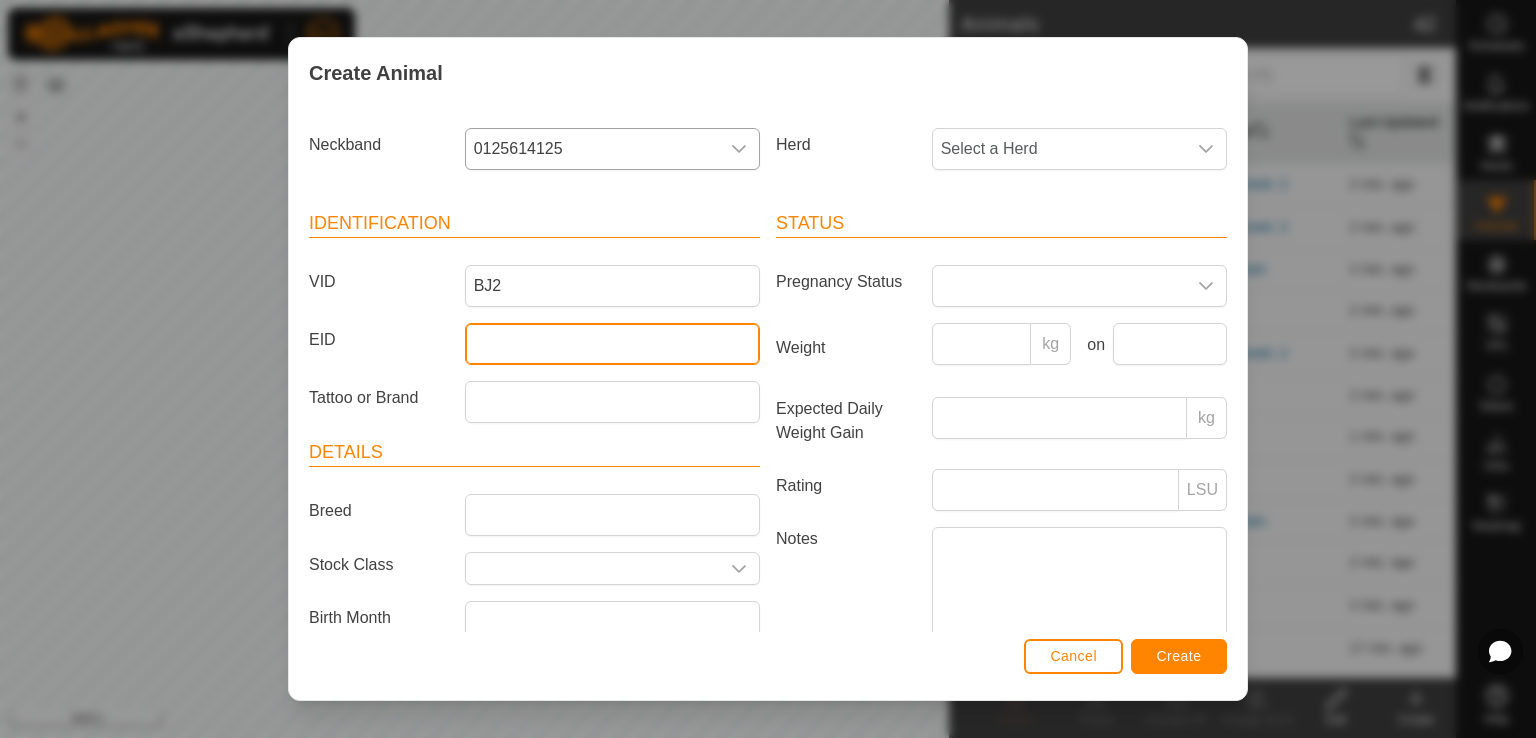 click on "EID" at bounding box center (612, 344) 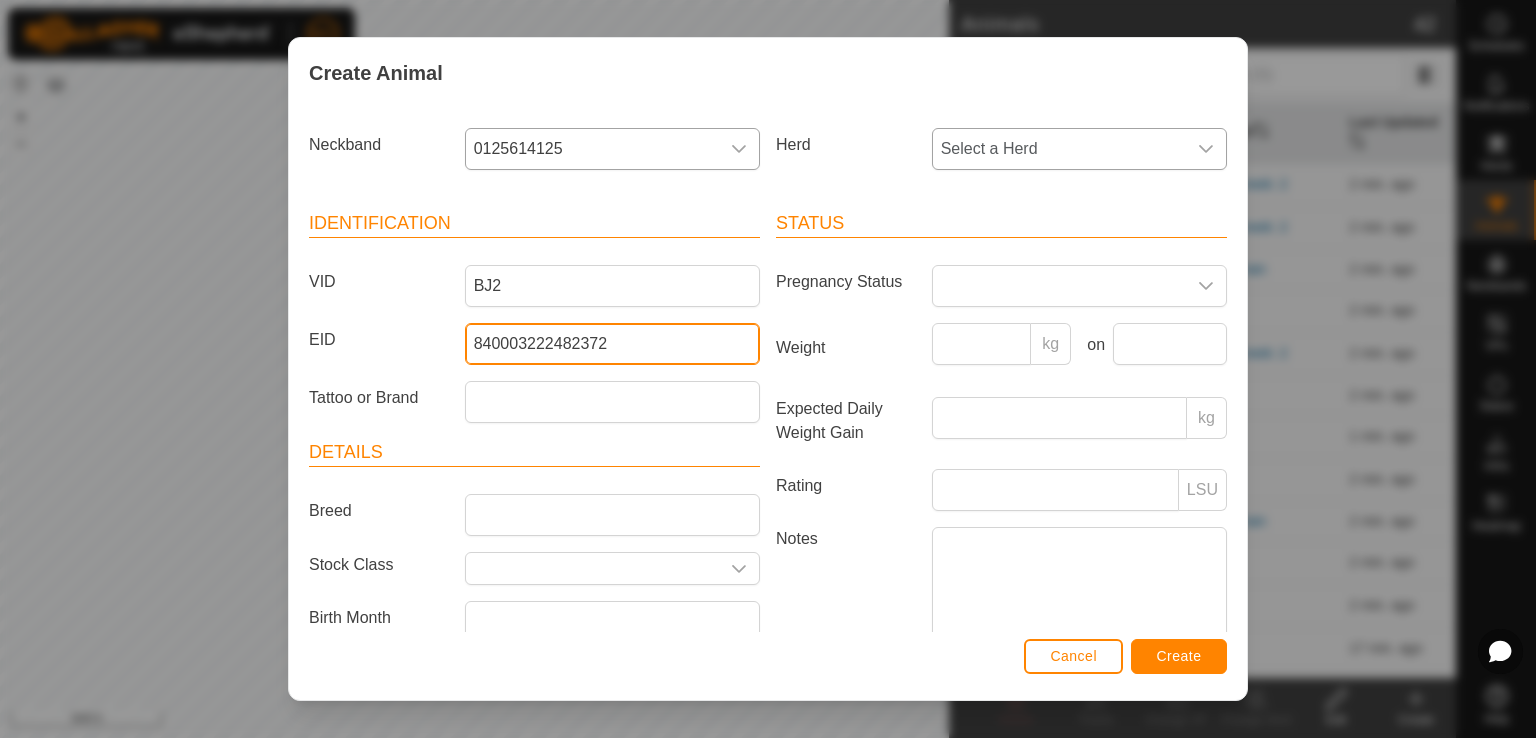 type on "840003222482372" 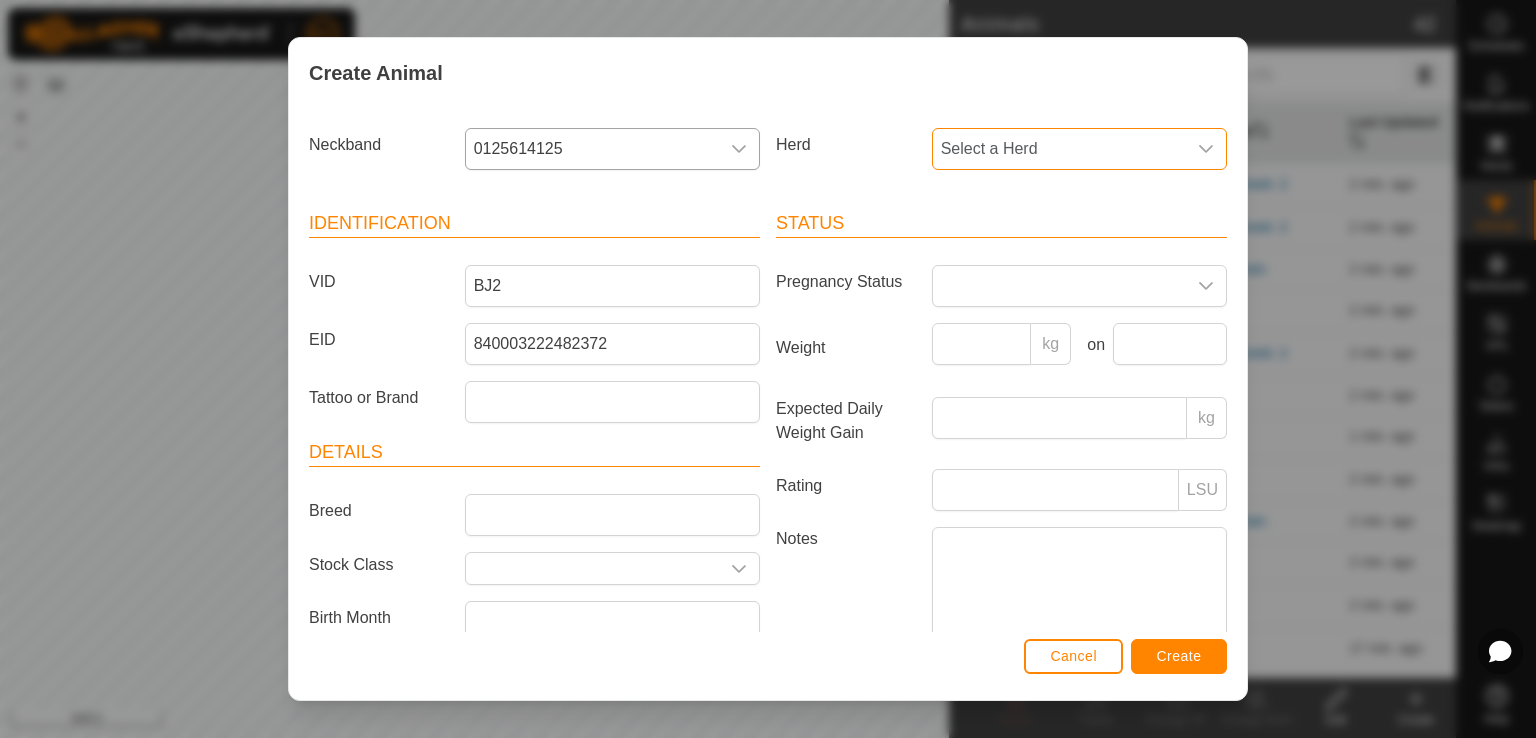 click on "Select a Herd" at bounding box center [1059, 149] 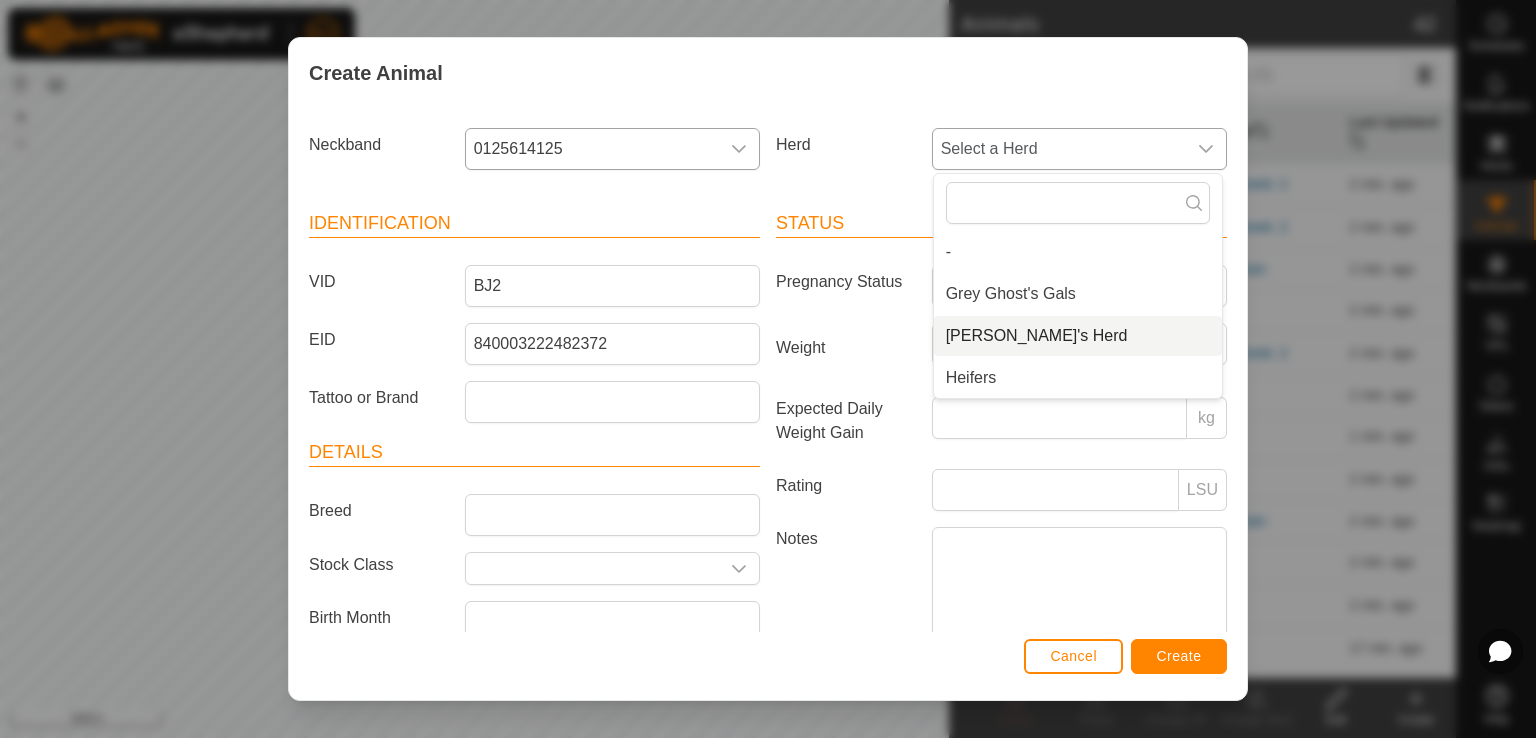 click on "[PERSON_NAME]'s Herd" at bounding box center [1078, 336] 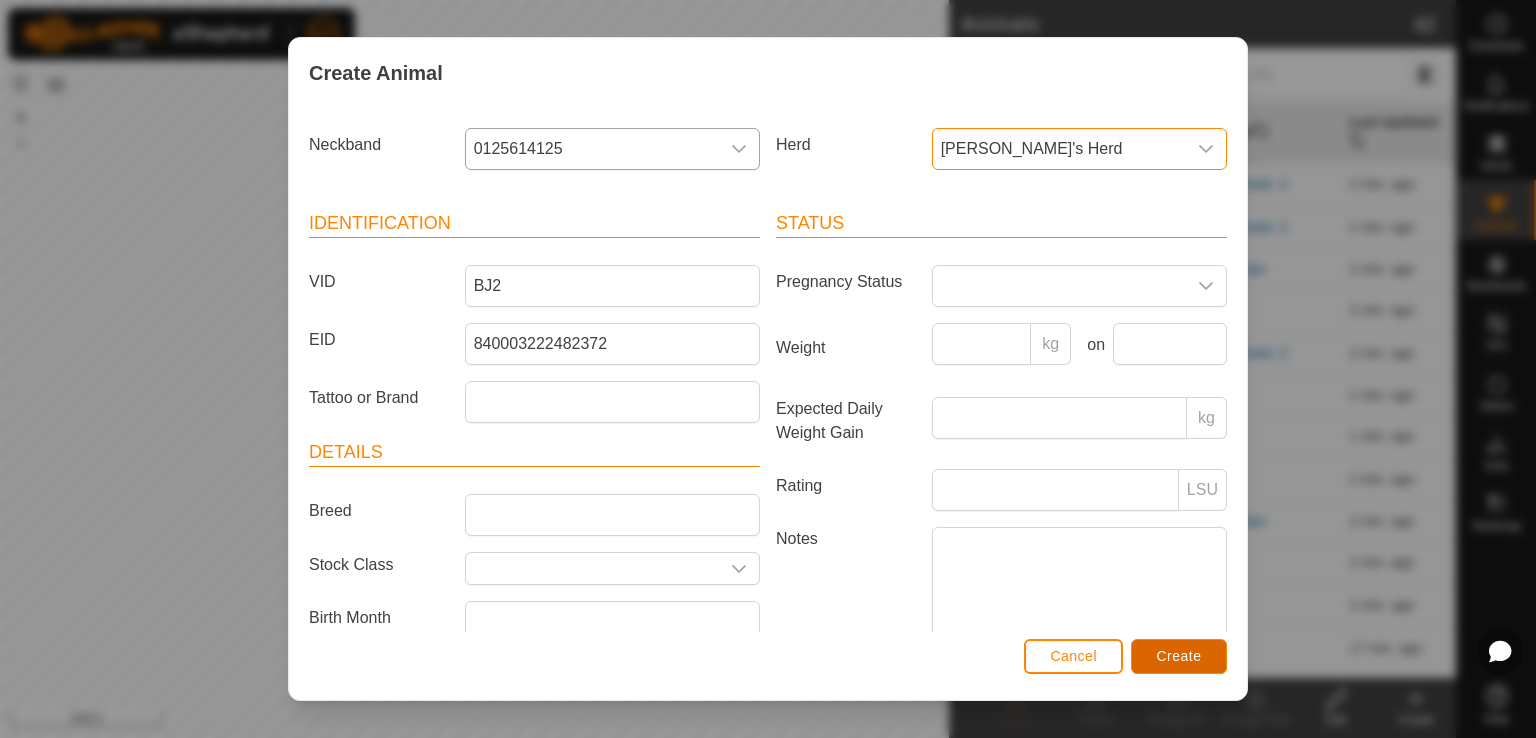 click on "Create" at bounding box center [1179, 656] 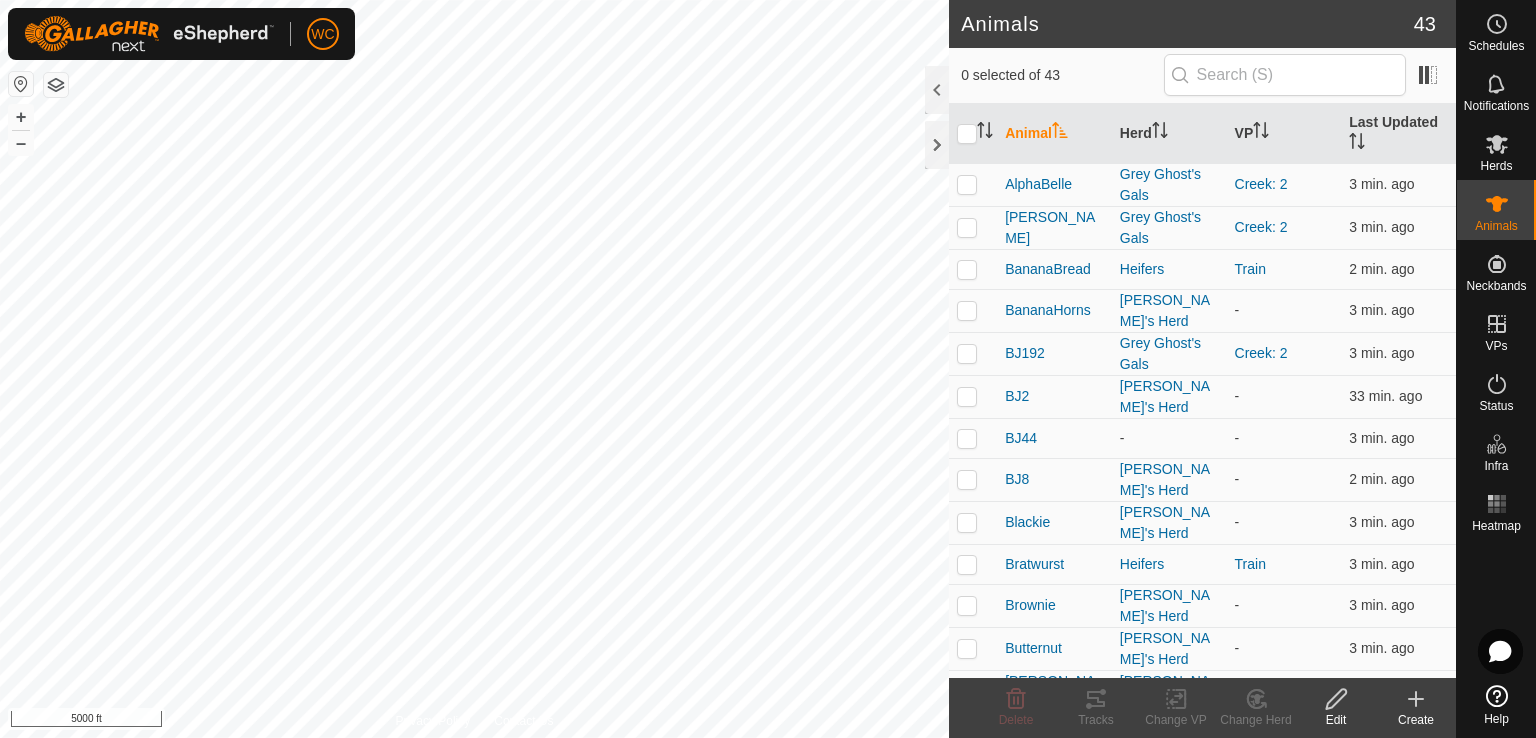 click 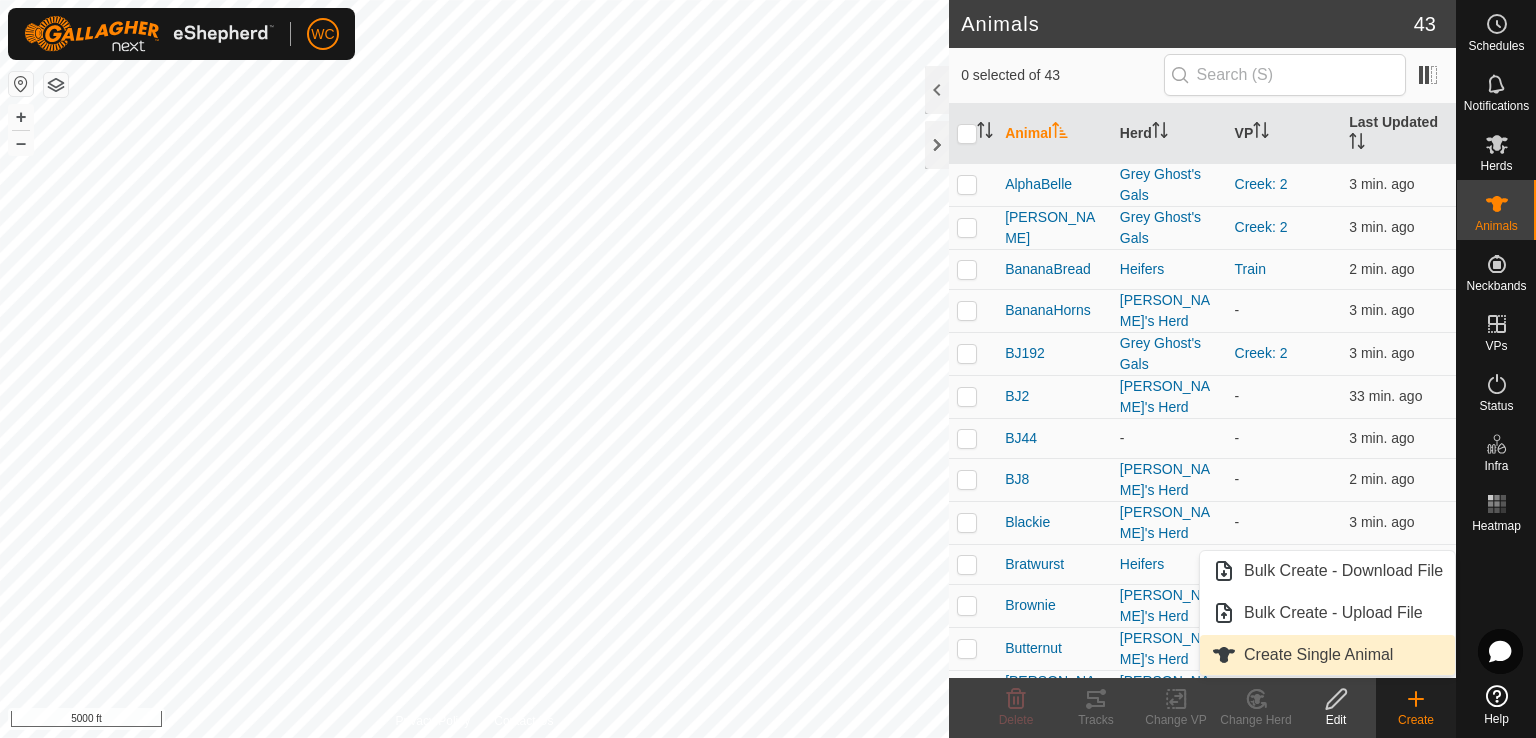 click on "Create Single Animal" at bounding box center (1327, 655) 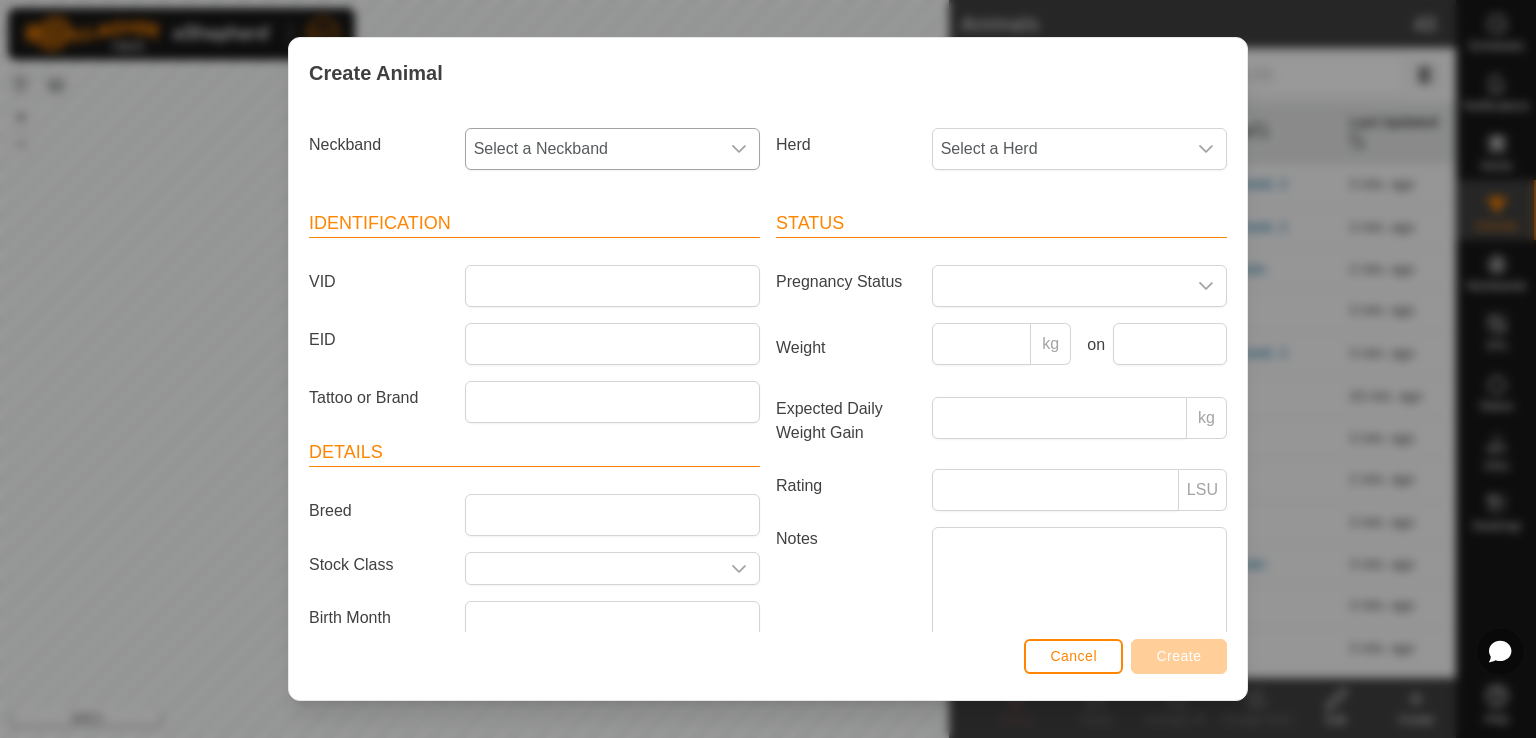 click on "Select a Neckband" at bounding box center (592, 149) 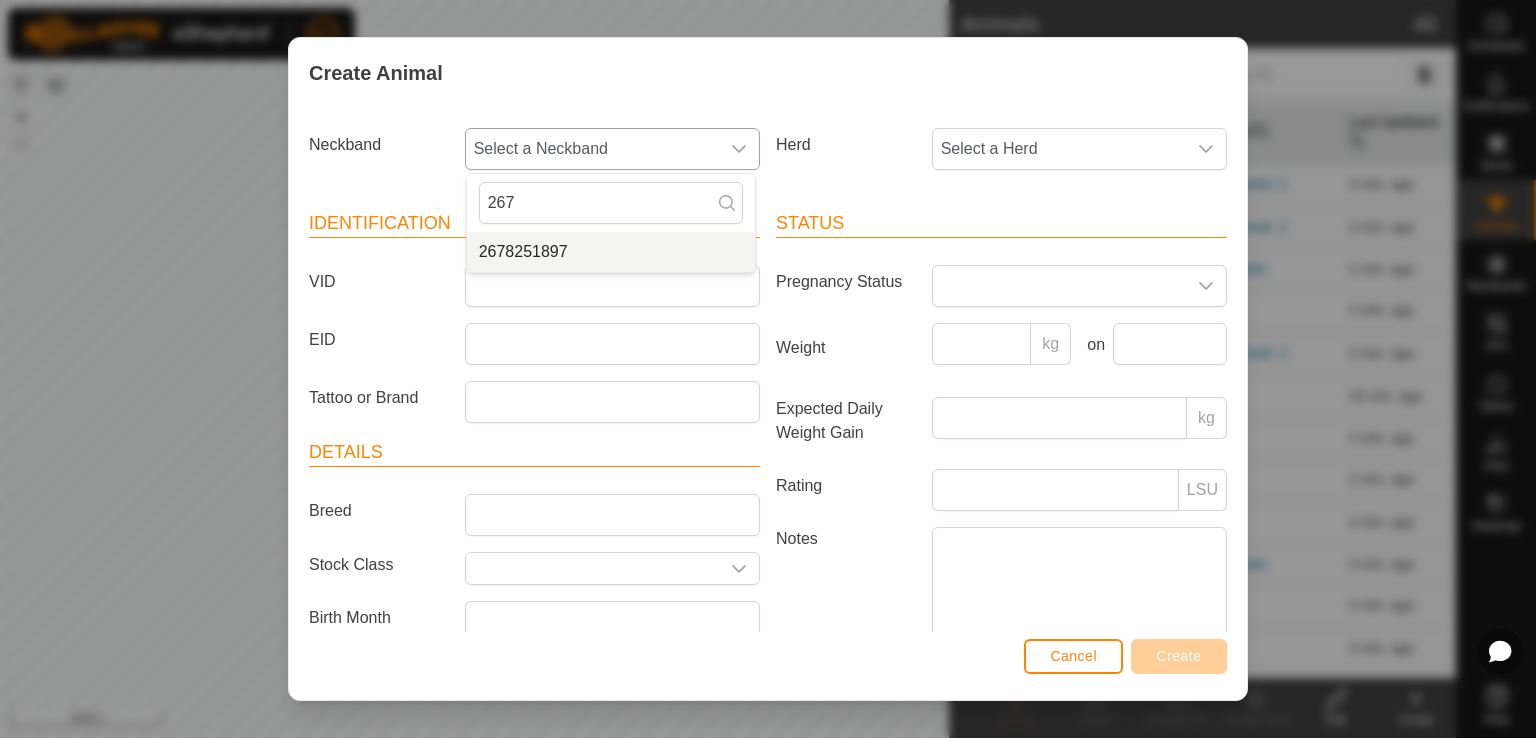 type on "267" 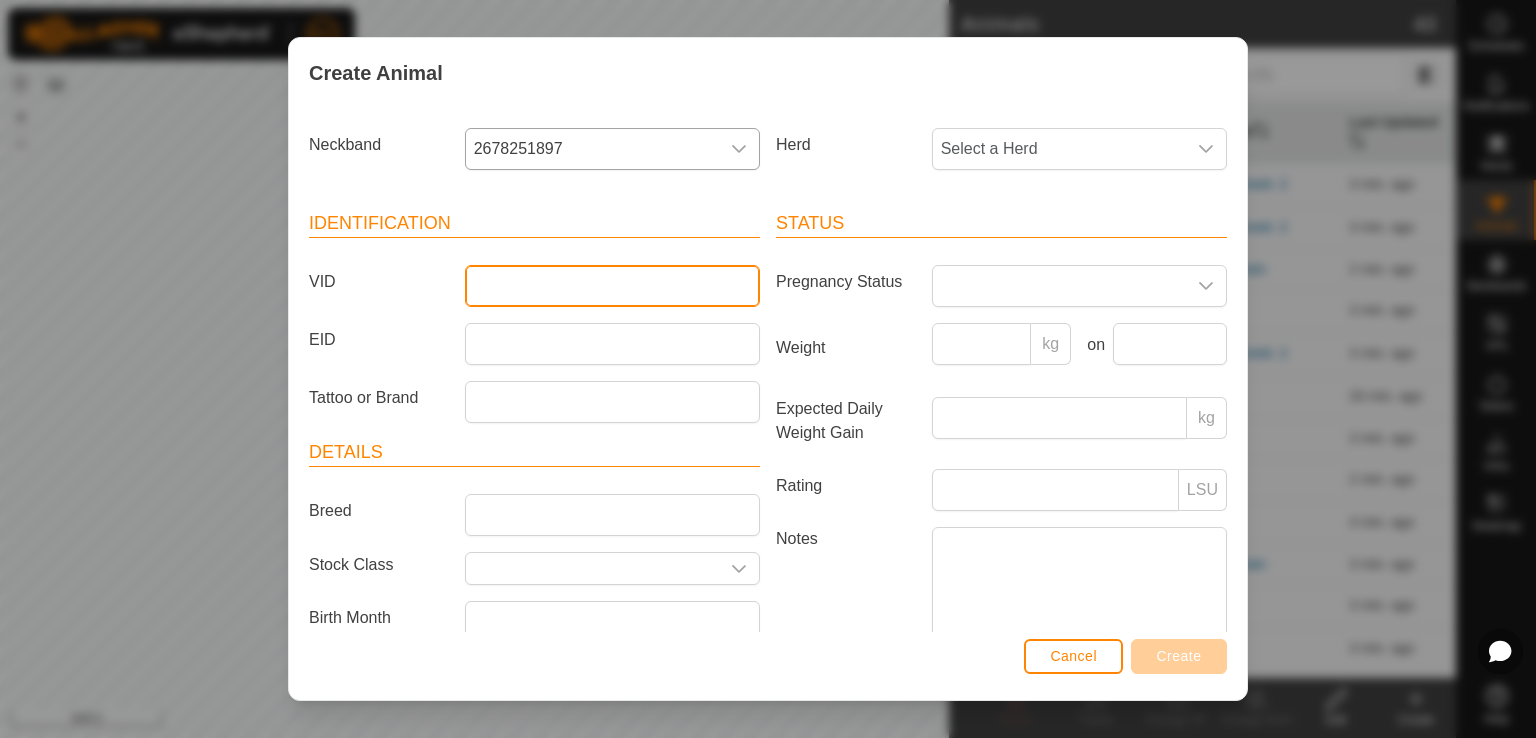 click on "VID" at bounding box center [612, 286] 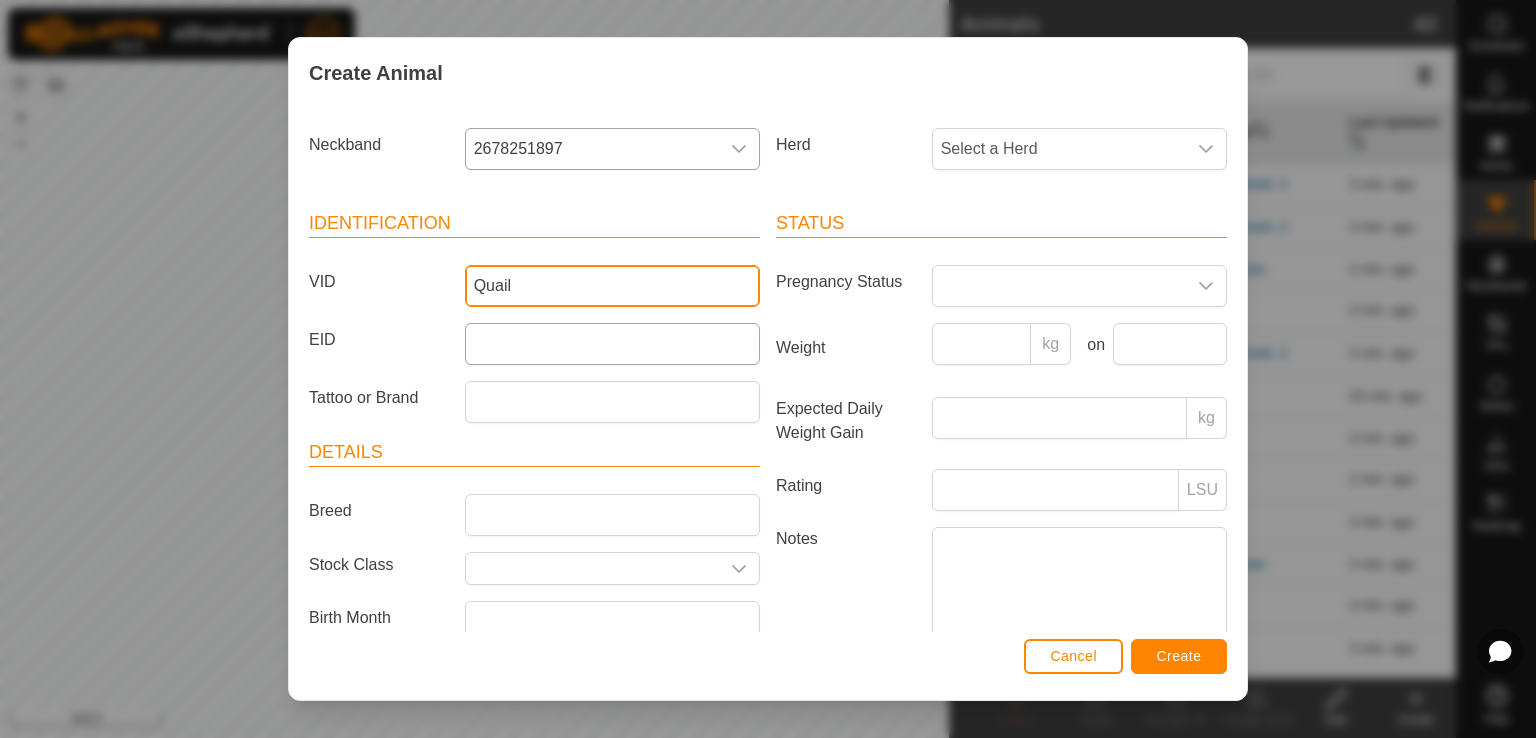 type on "Quail" 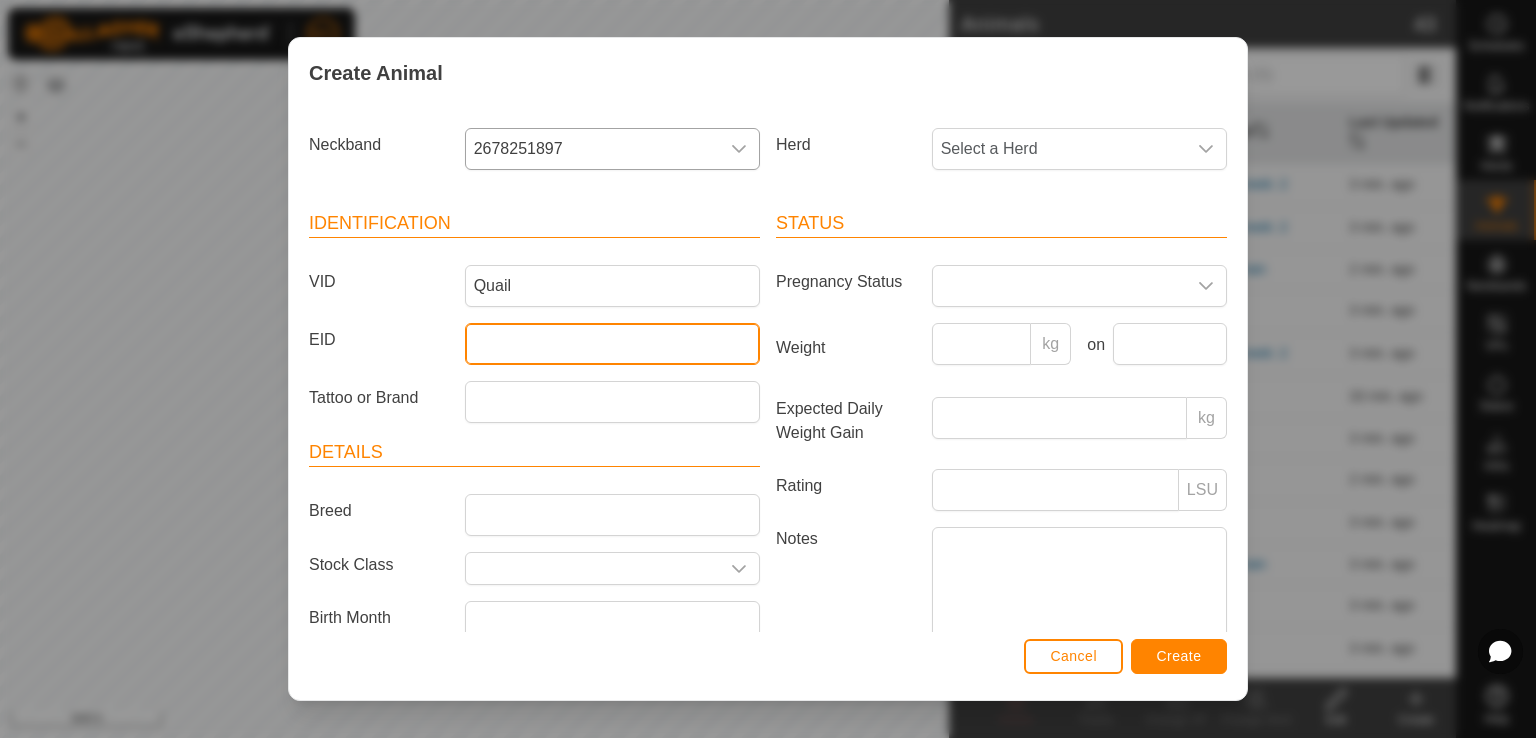 click on "EID" at bounding box center (612, 344) 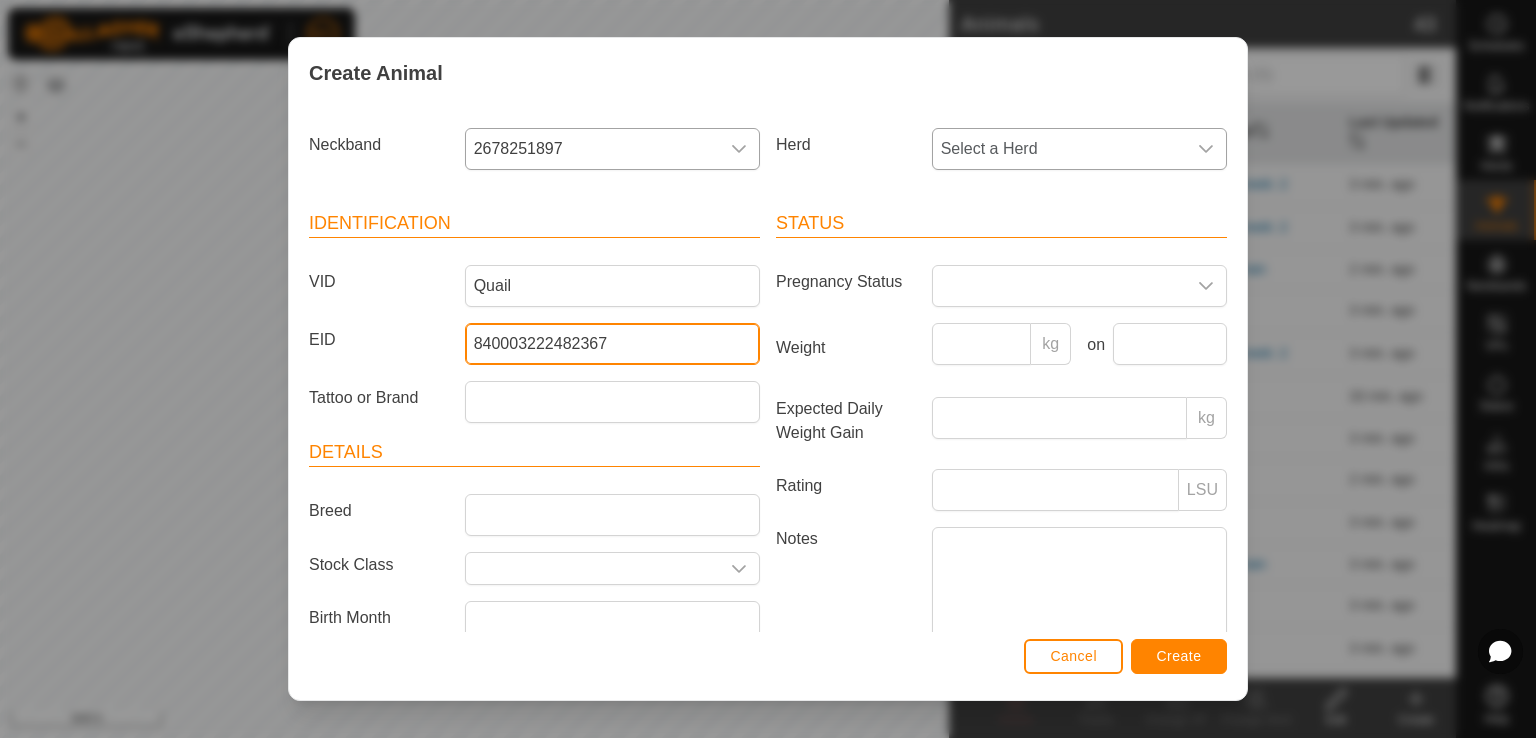 type on "840003222482367" 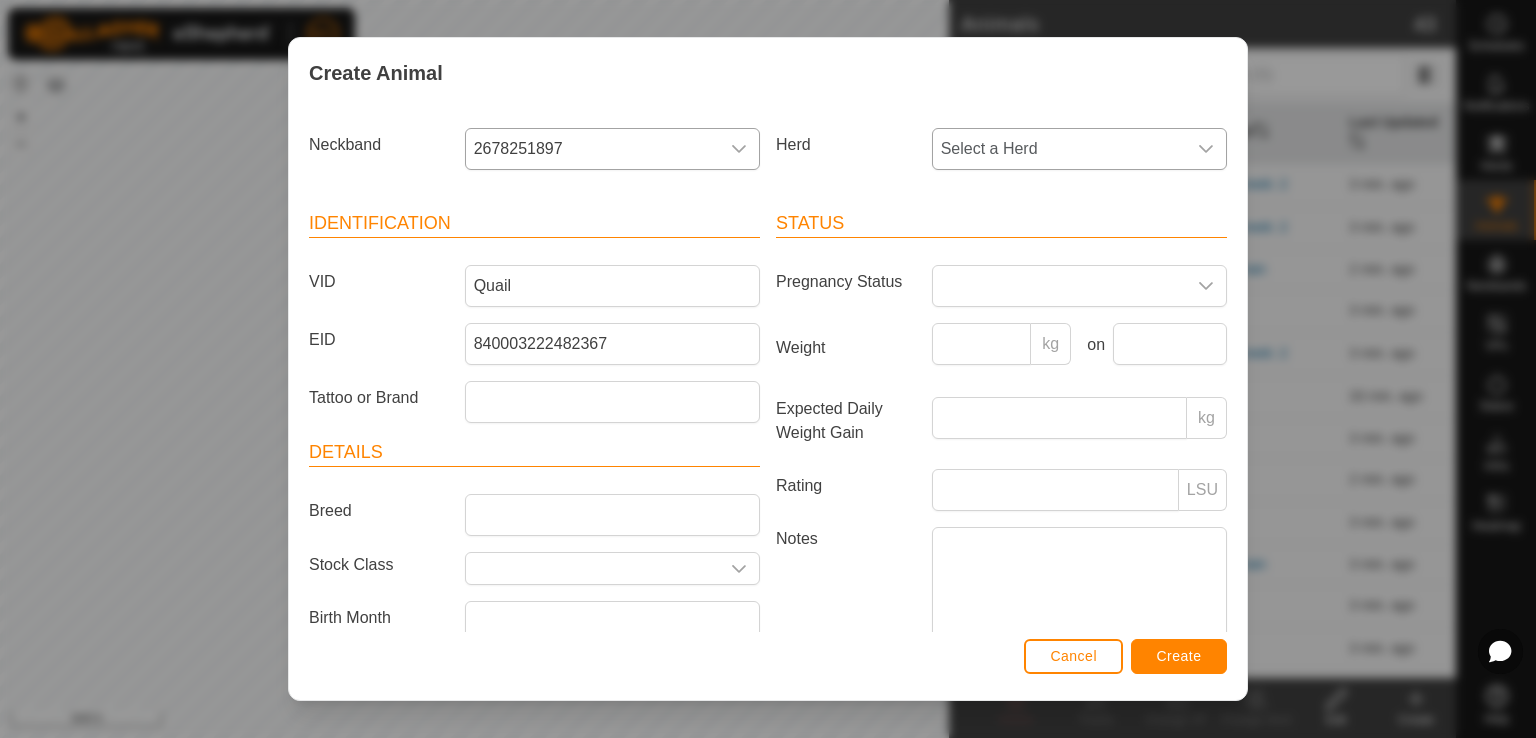 click on "Select a Herd" at bounding box center (1059, 149) 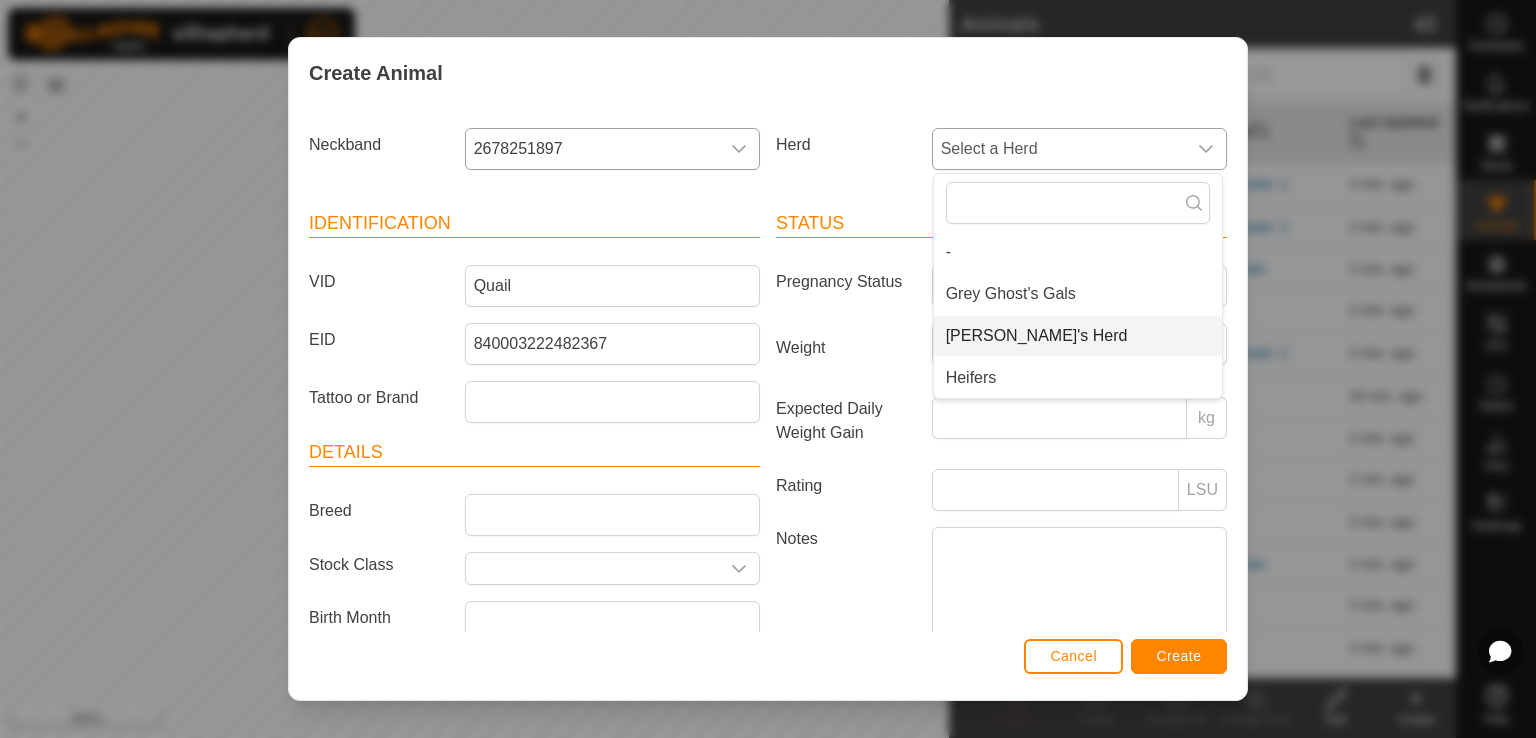 click on "[PERSON_NAME]'s Herd" at bounding box center (1078, 336) 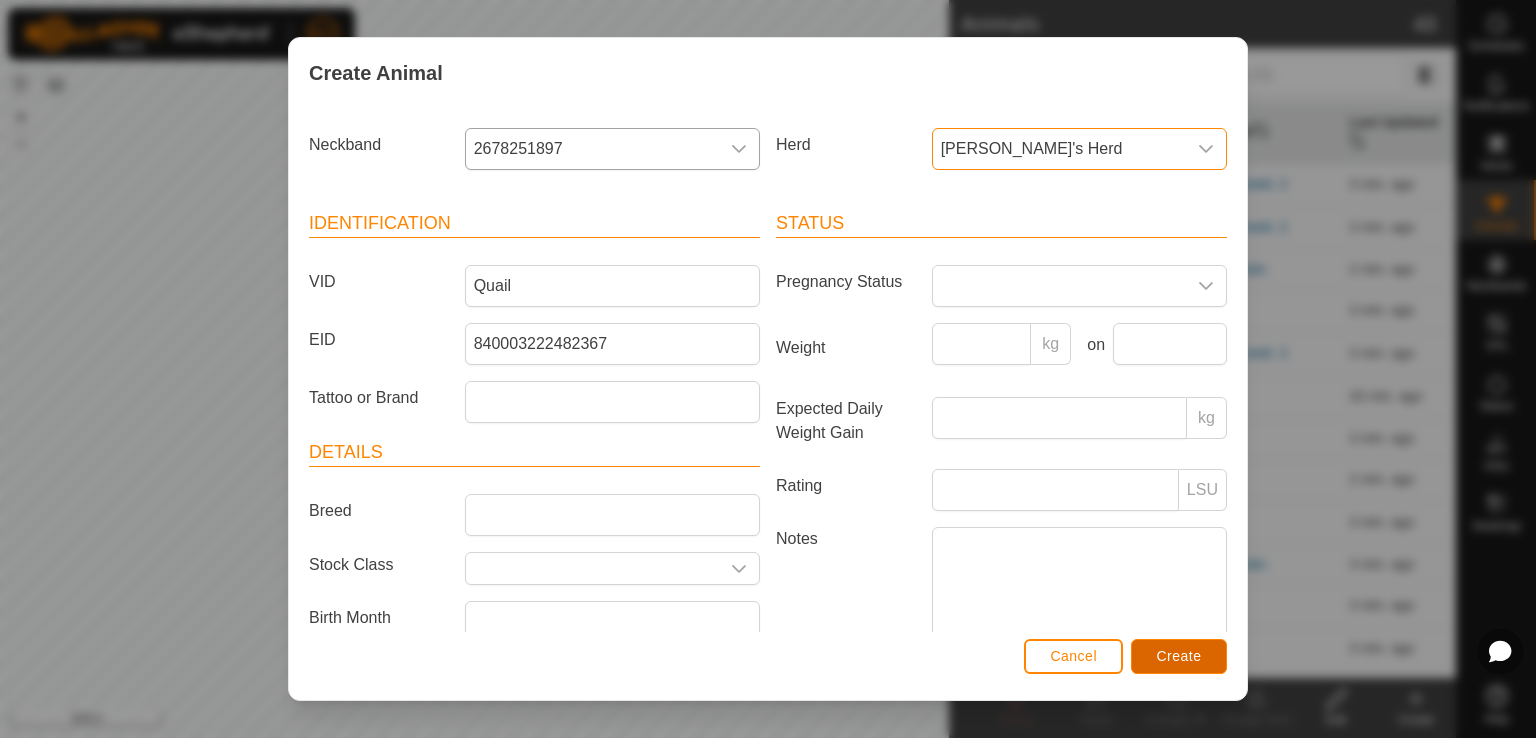 click on "Create" at bounding box center (1179, 656) 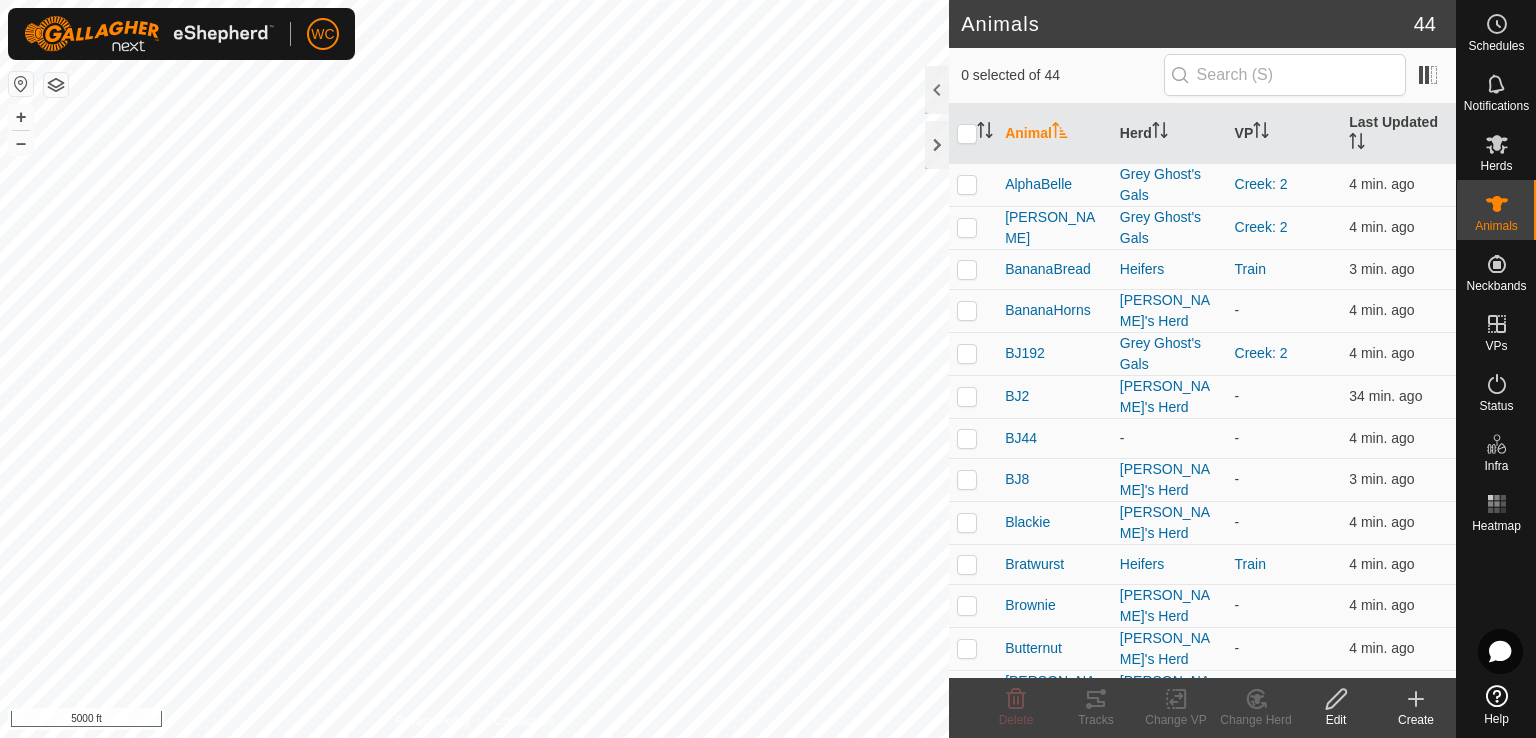 click 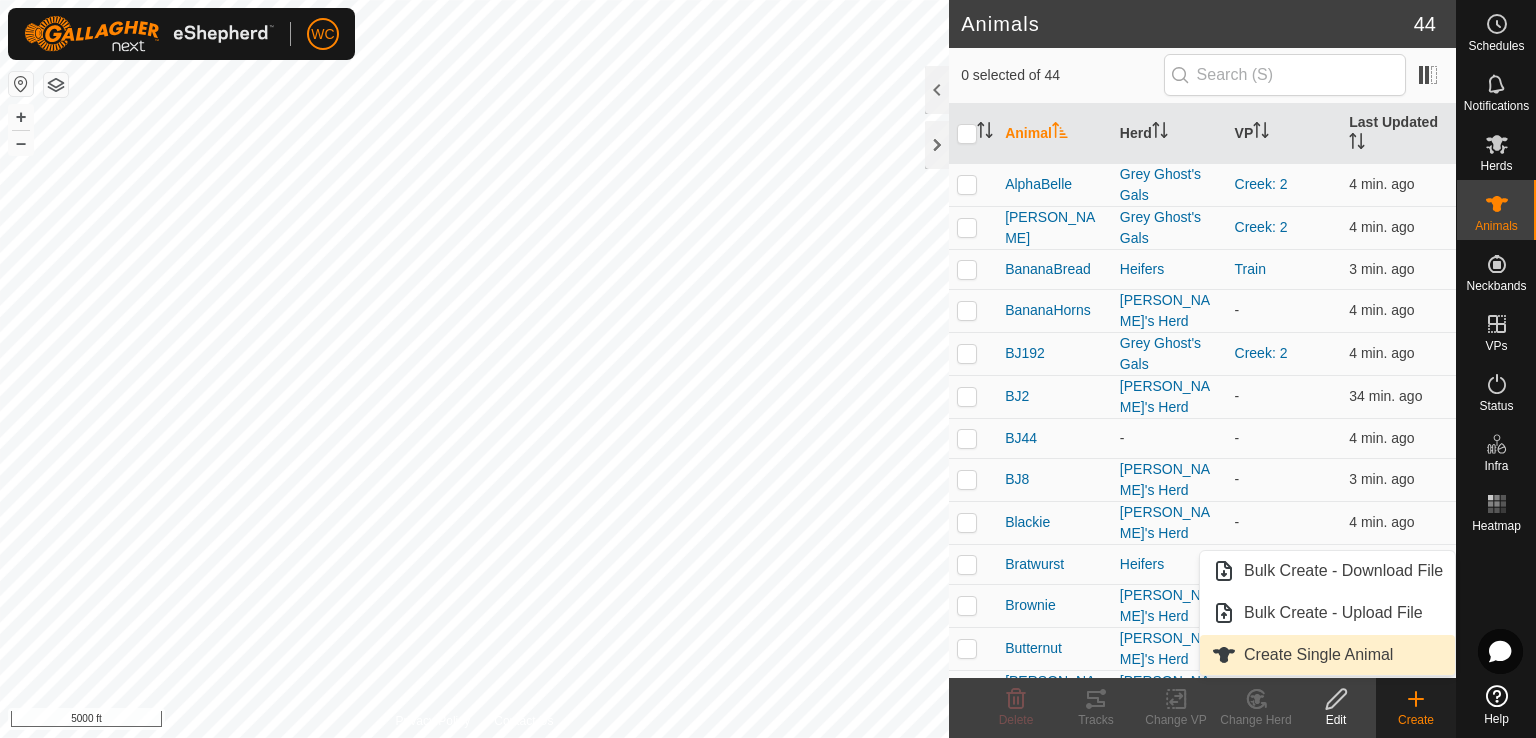 click on "Create Single Animal" at bounding box center [1327, 655] 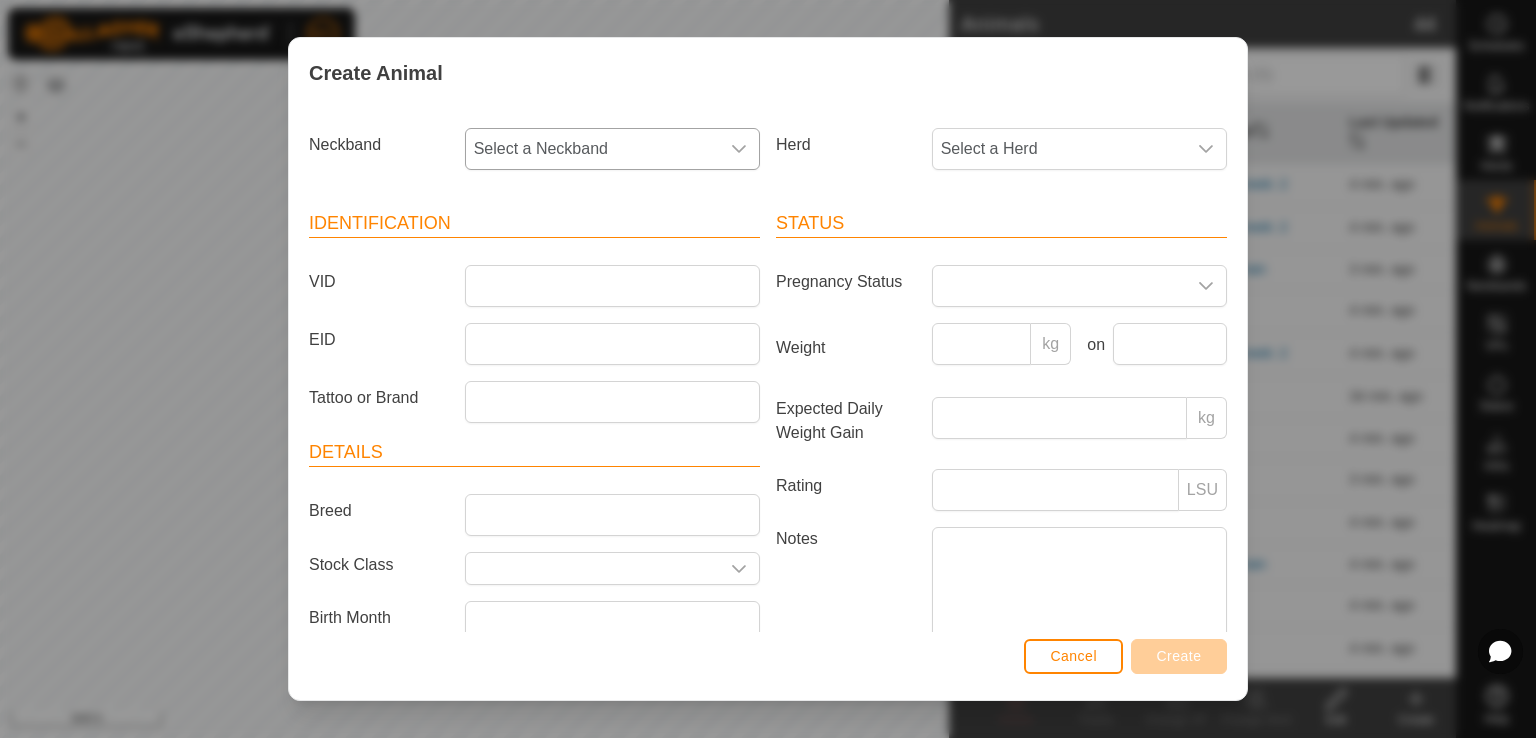 click on "Select a Neckband" at bounding box center [592, 149] 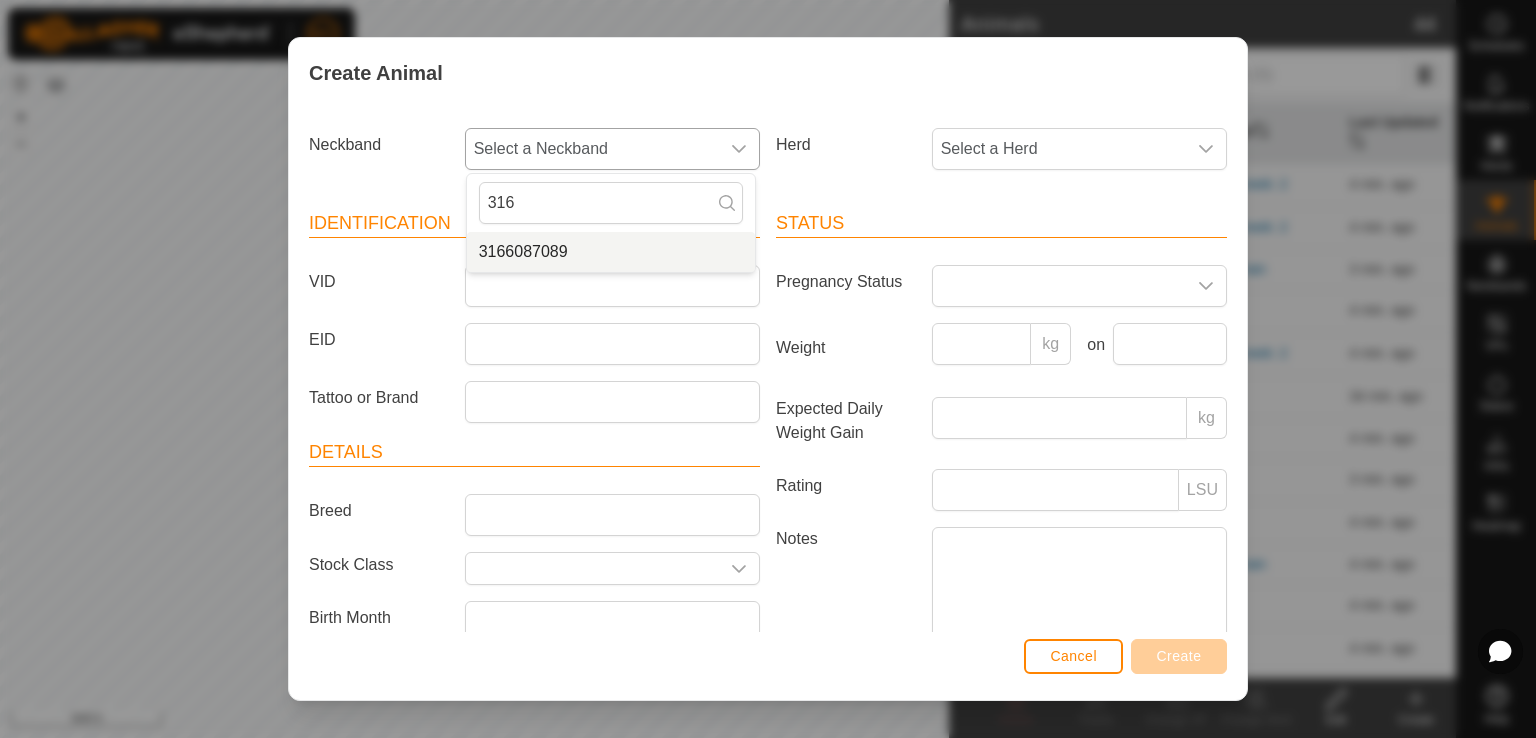 type on "316" 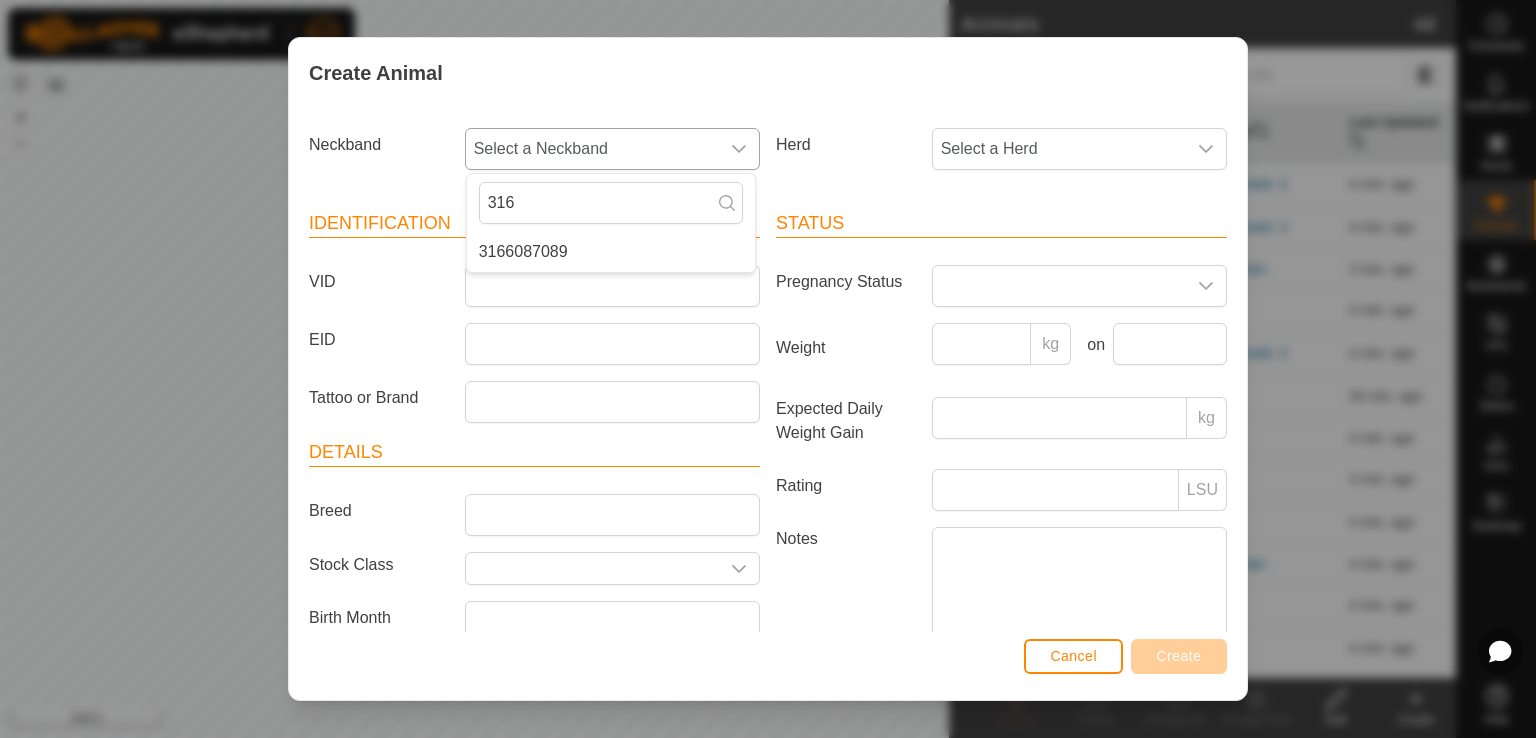 click on "3166087089" at bounding box center (611, 252) 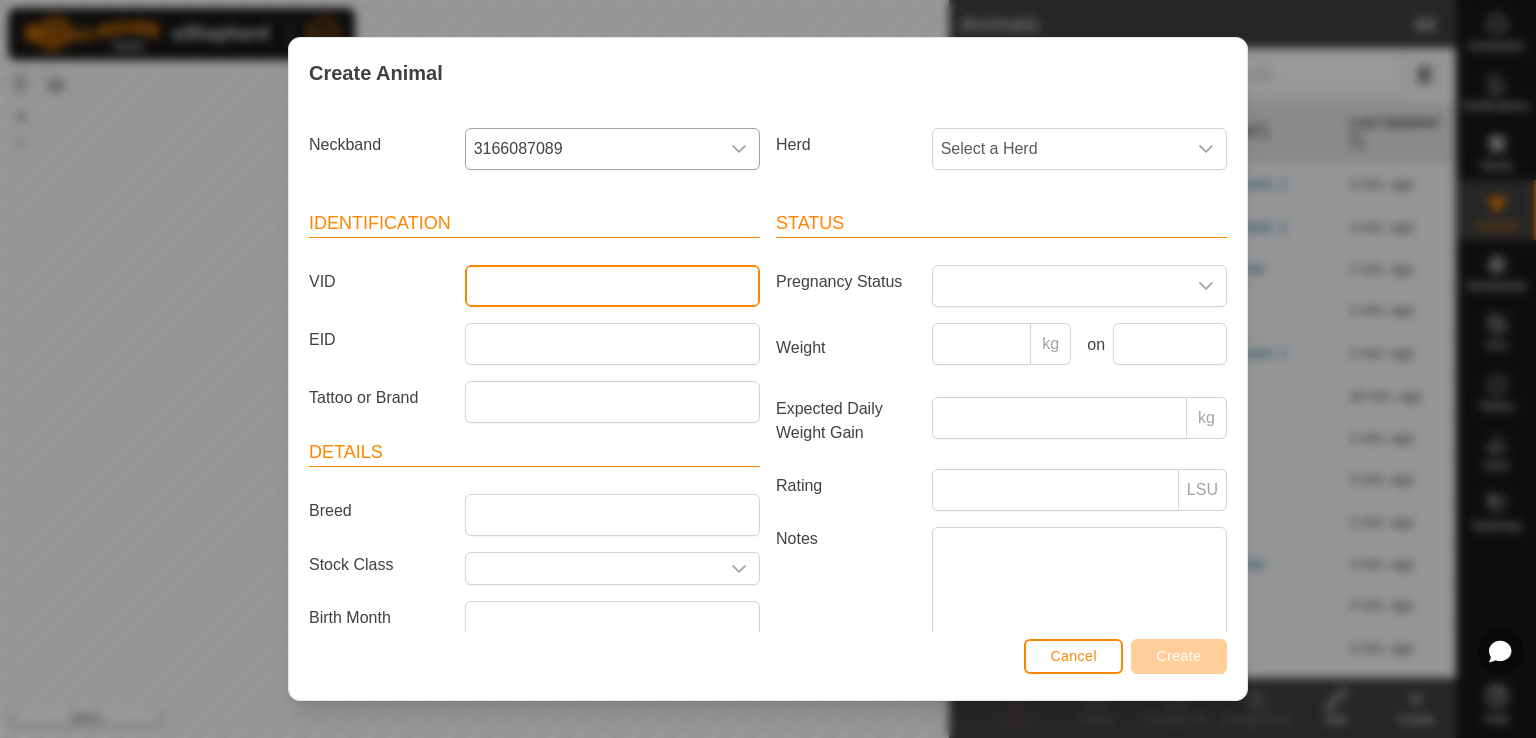 click on "VID" at bounding box center (612, 286) 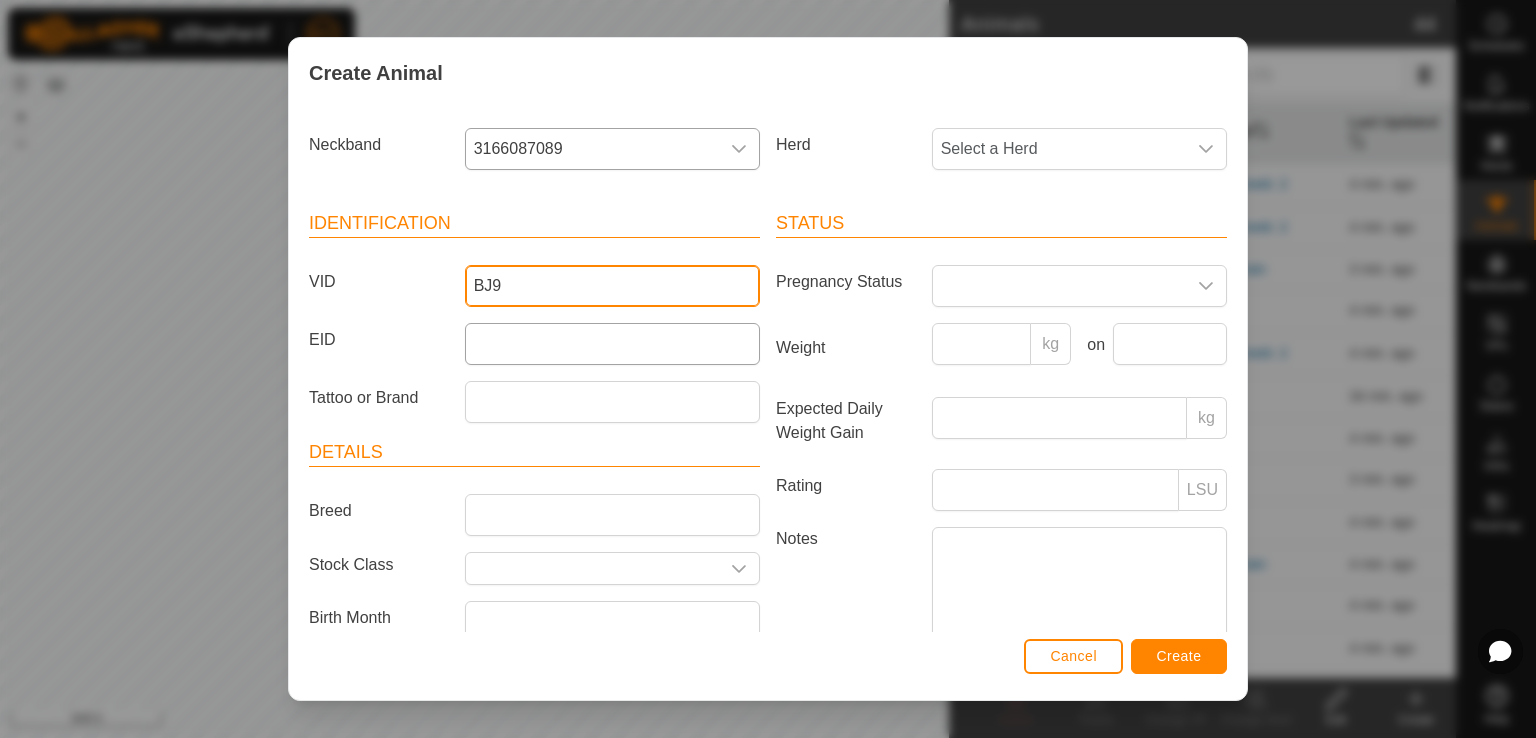 type on "BJ9" 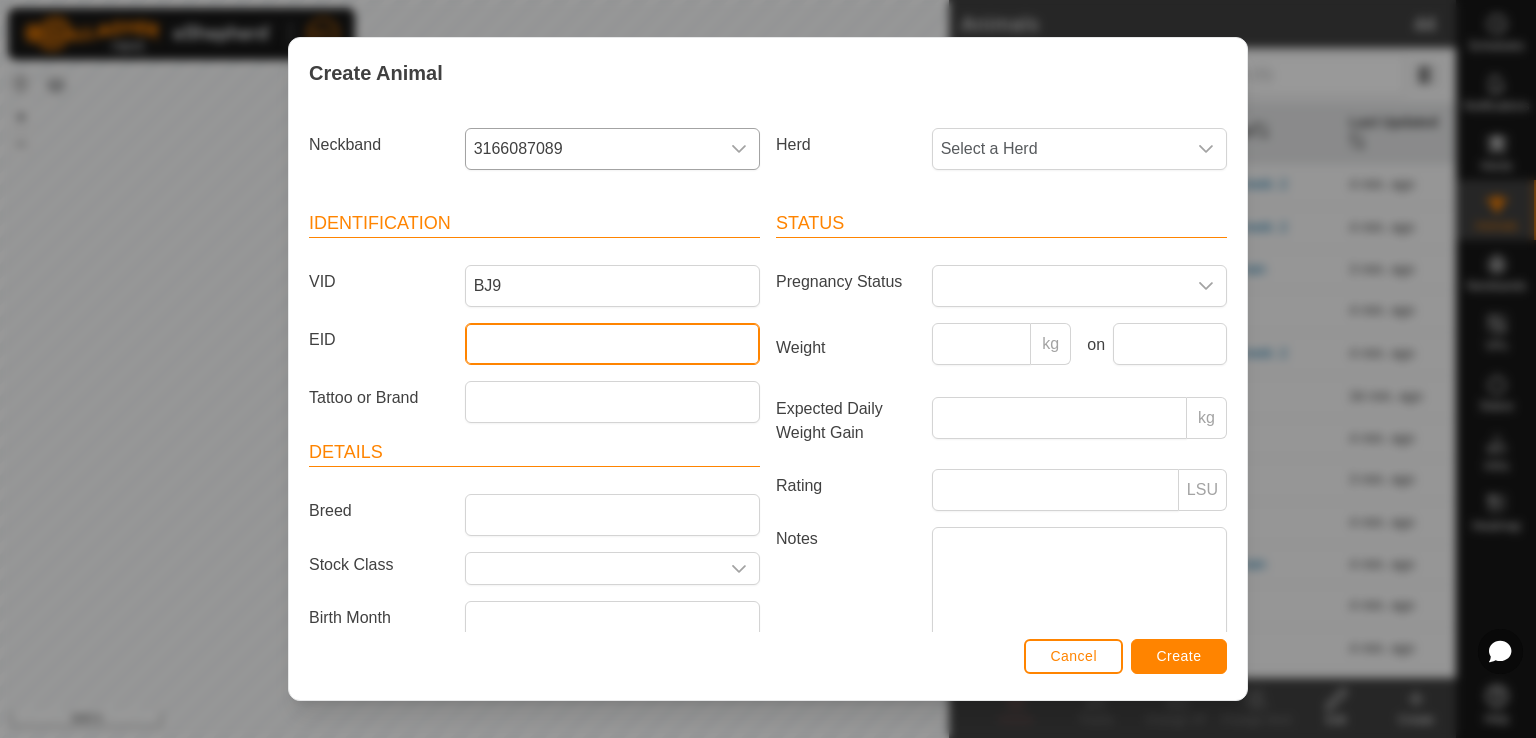 click on "EID" at bounding box center (612, 344) 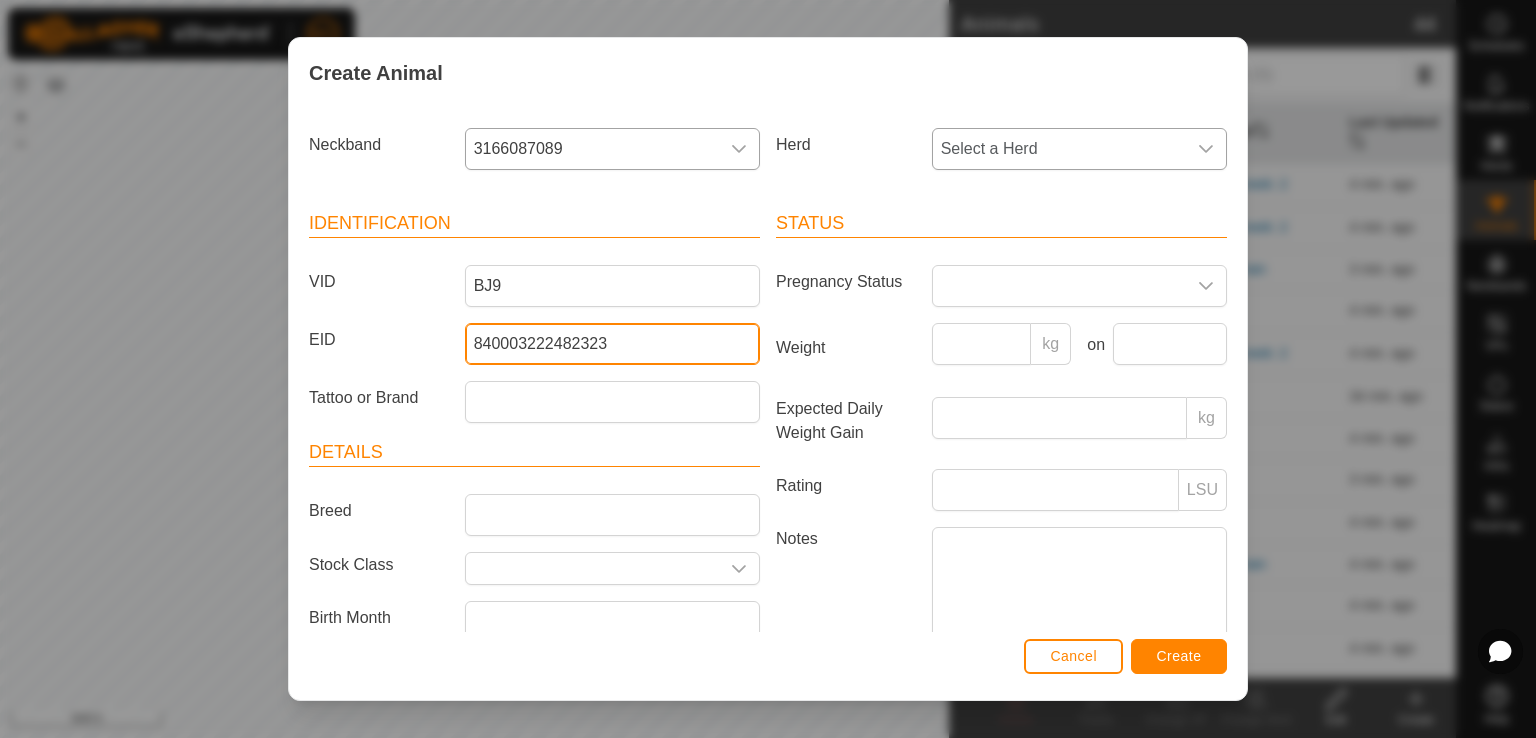 type on "840003222482323" 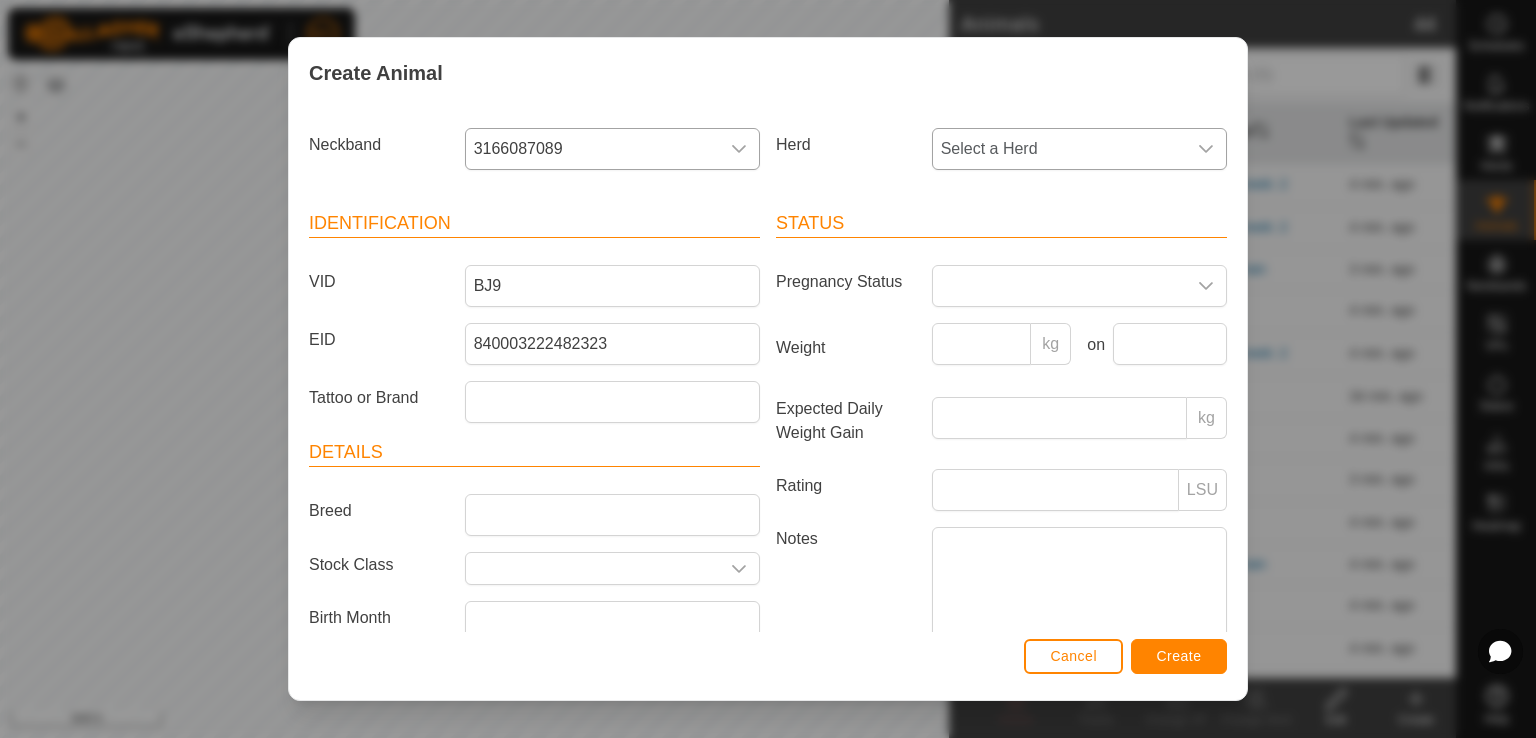 click on "Select a Herd" at bounding box center (1059, 149) 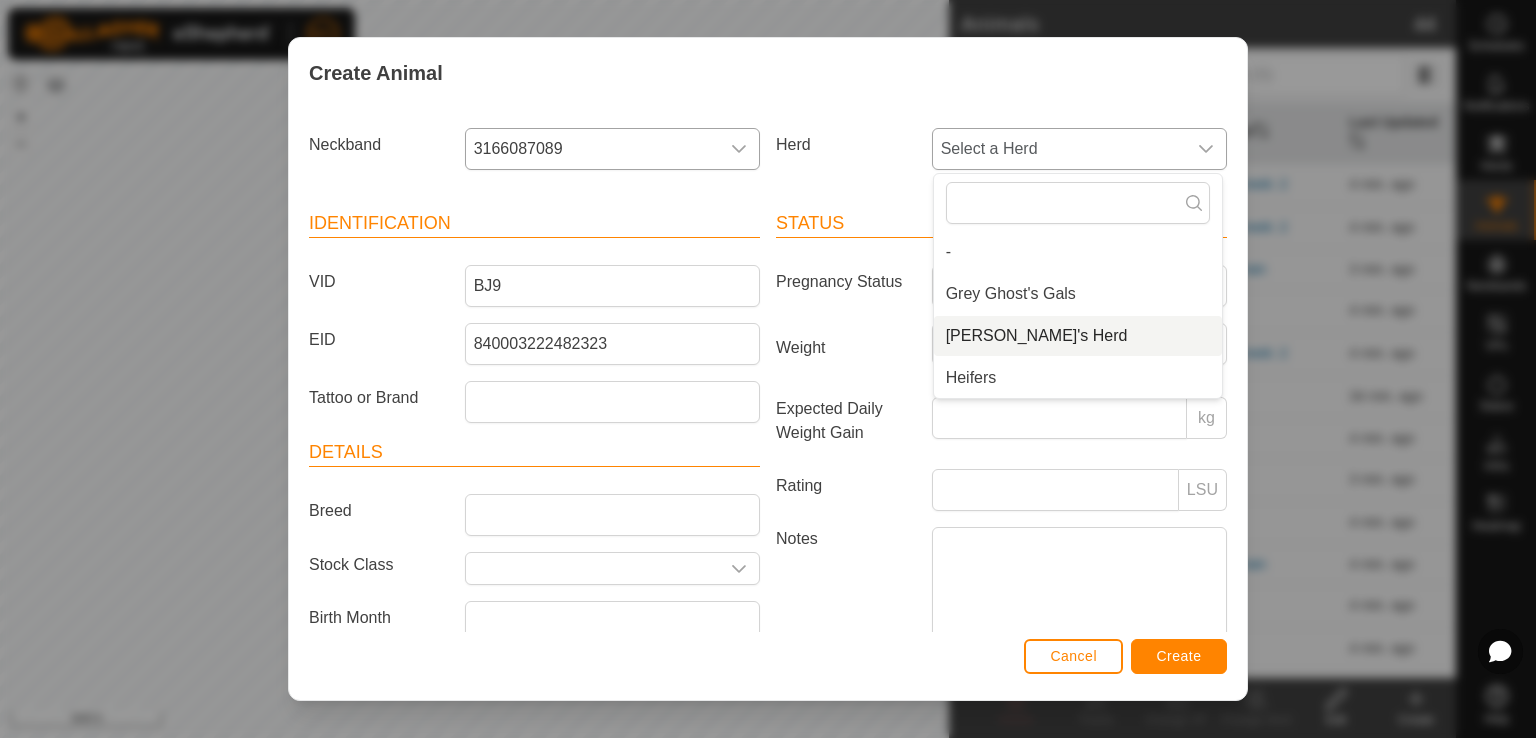 click on "[PERSON_NAME]'s Herd" at bounding box center (1078, 336) 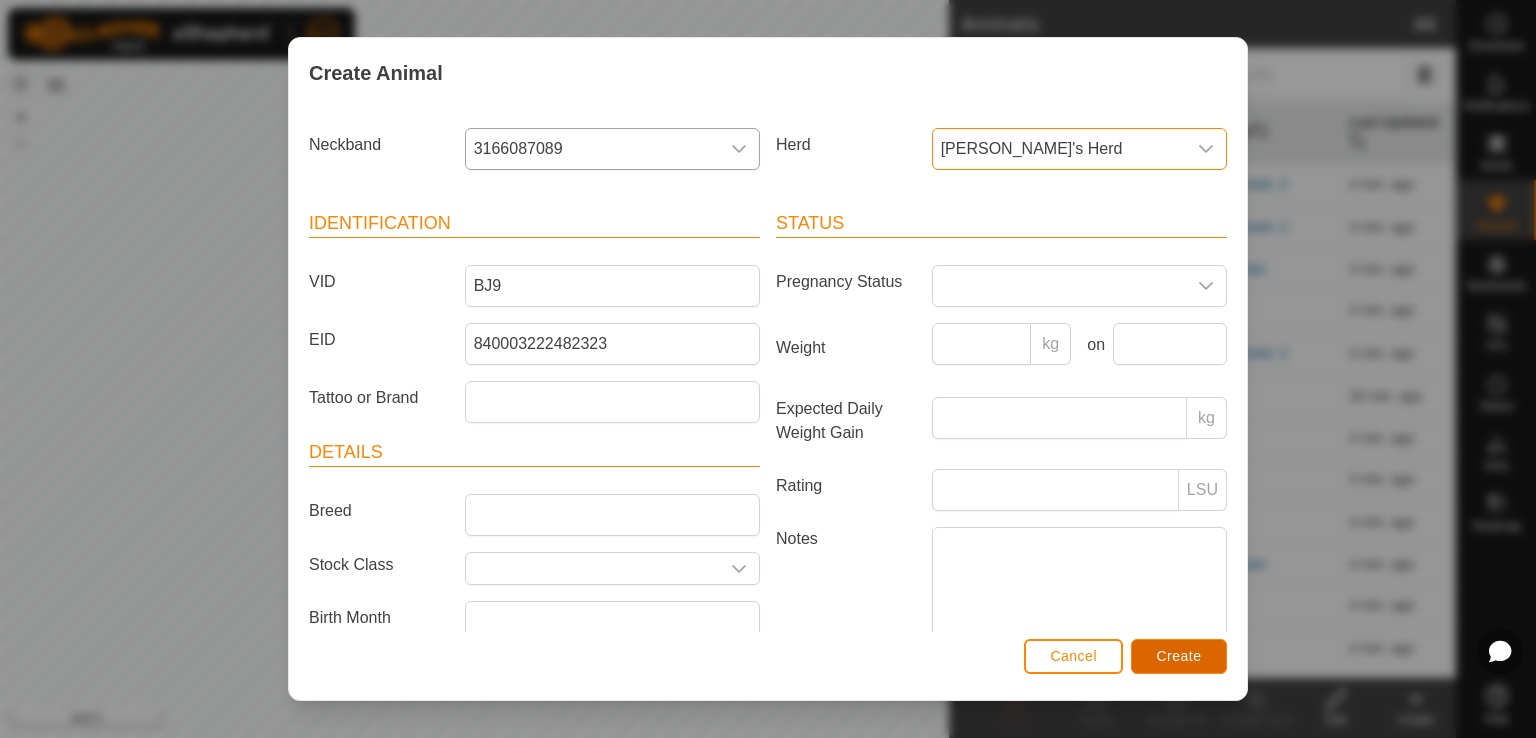 click on "Create" at bounding box center (1179, 656) 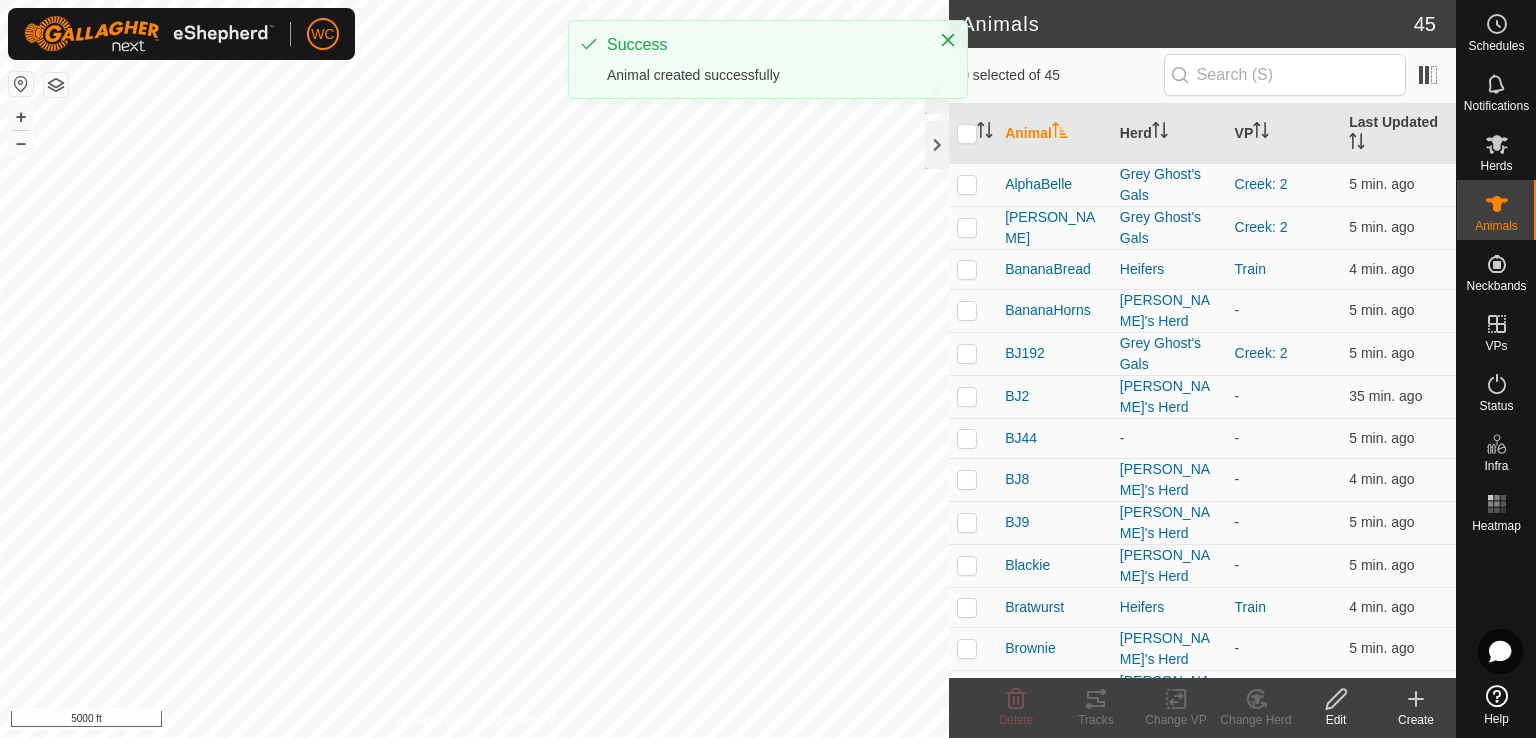 click 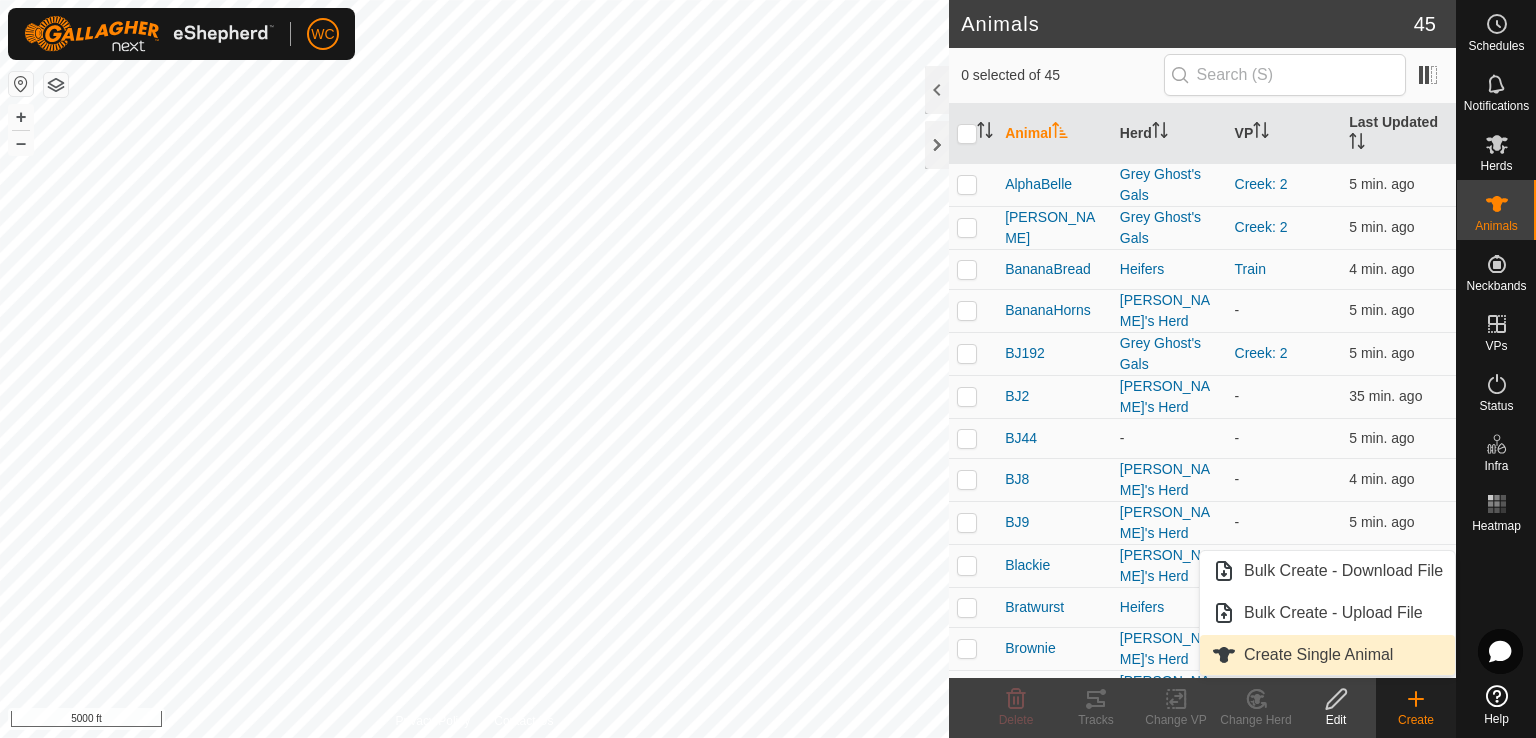 click on "Create Single Animal" at bounding box center (1327, 655) 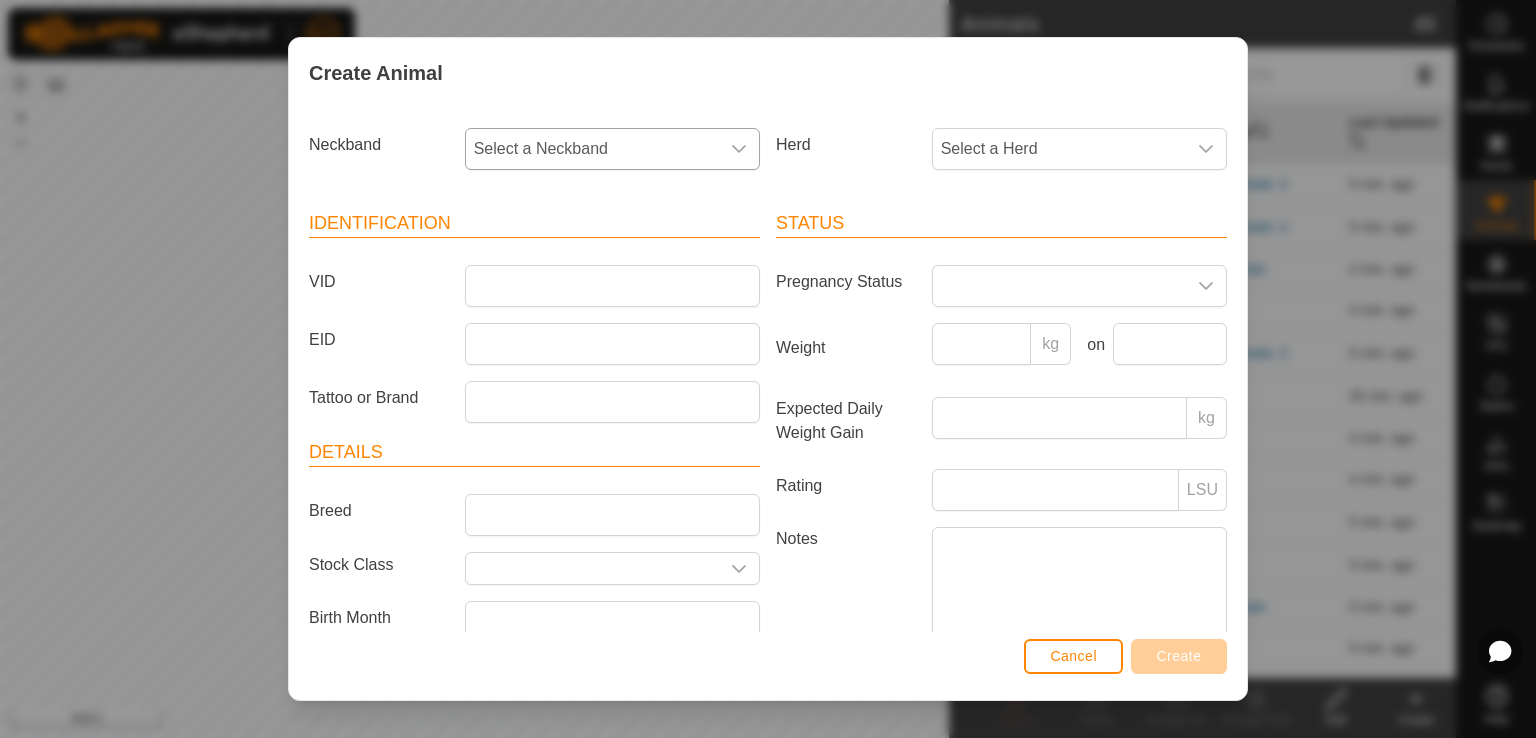 click on "Select a Neckband" at bounding box center (592, 149) 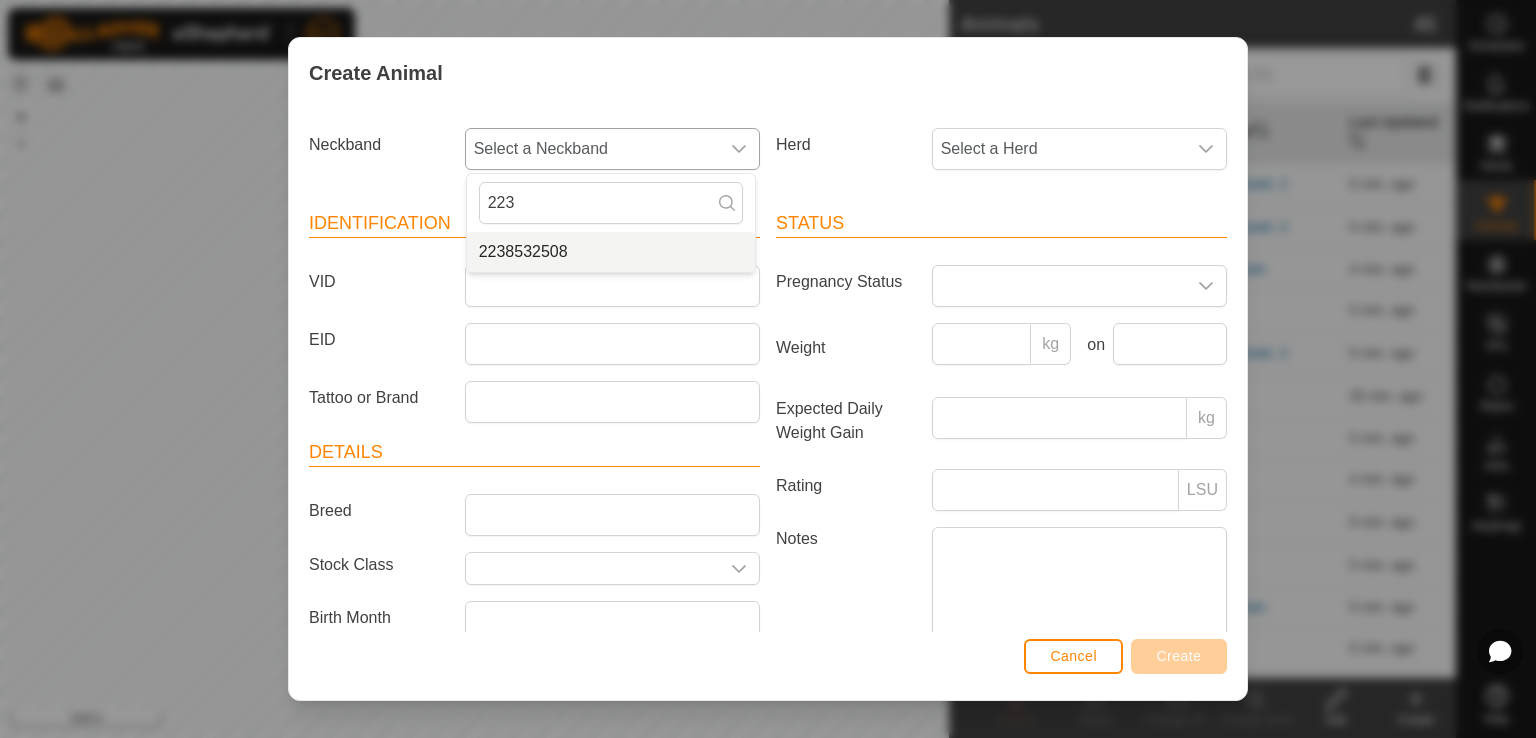 type on "223" 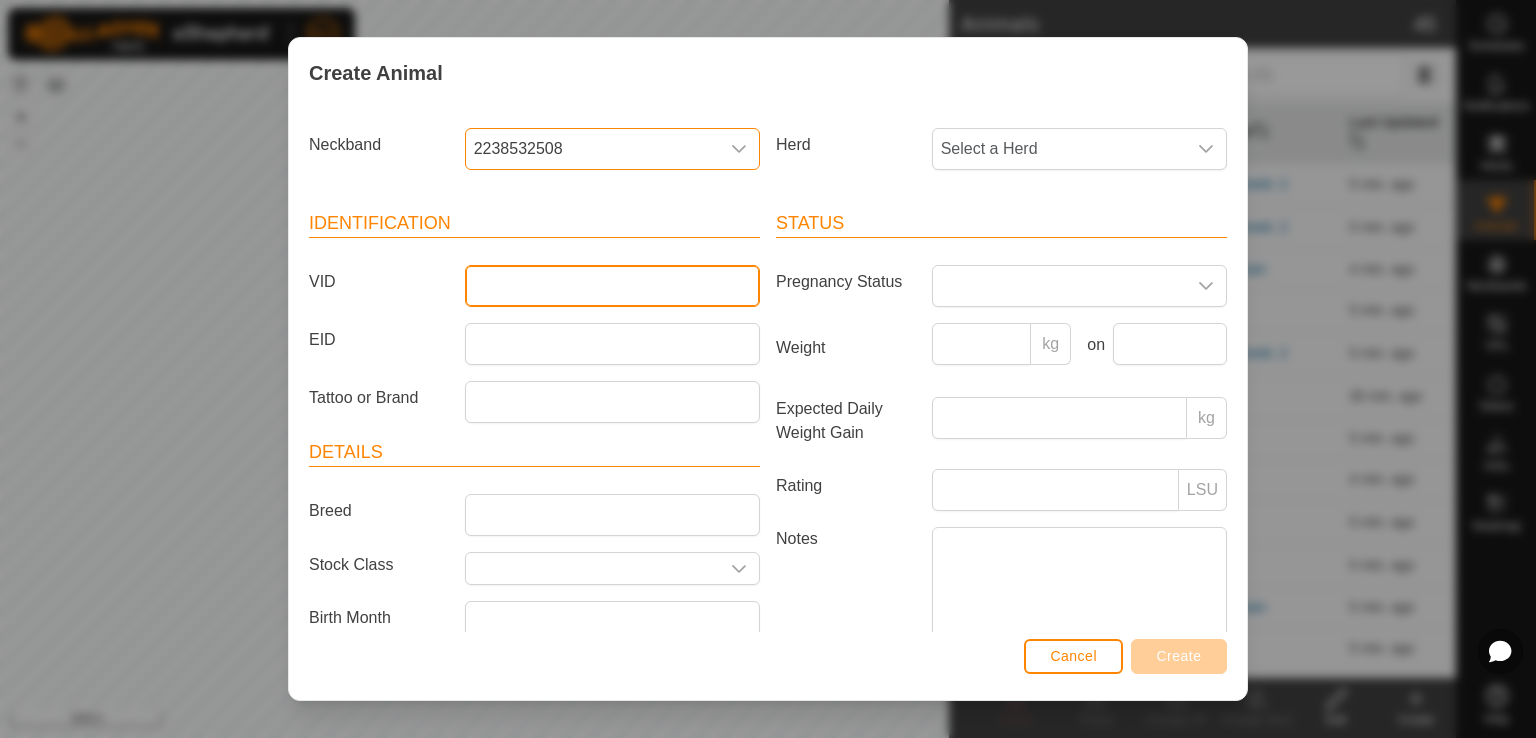 click on "VID" at bounding box center (612, 286) 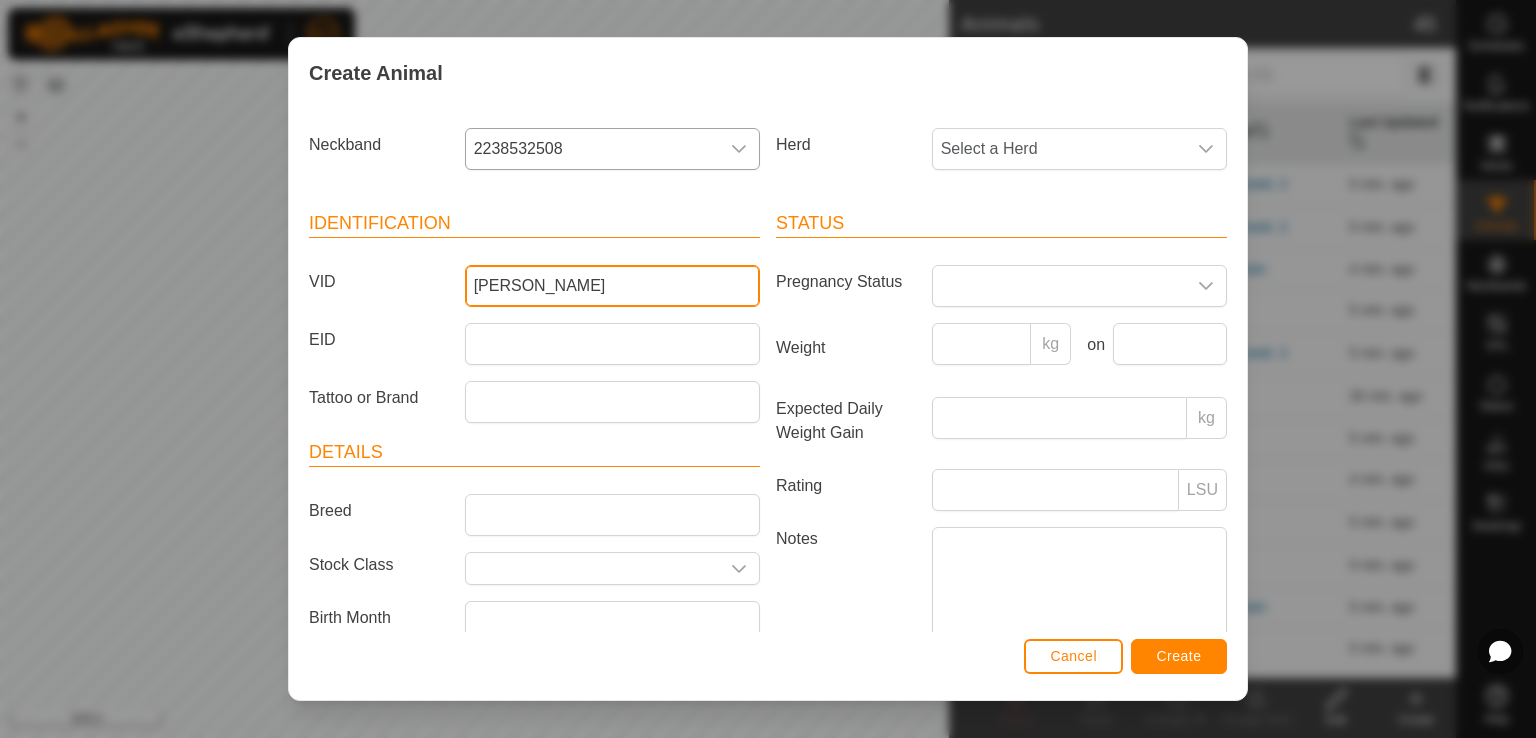type on "[PERSON_NAME]" 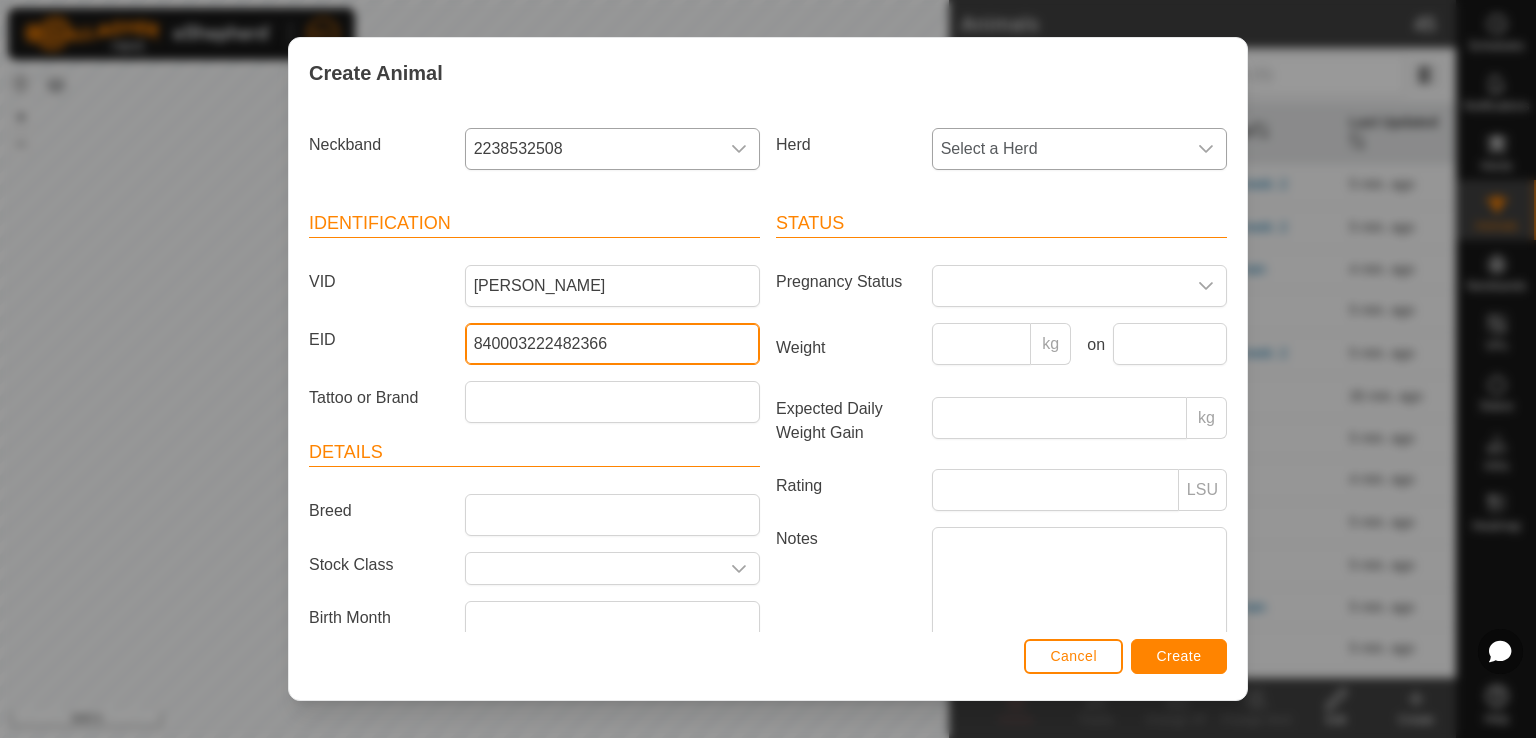 type on "840003222482366" 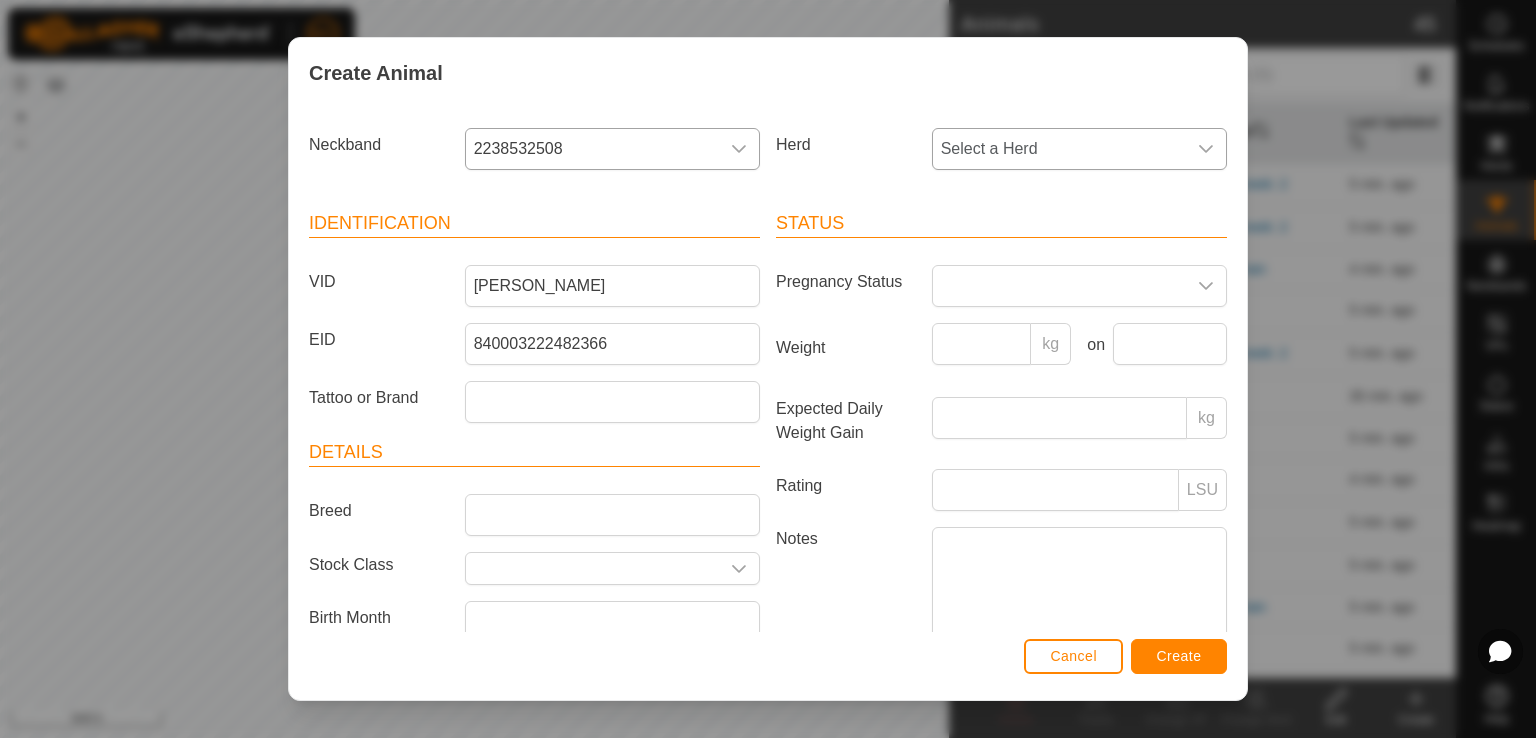 click on "Select a Herd" at bounding box center [1059, 149] 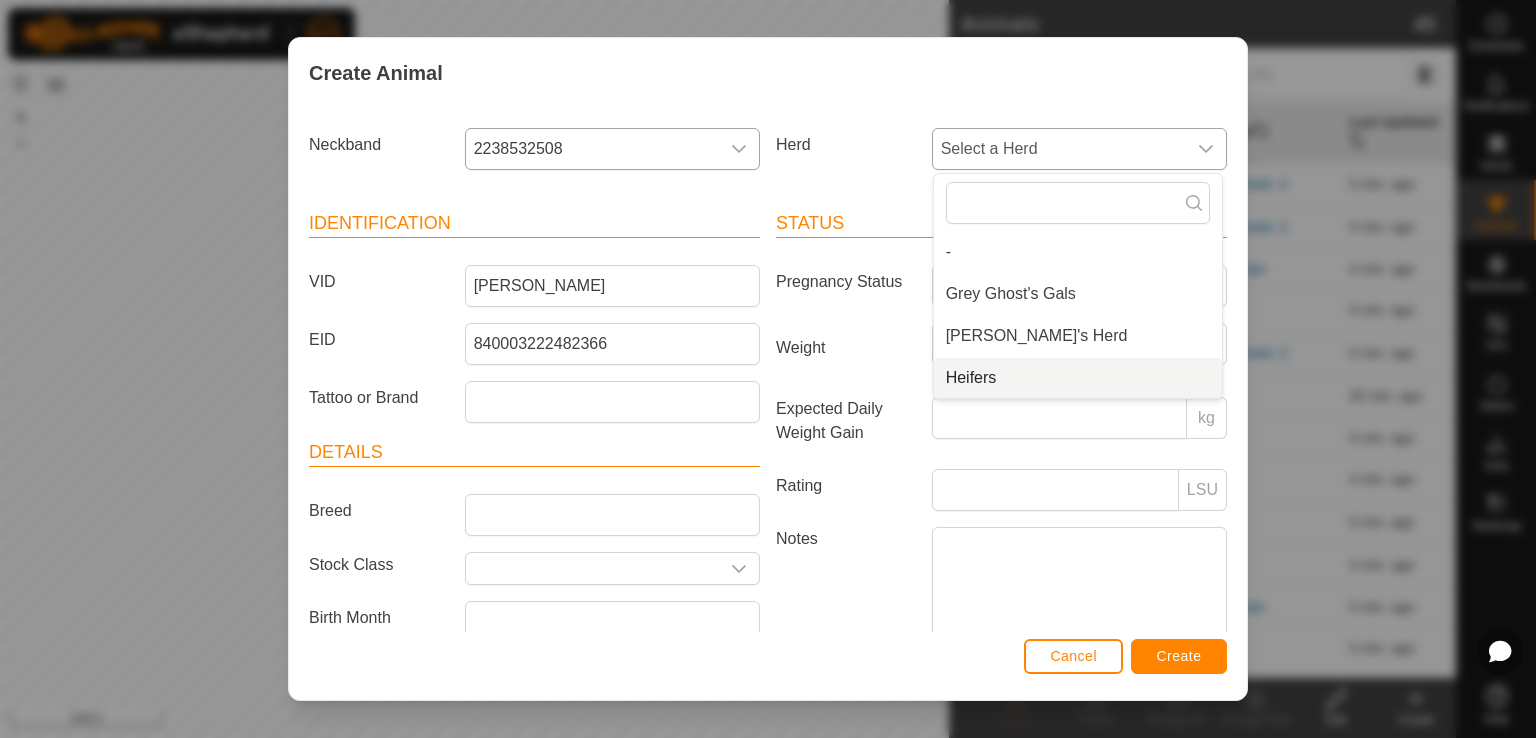 click on "Heifers" at bounding box center [1078, 378] 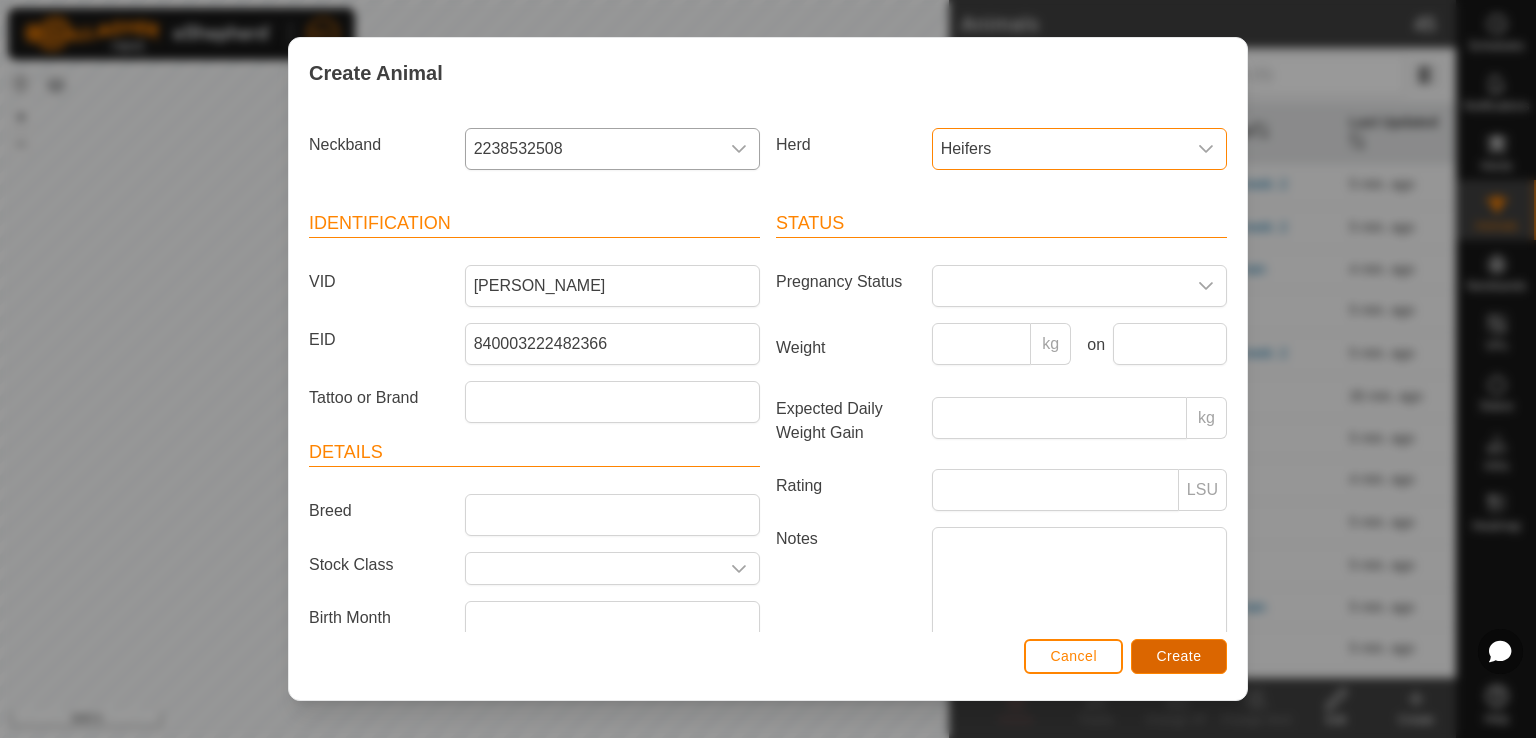 click on "Create" at bounding box center (1179, 656) 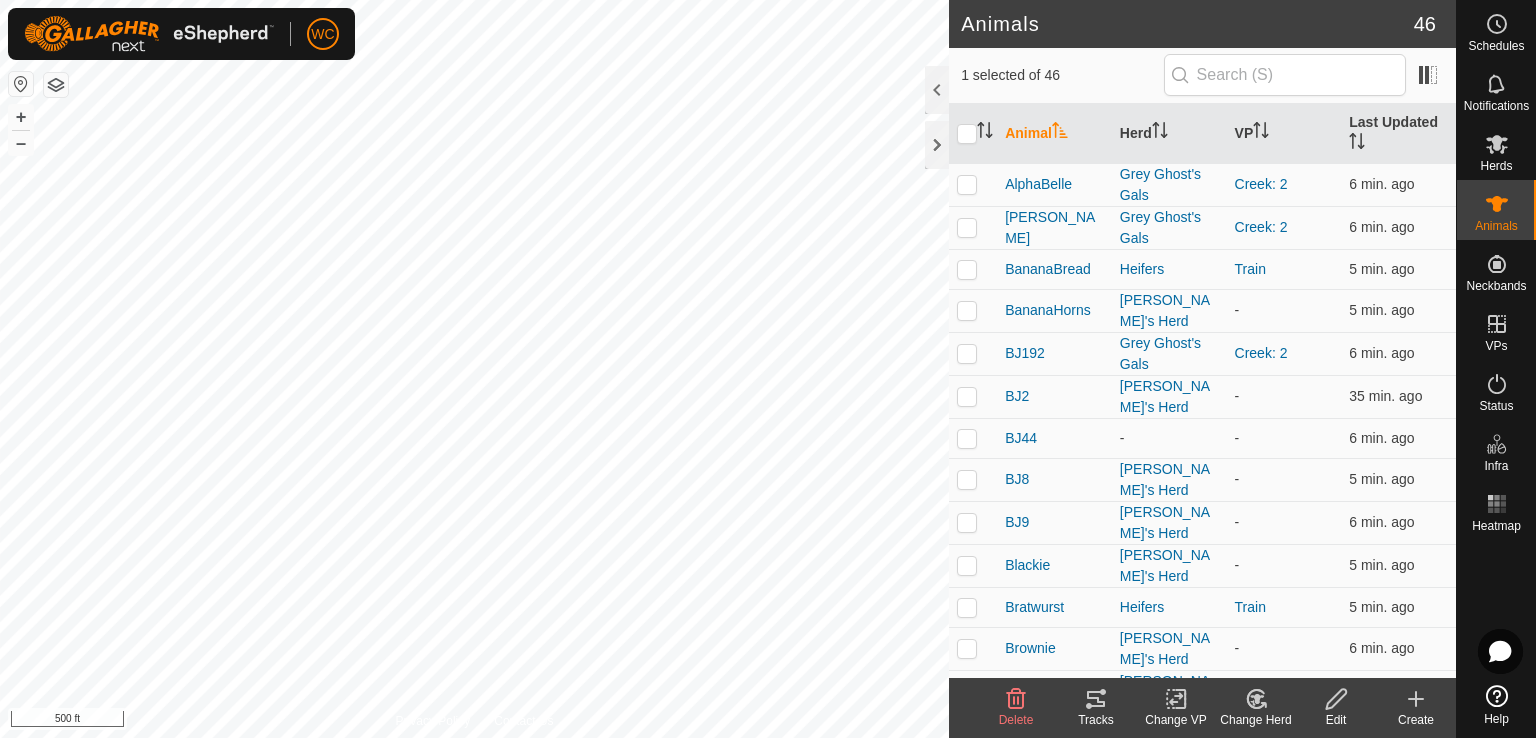 click on "Change Herd" 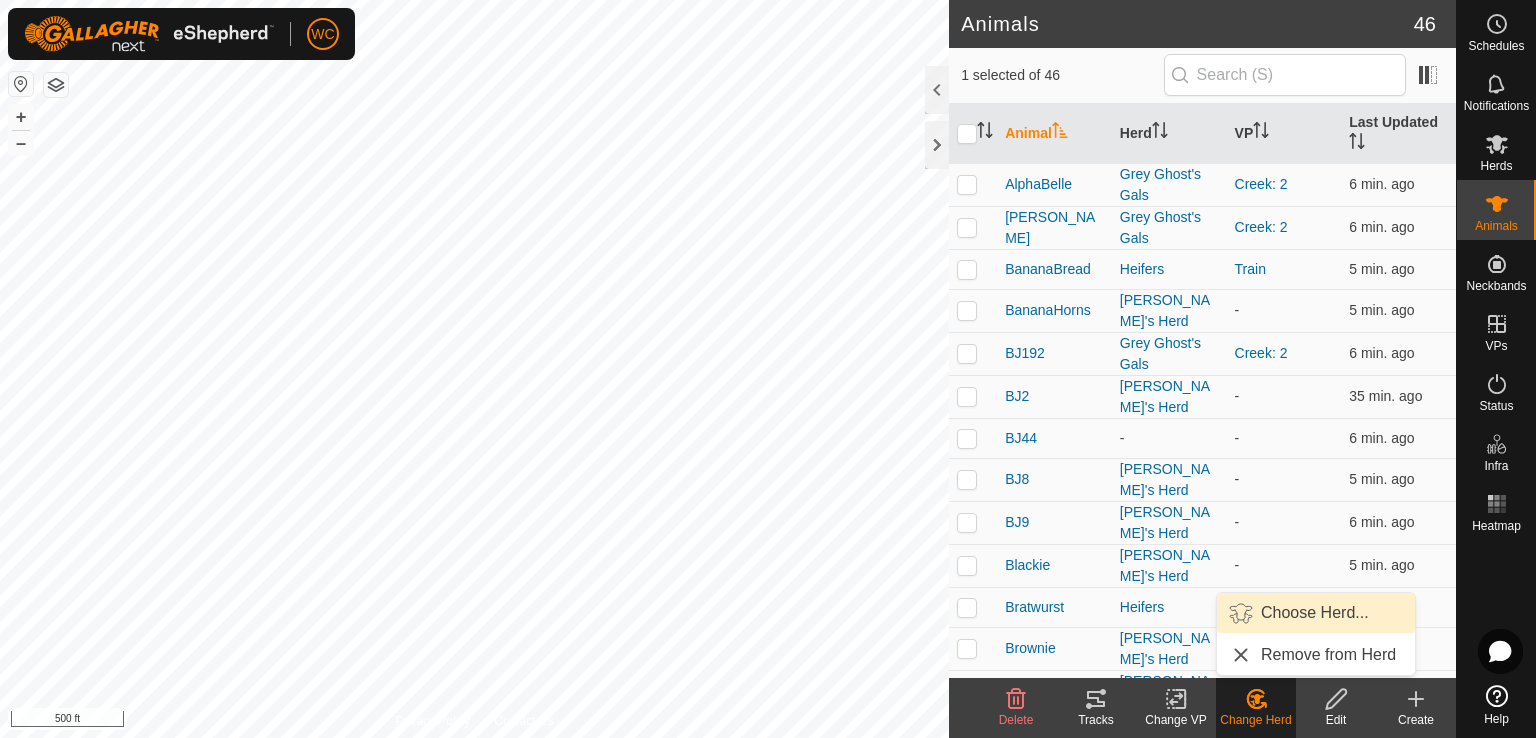 click on "Choose Herd..." at bounding box center (1316, 613) 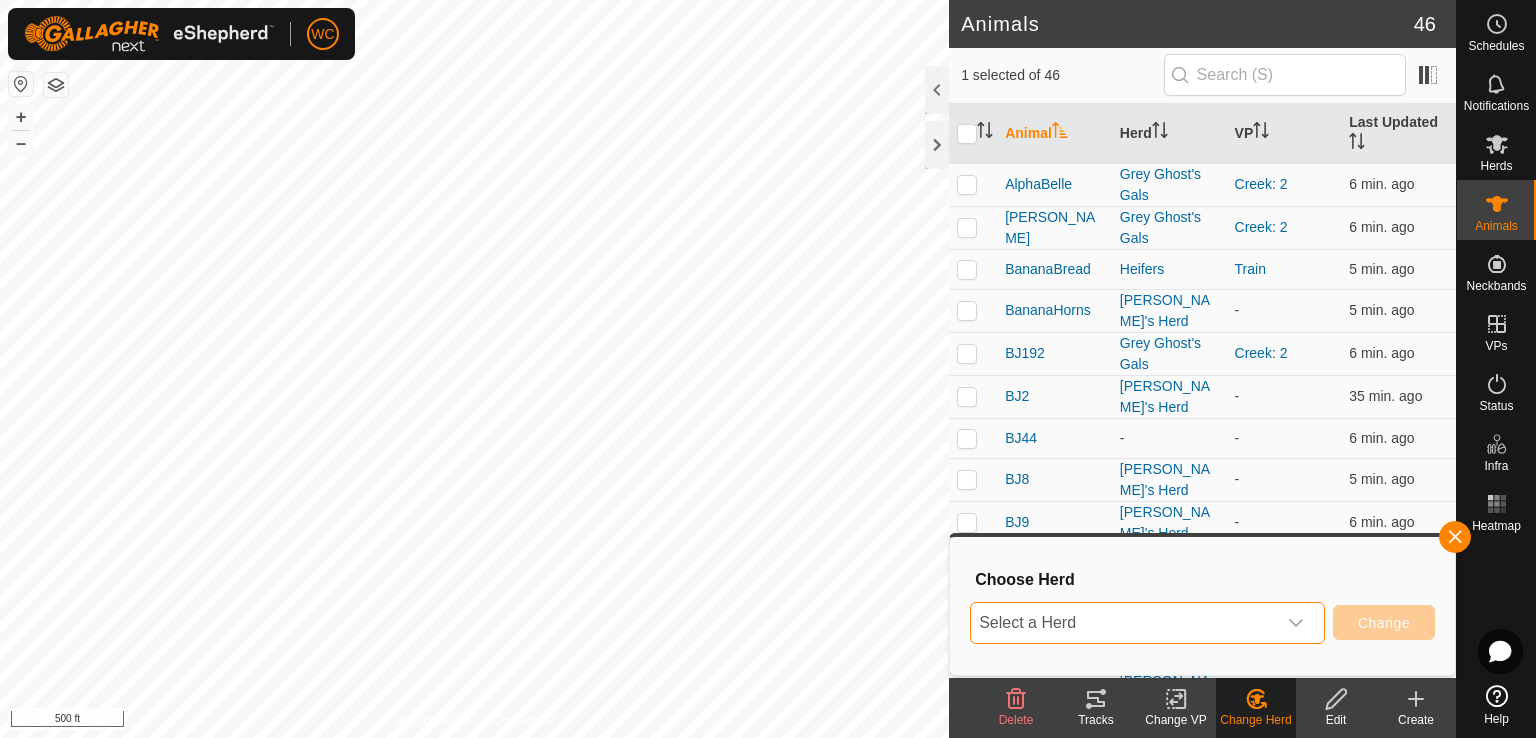 click on "Select a Herd" at bounding box center [1123, 623] 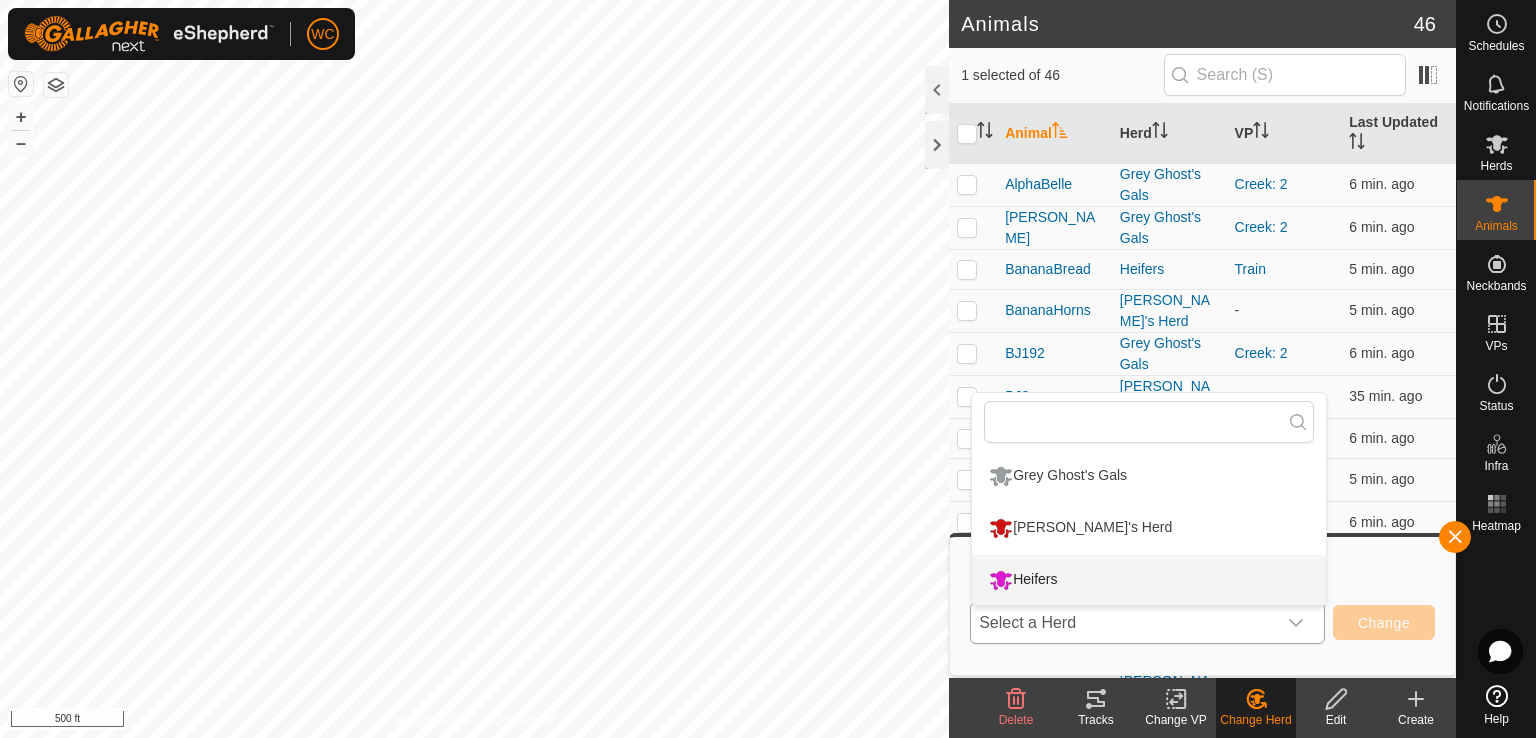 click on "Heifers" at bounding box center [1149, 580] 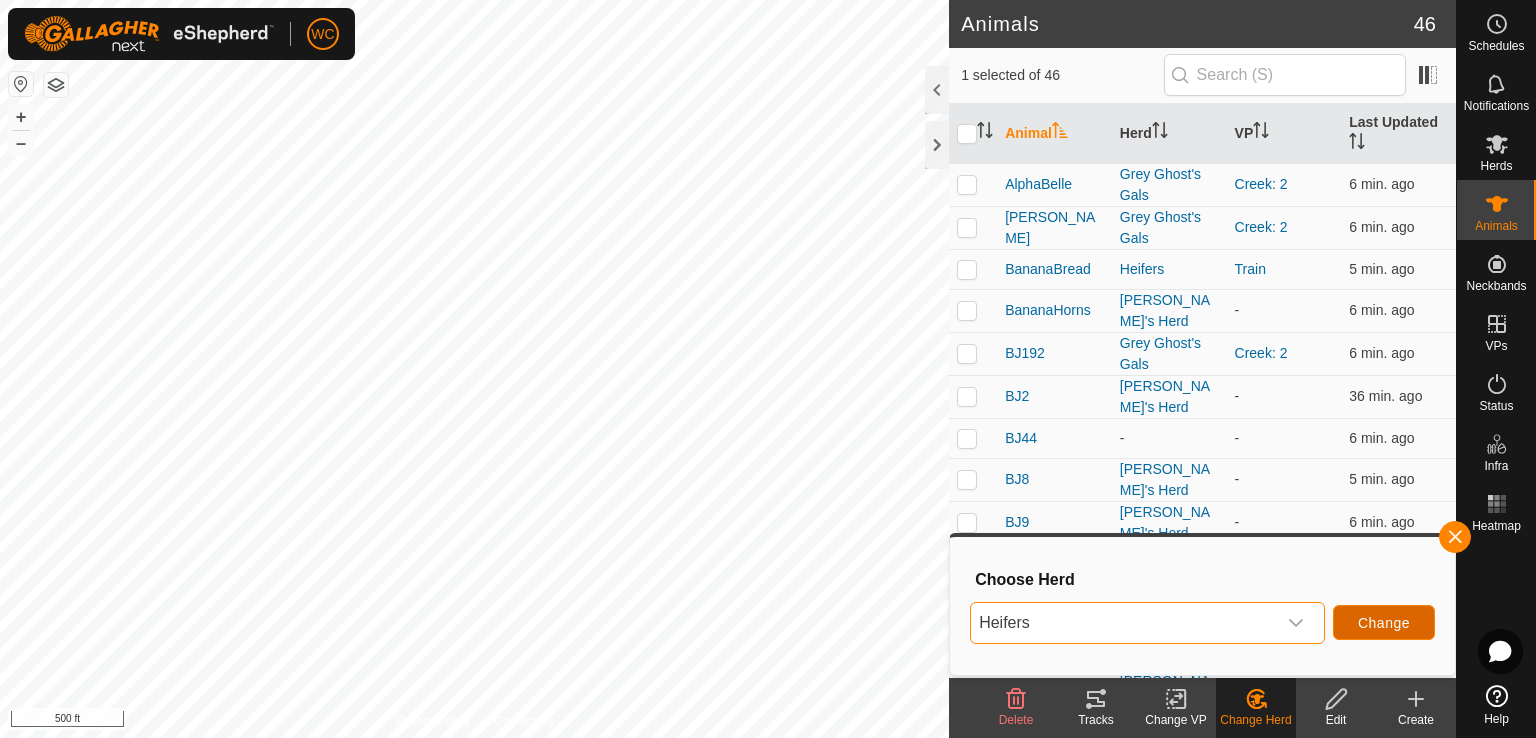 click on "Change" at bounding box center (1384, 623) 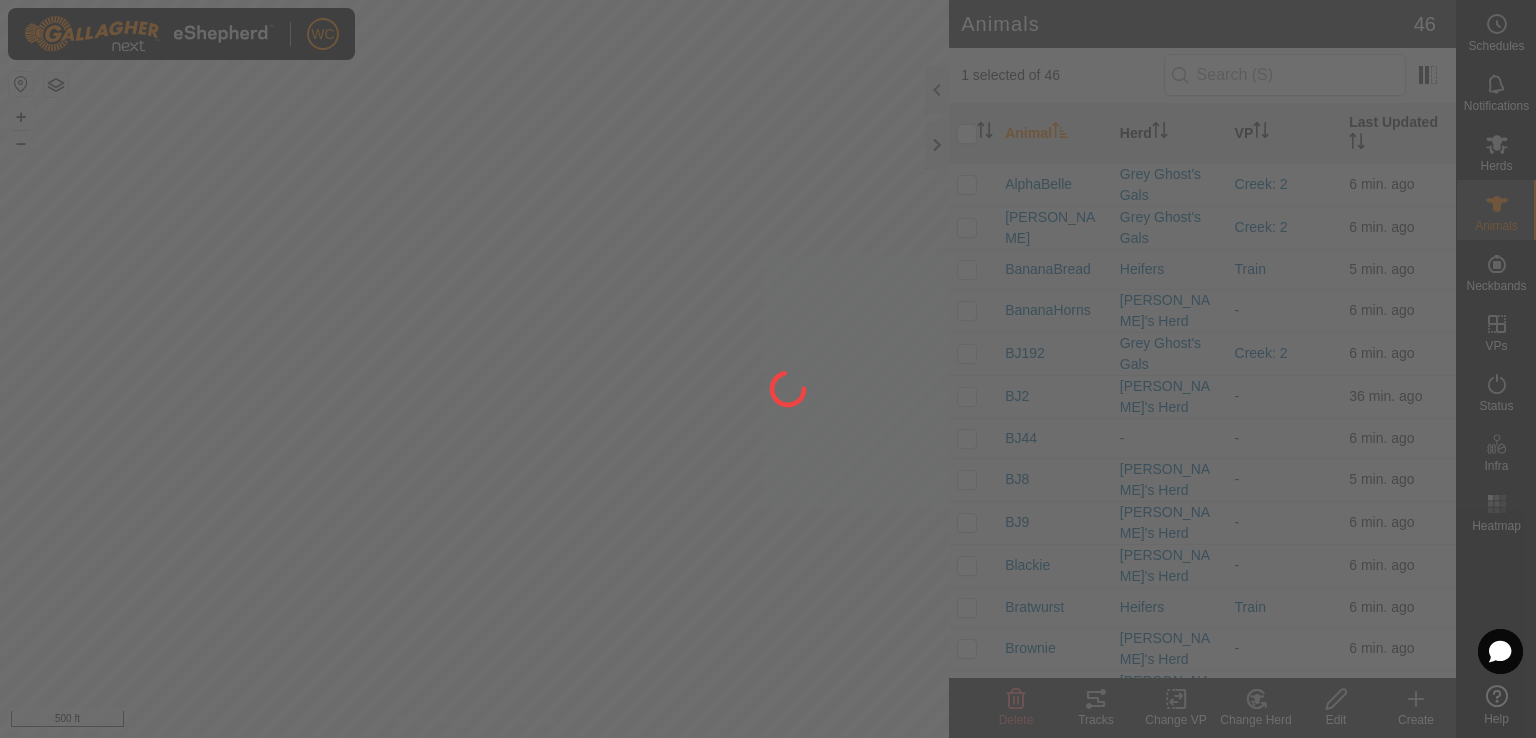 checkbox on "false" 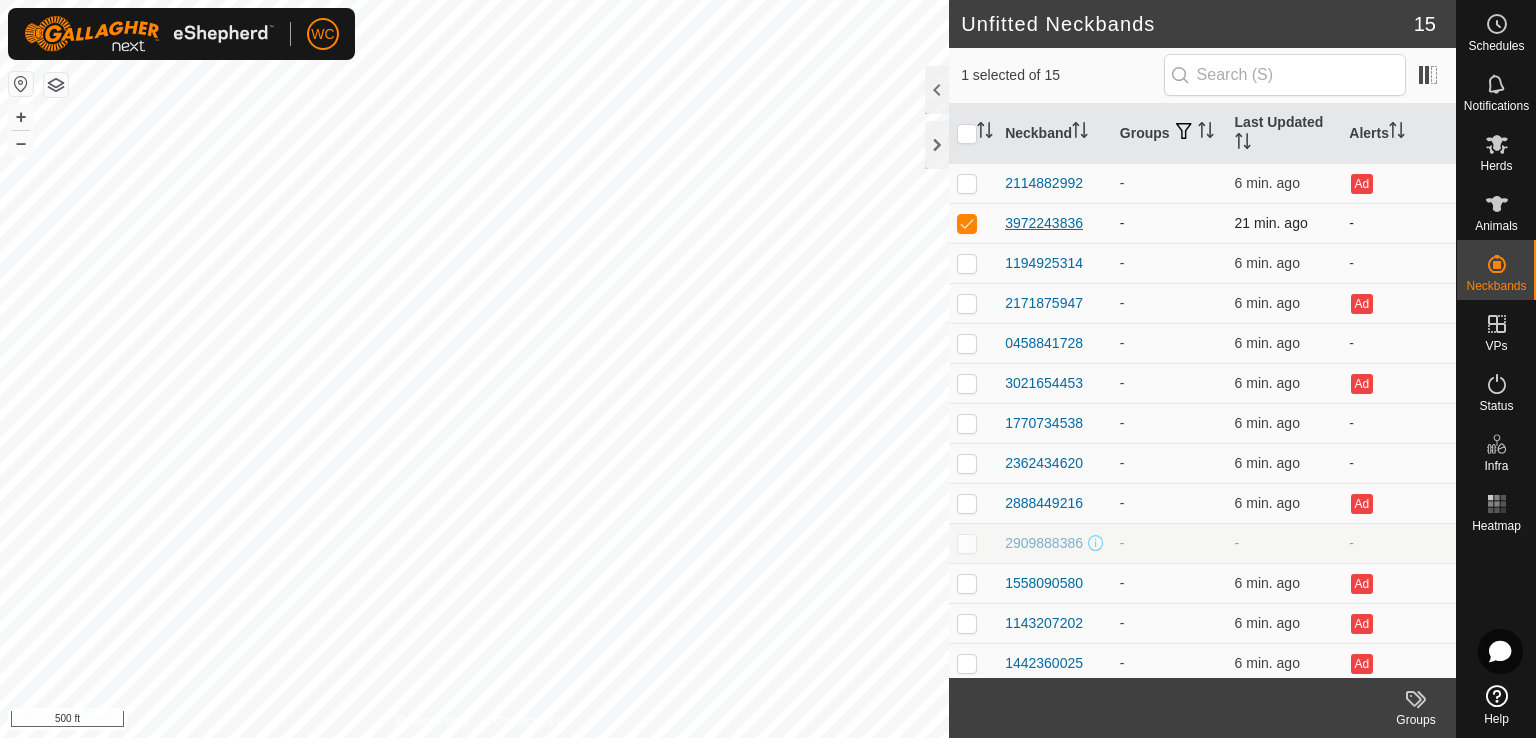 click on "3972243836" at bounding box center (1044, 223) 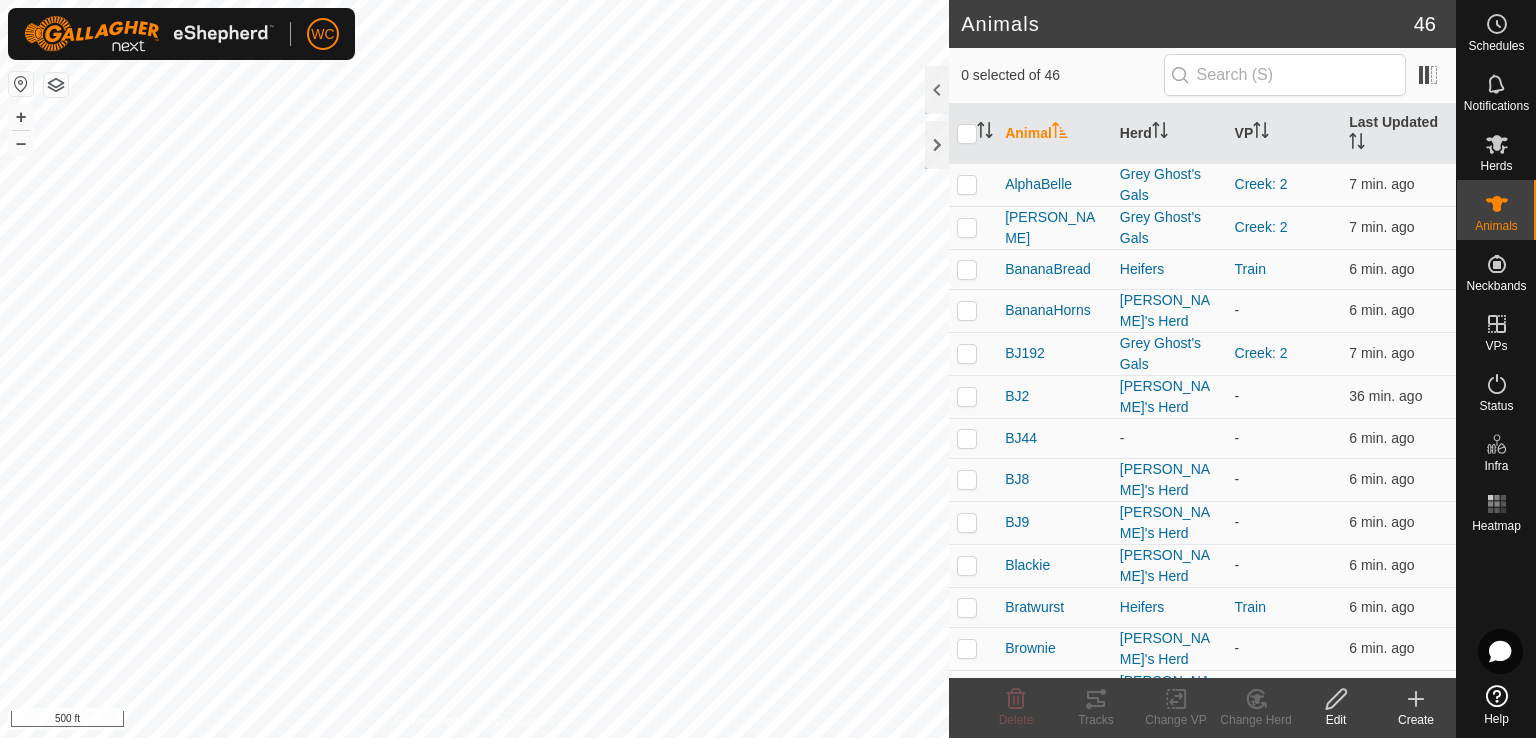 checkbox on "true" 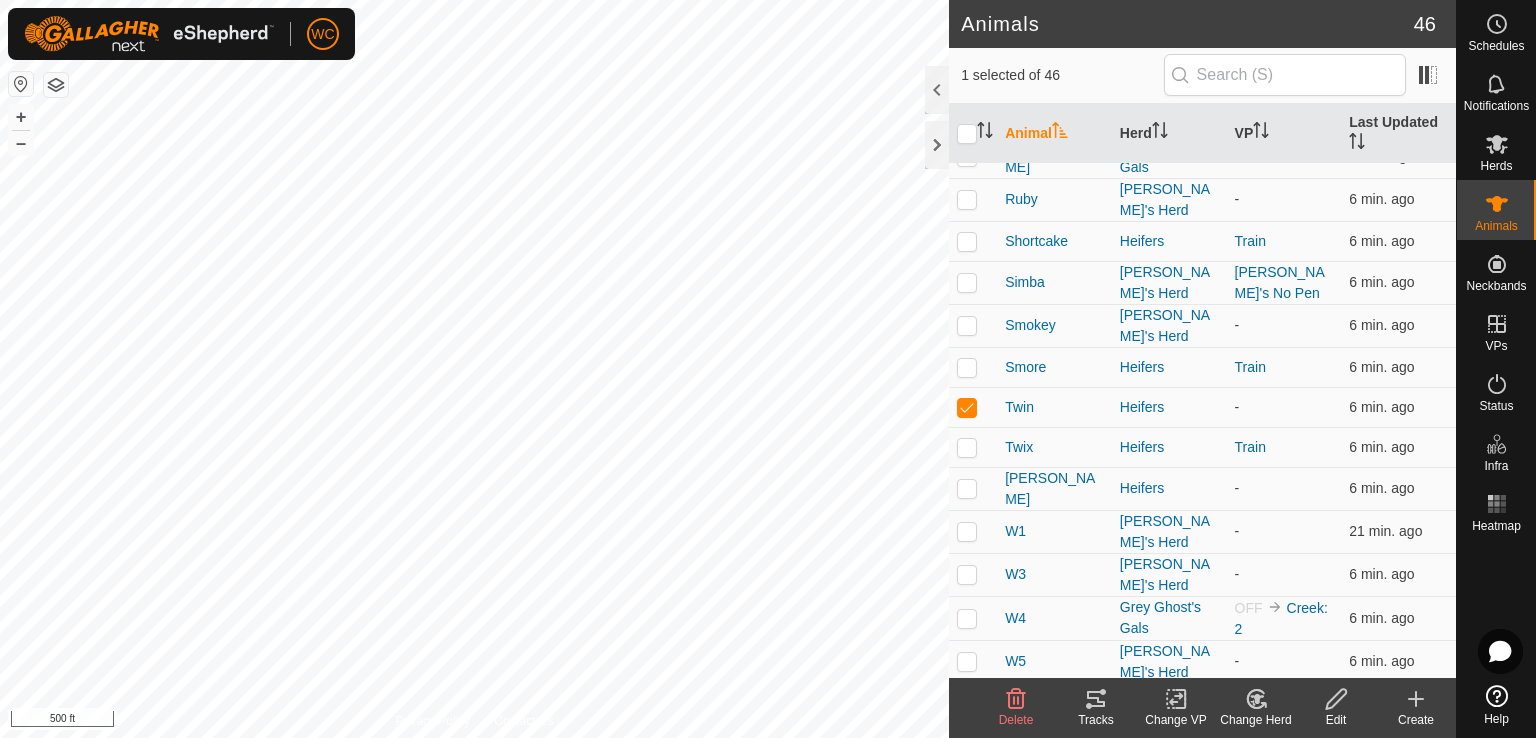 scroll, scrollTop: 1360, scrollLeft: 0, axis: vertical 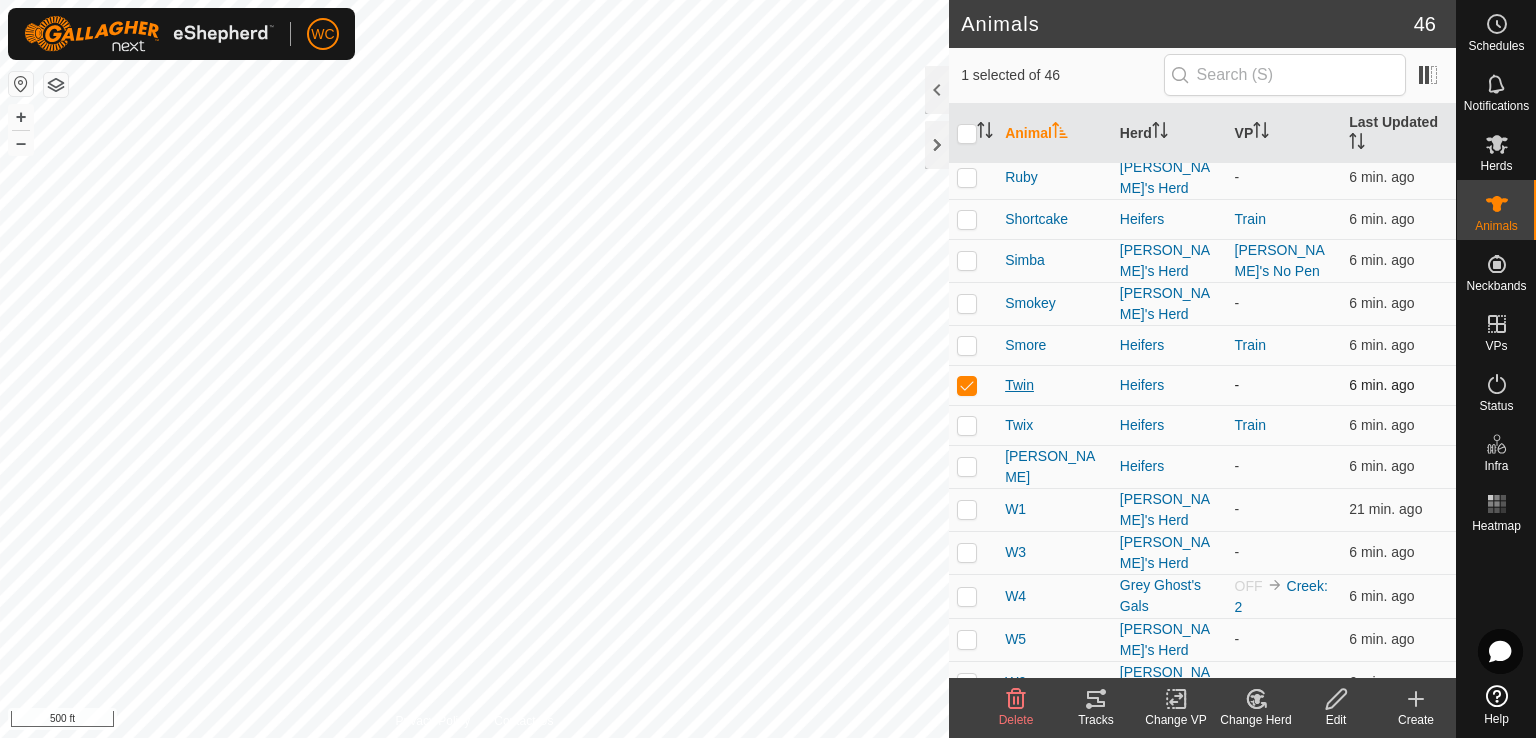 click on "Twin" at bounding box center [1019, 385] 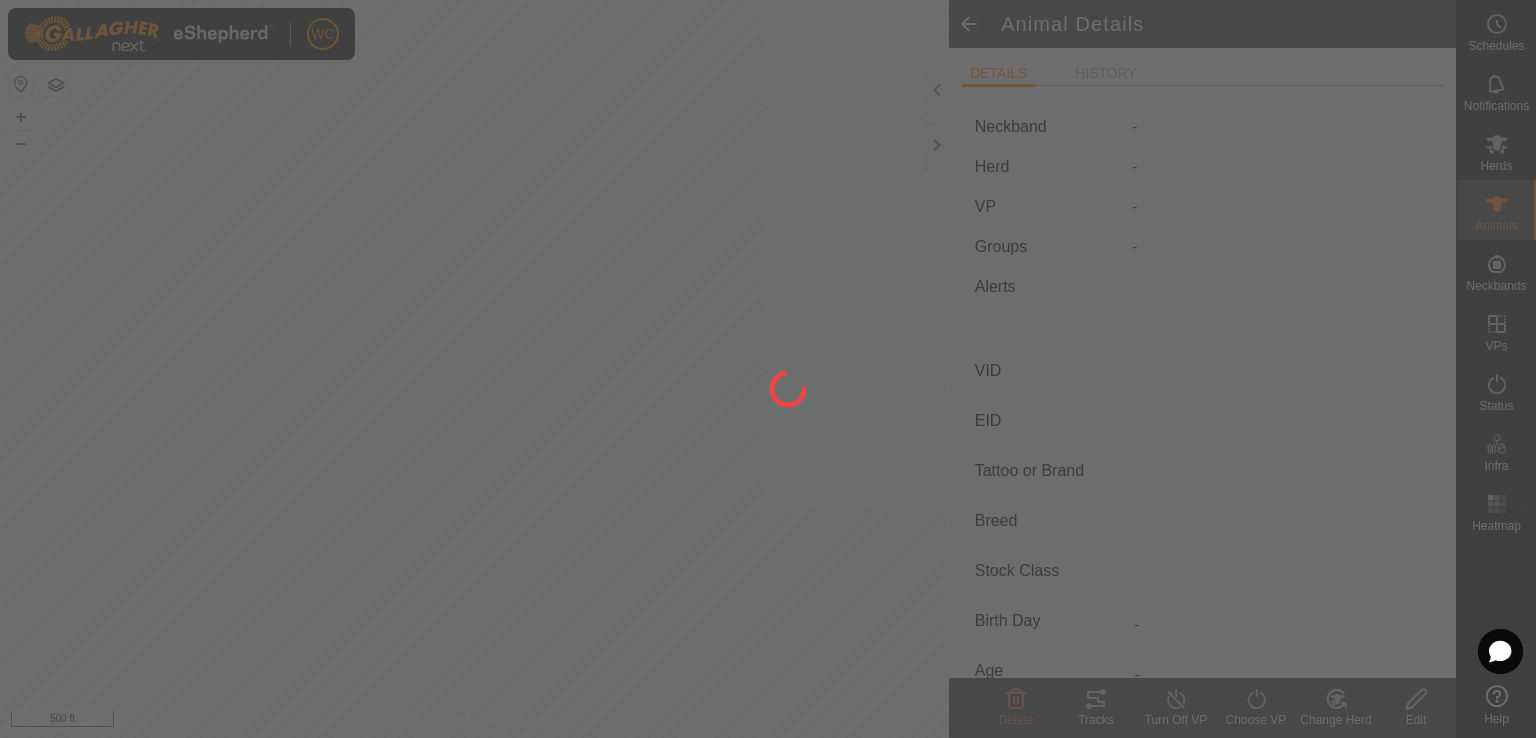 type on "Twin" 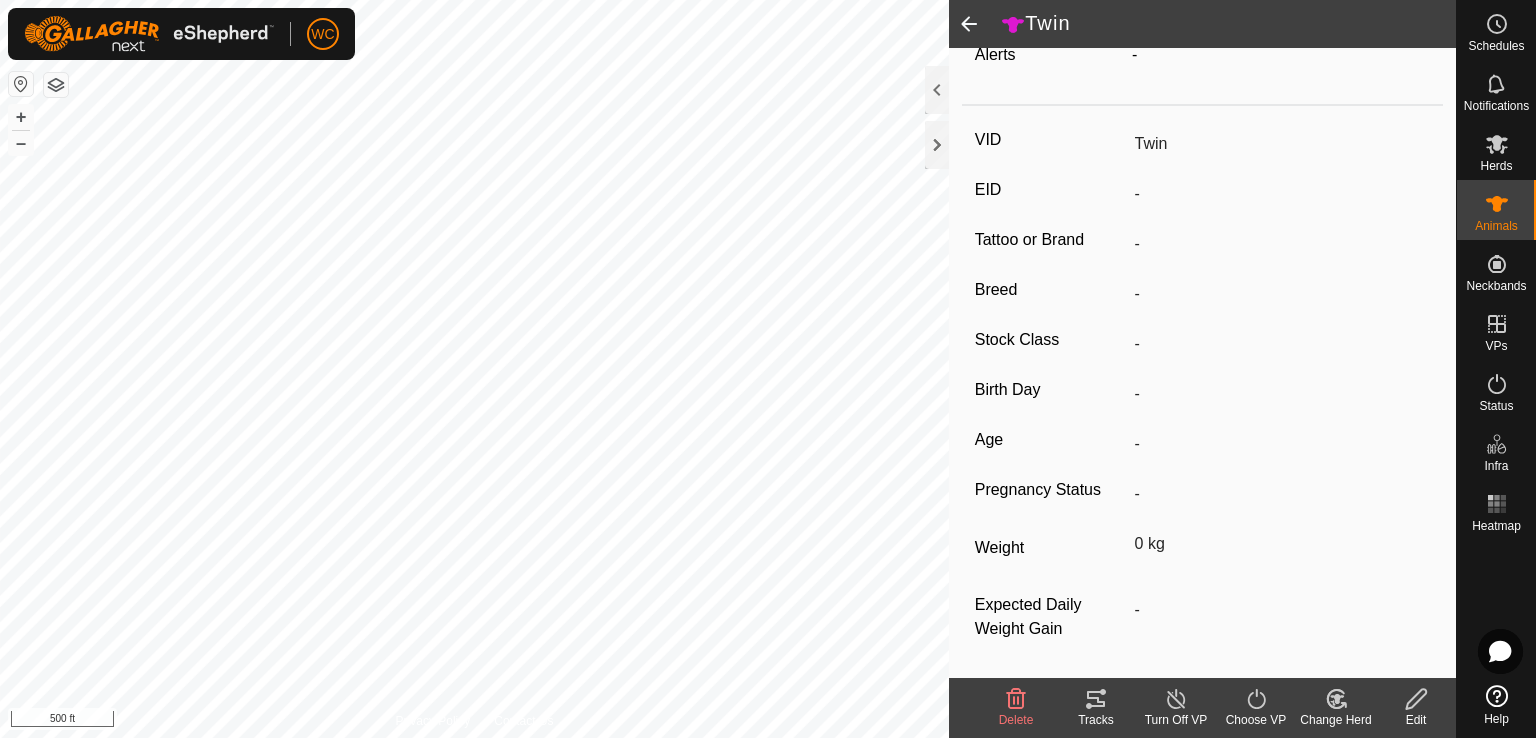 scroll, scrollTop: 0, scrollLeft: 0, axis: both 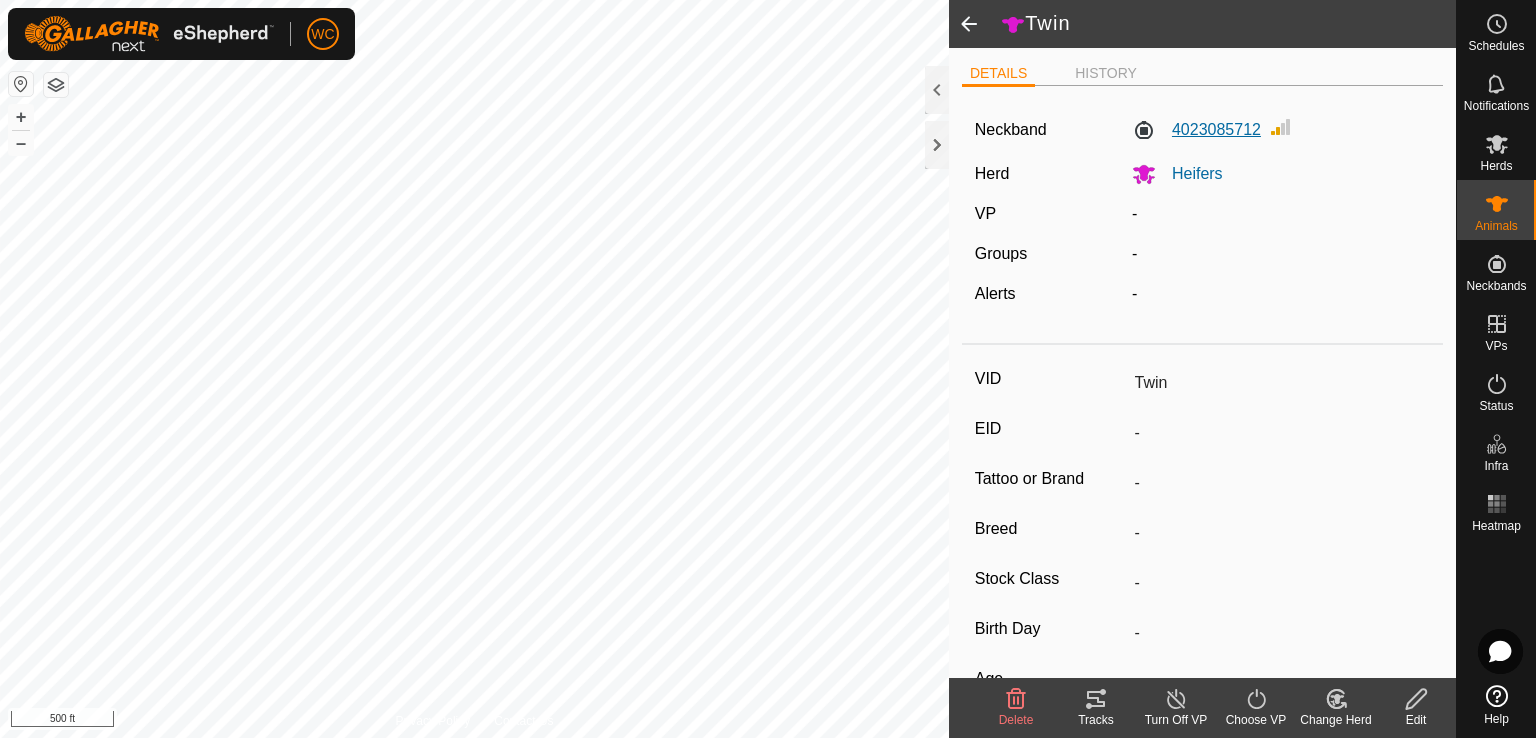 click on "4023085712" 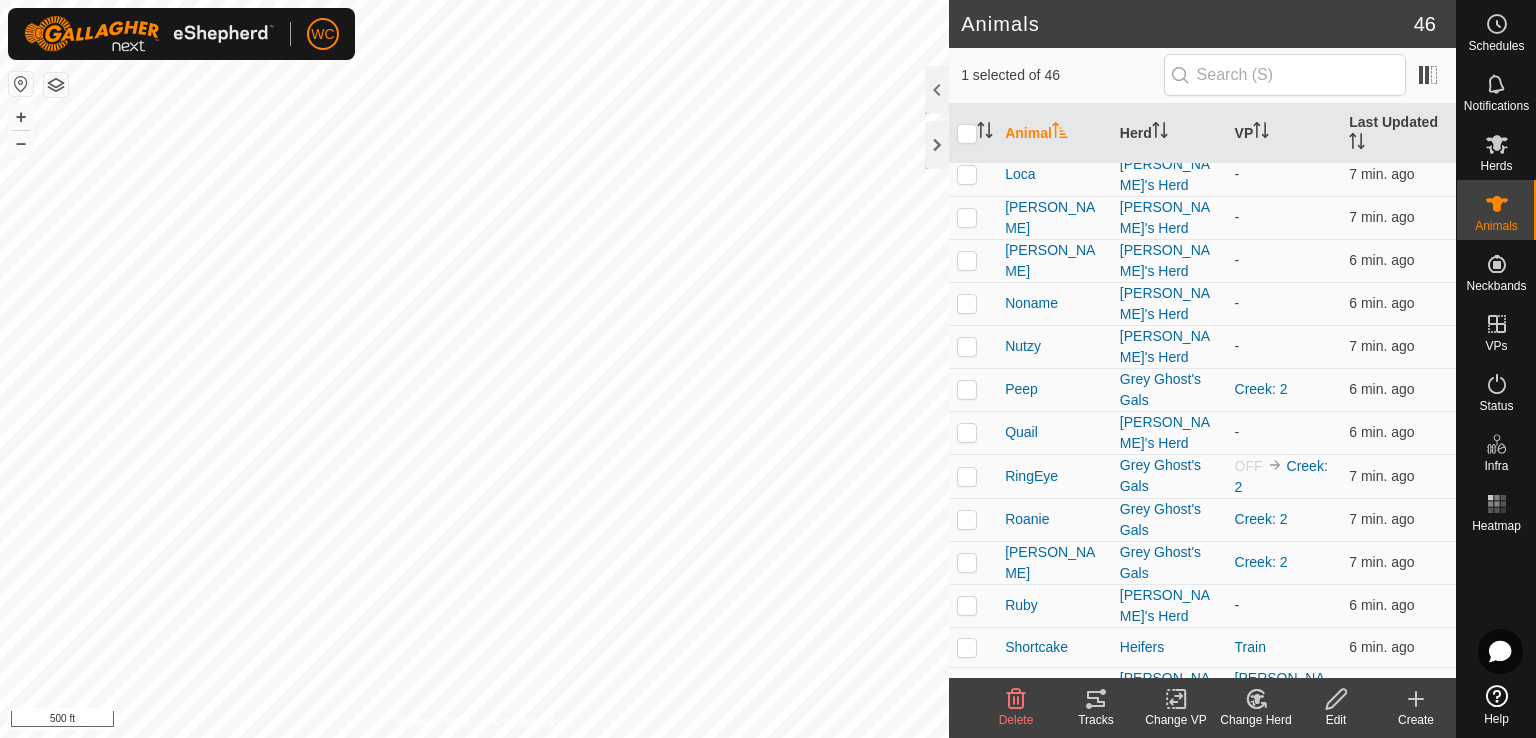 scroll, scrollTop: 1360, scrollLeft: 0, axis: vertical 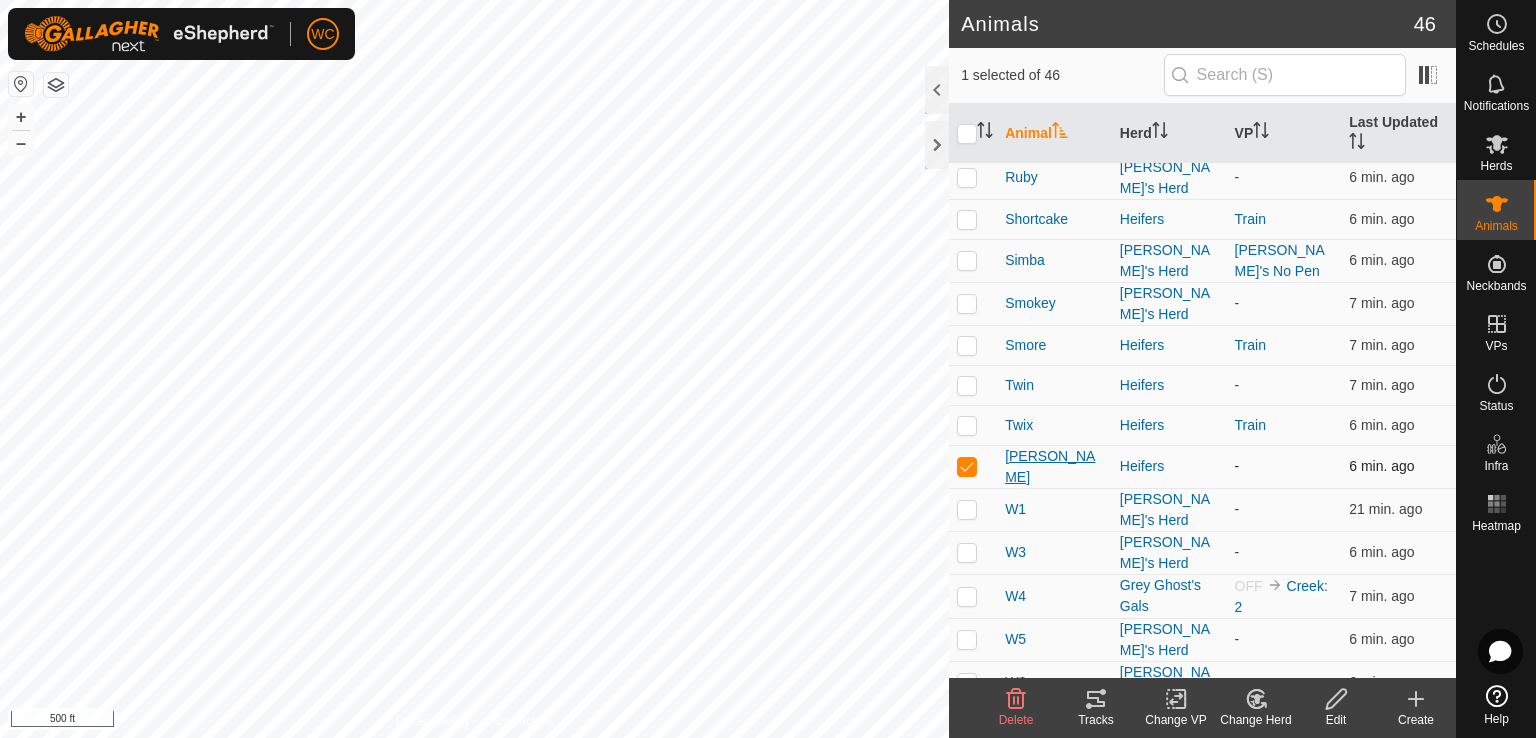 click on "[PERSON_NAME]" at bounding box center [1054, 467] 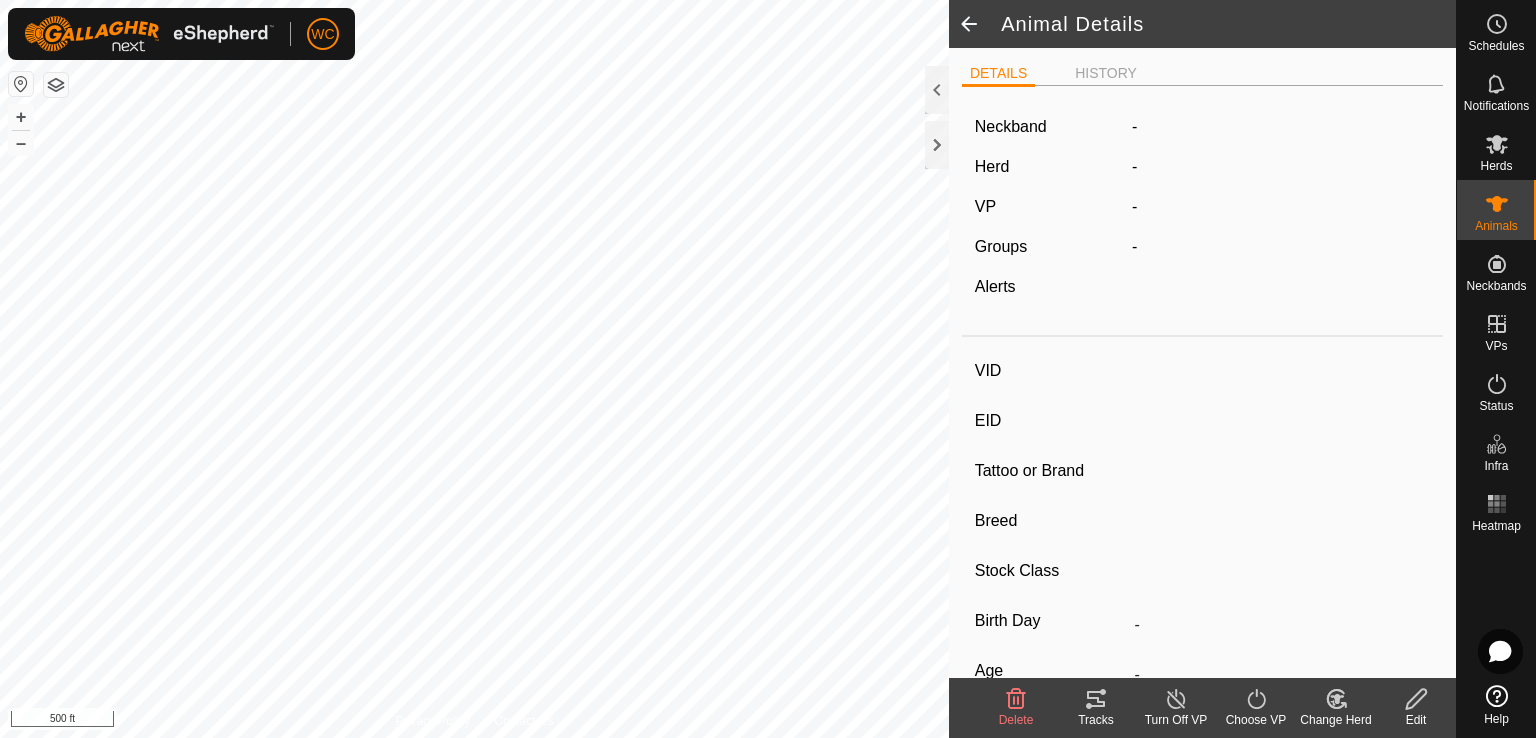 type on "[PERSON_NAME]" 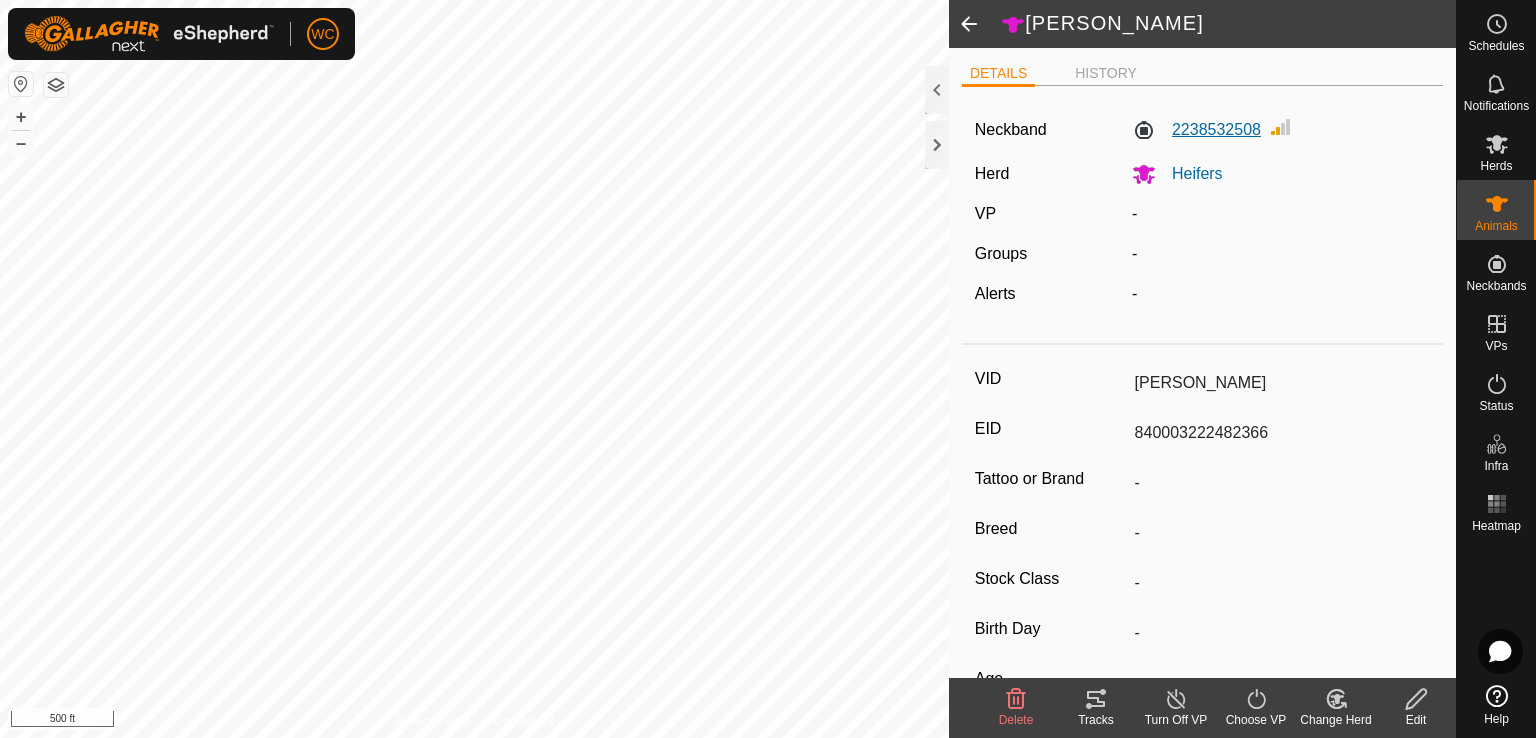 click on "2238532508" 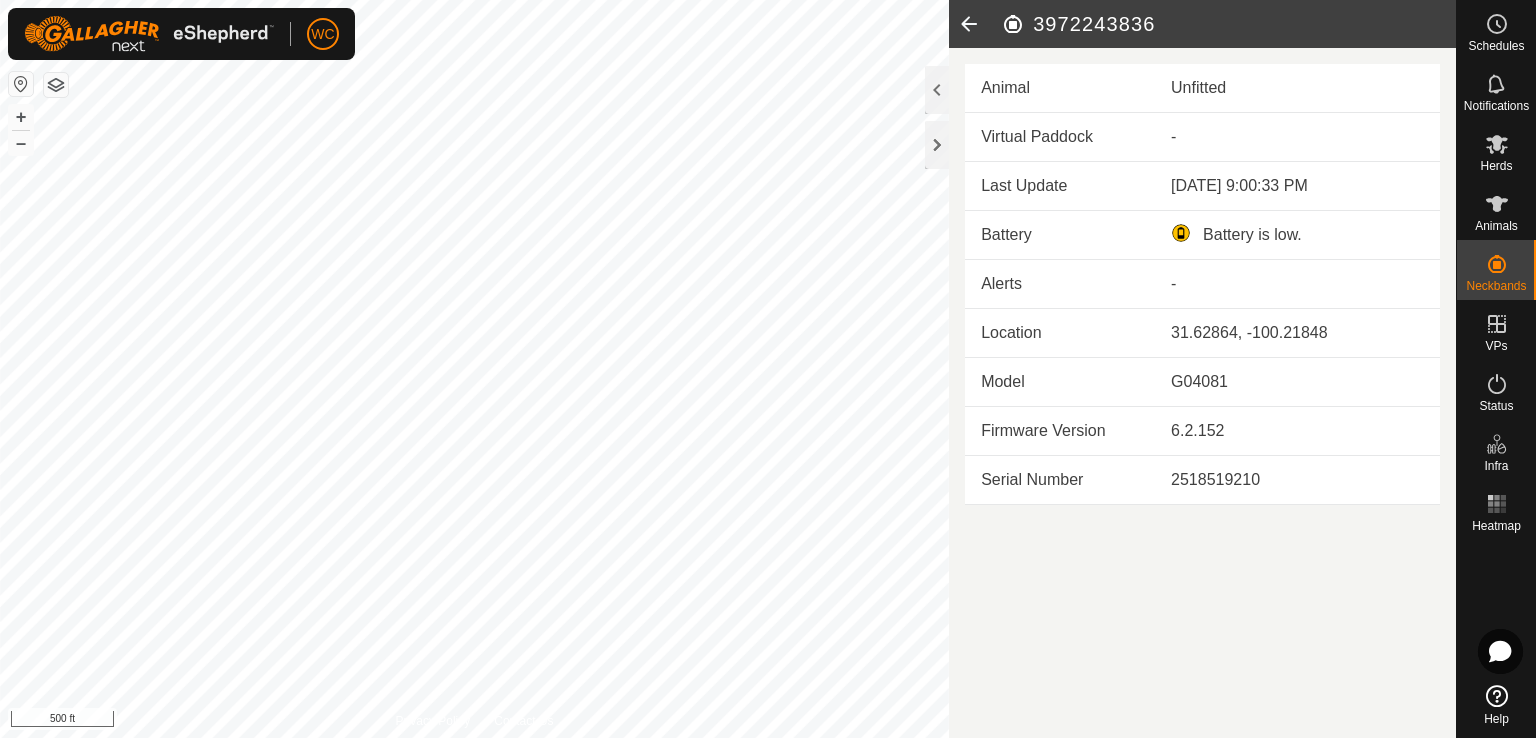 click 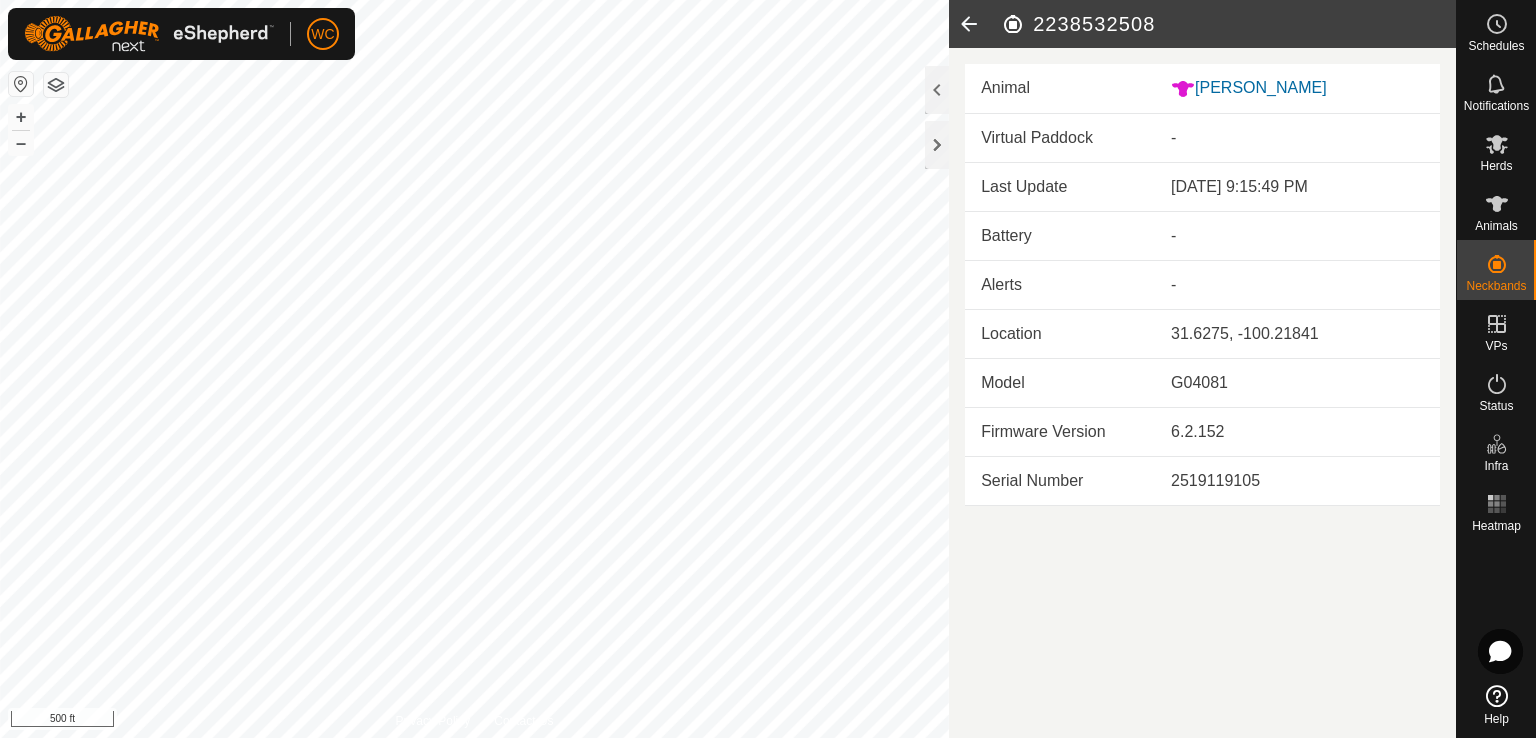 click 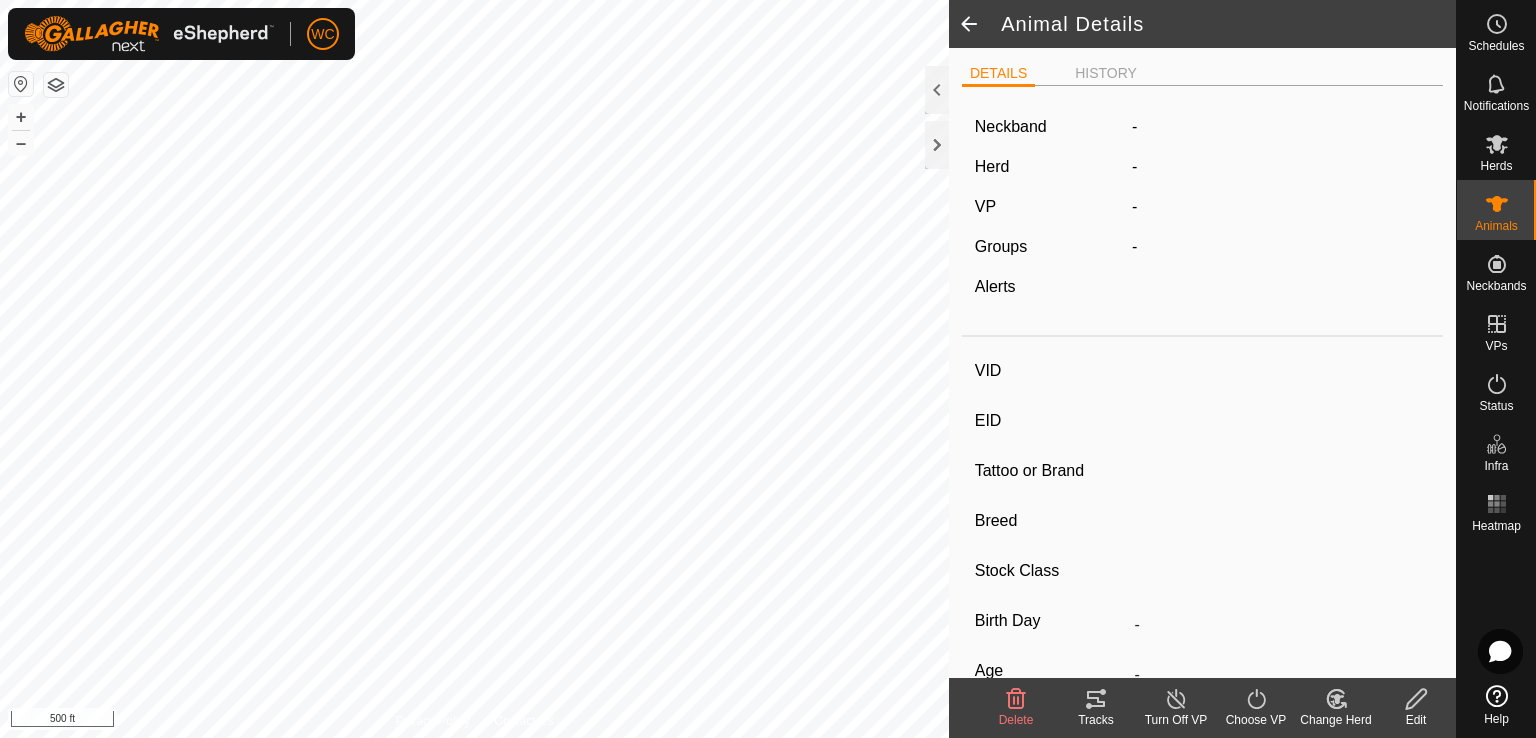 type on "[PERSON_NAME]" 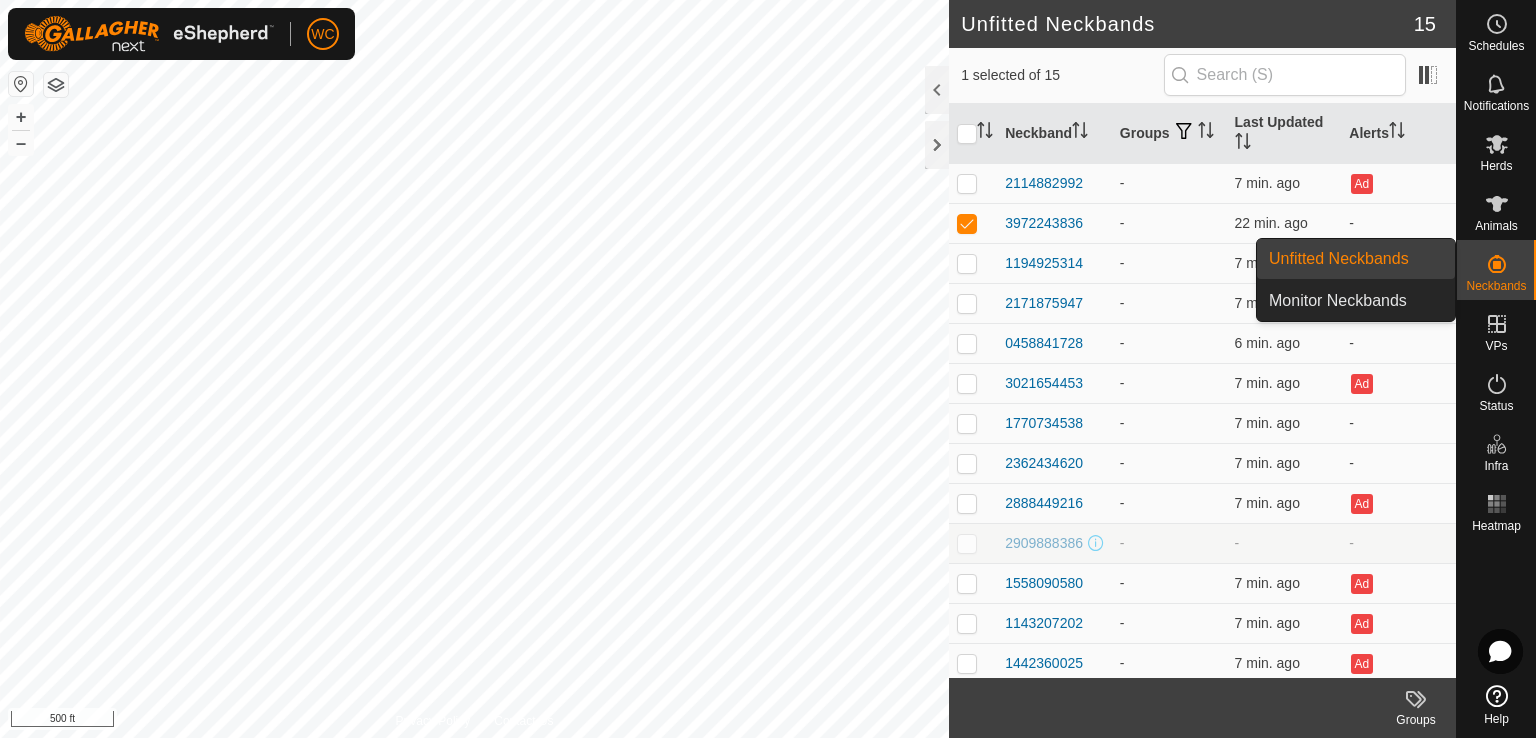 click 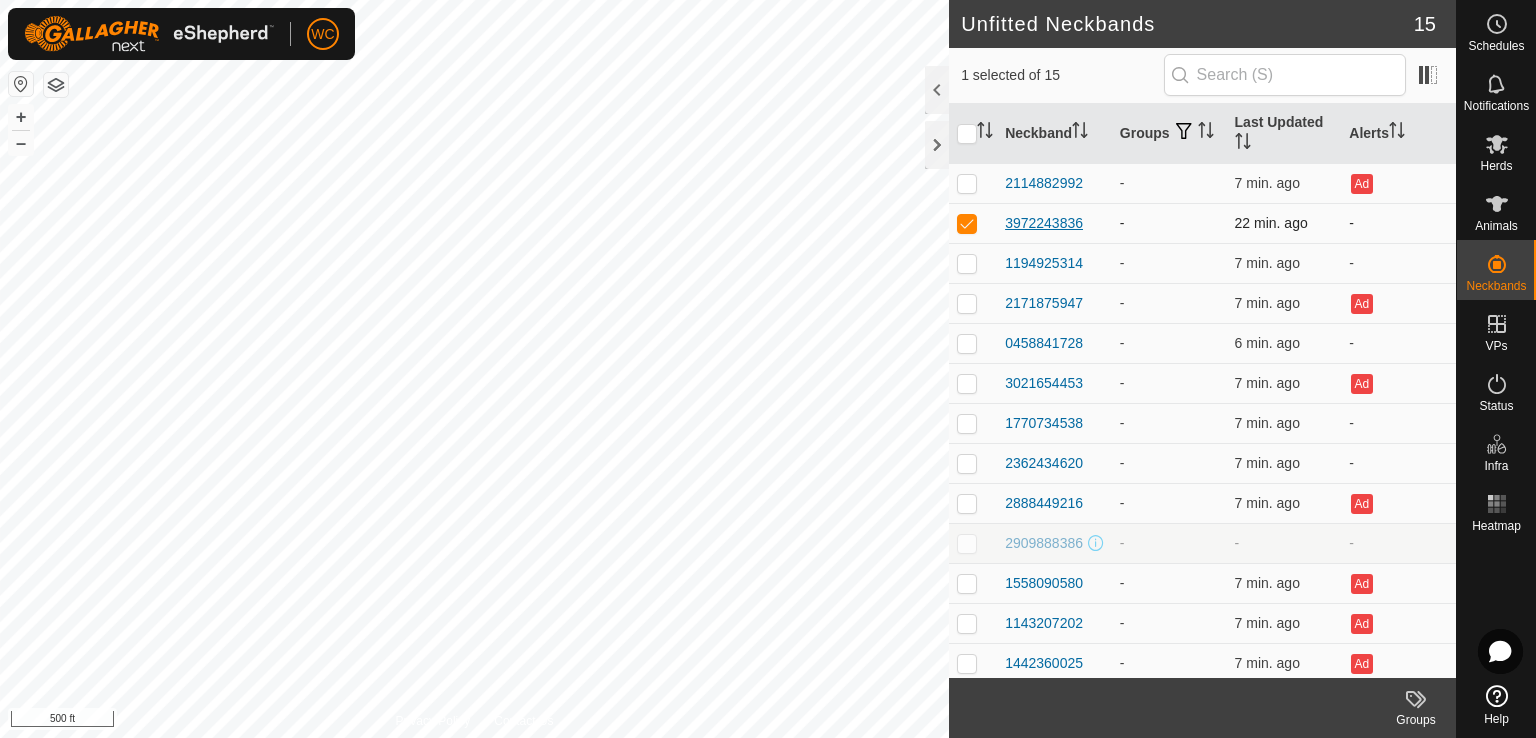click on "3972243836" at bounding box center (1044, 223) 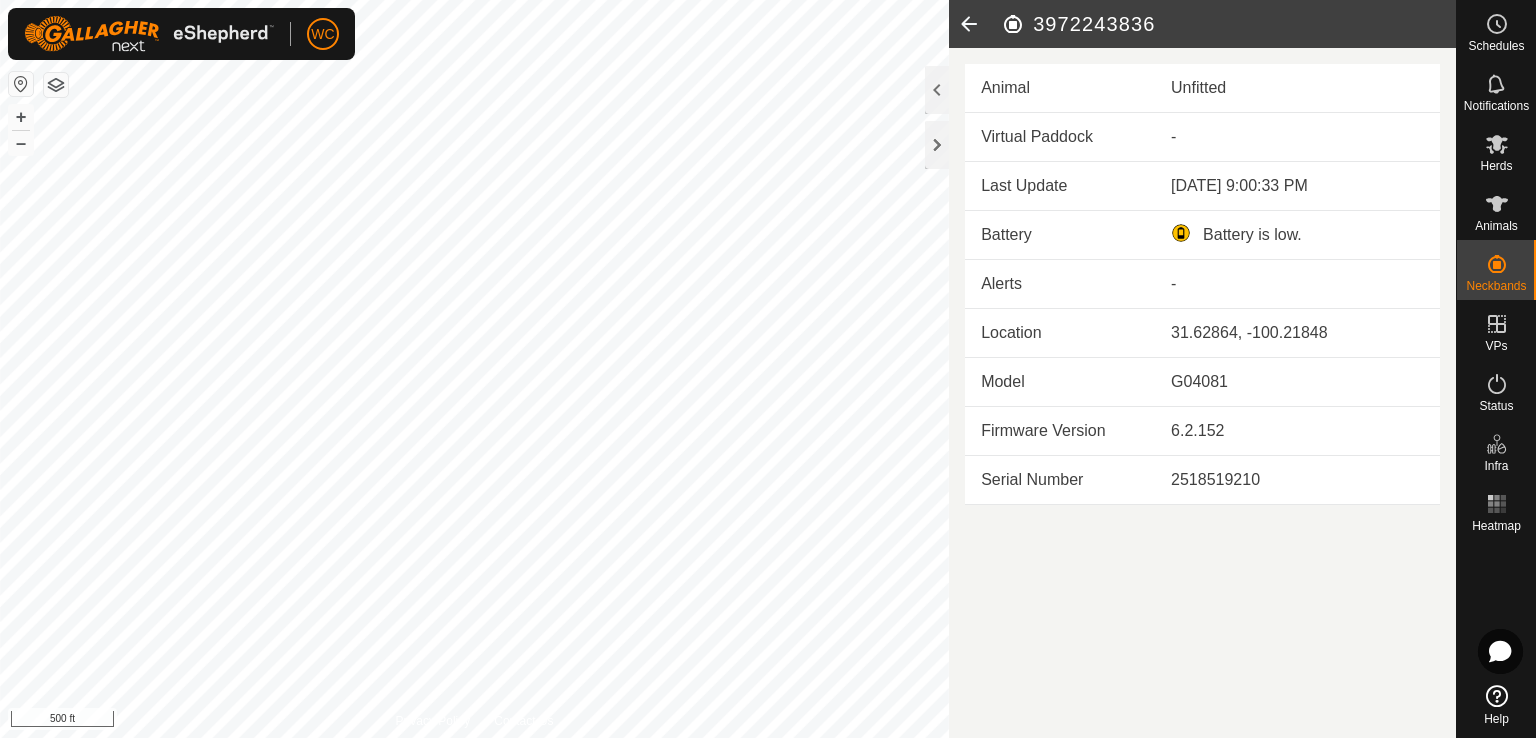 click 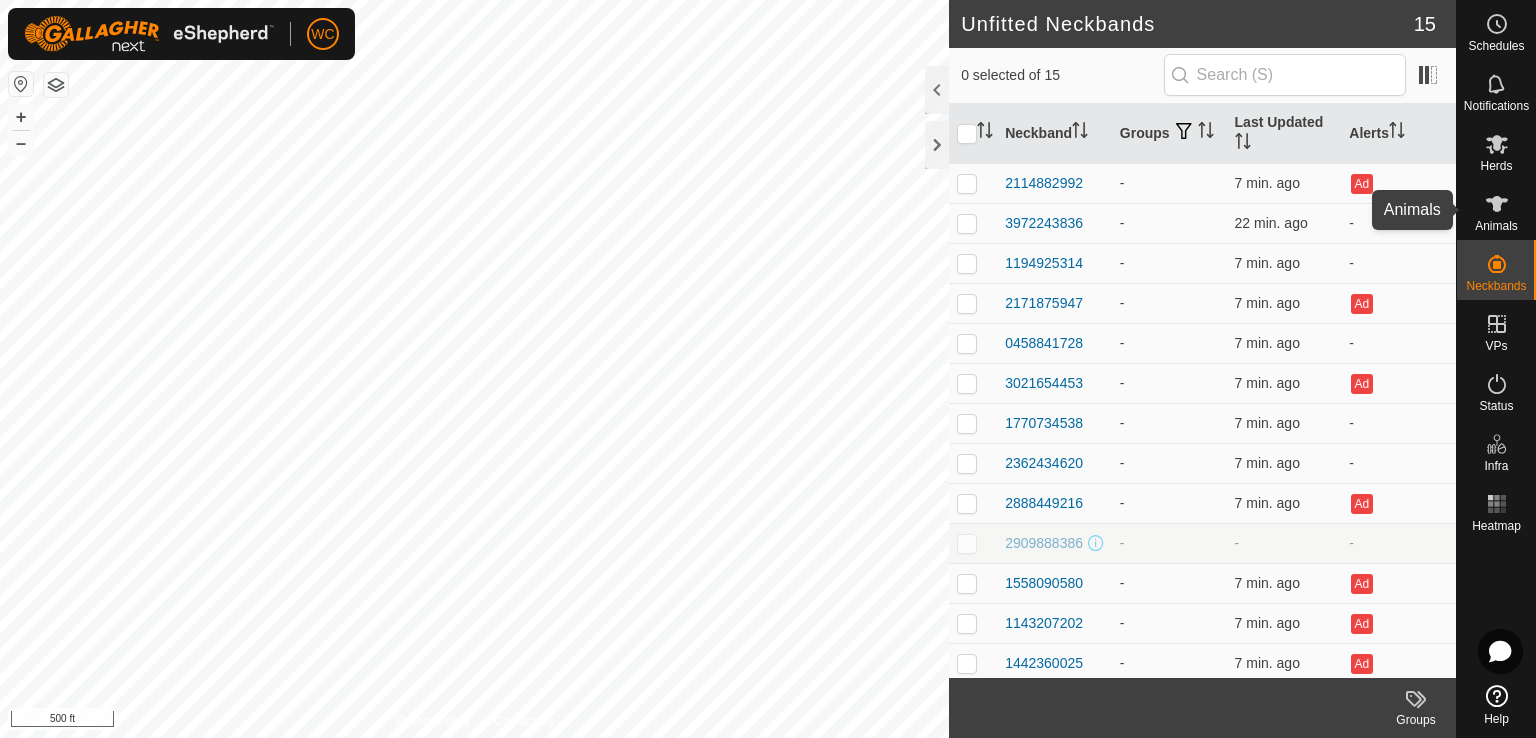 click on "Animals" at bounding box center (1496, 210) 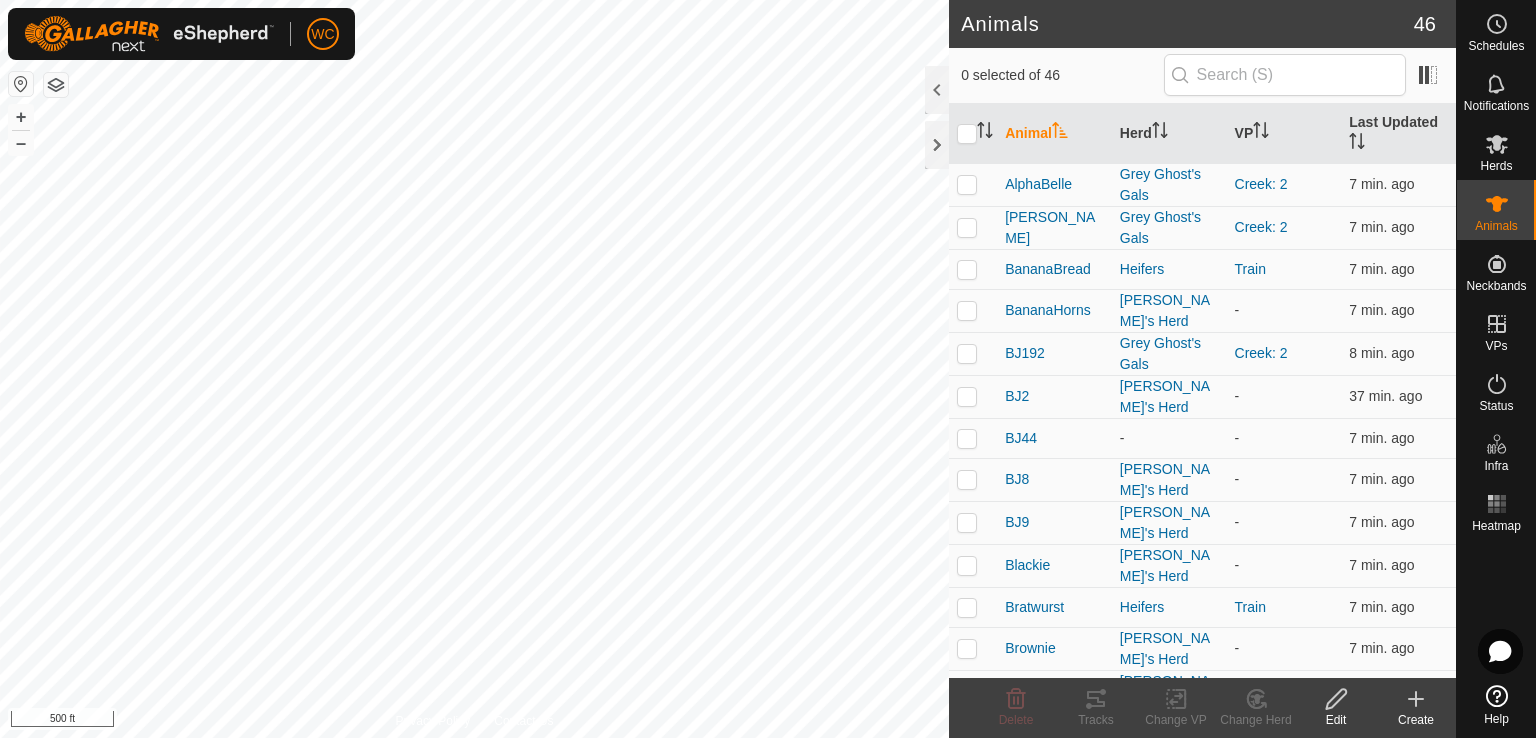 click 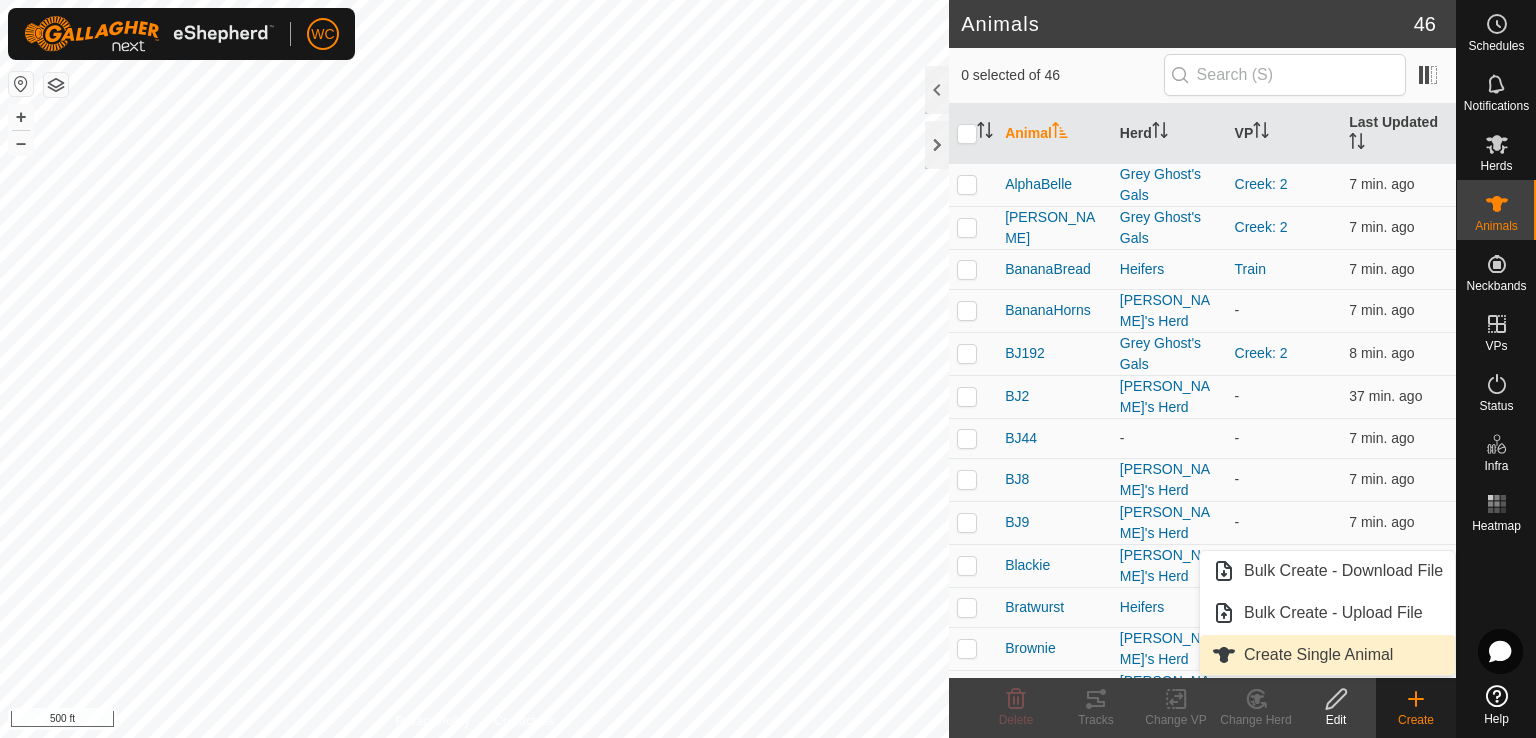 click on "Create Single Animal" at bounding box center (1327, 655) 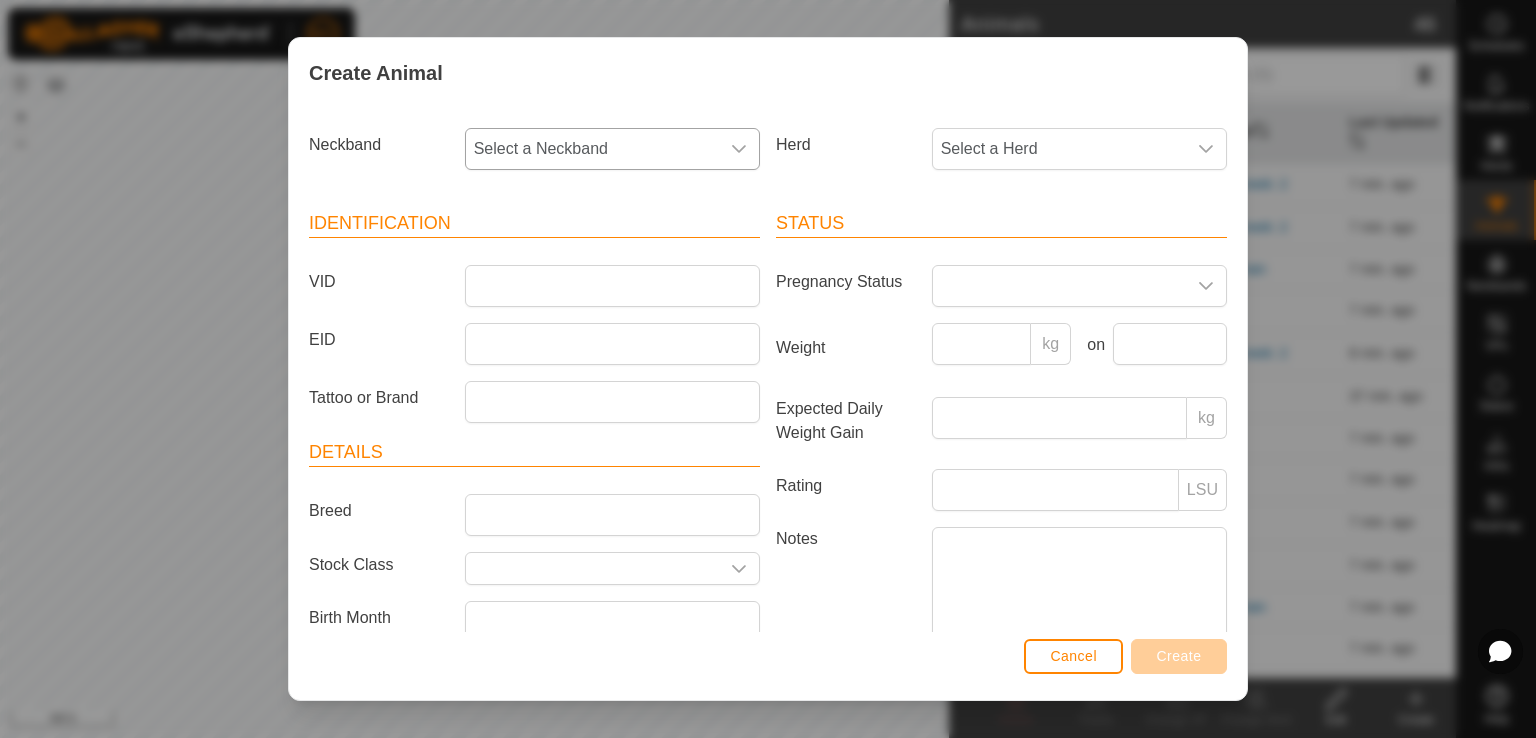click on "Select a Neckband" at bounding box center [592, 149] 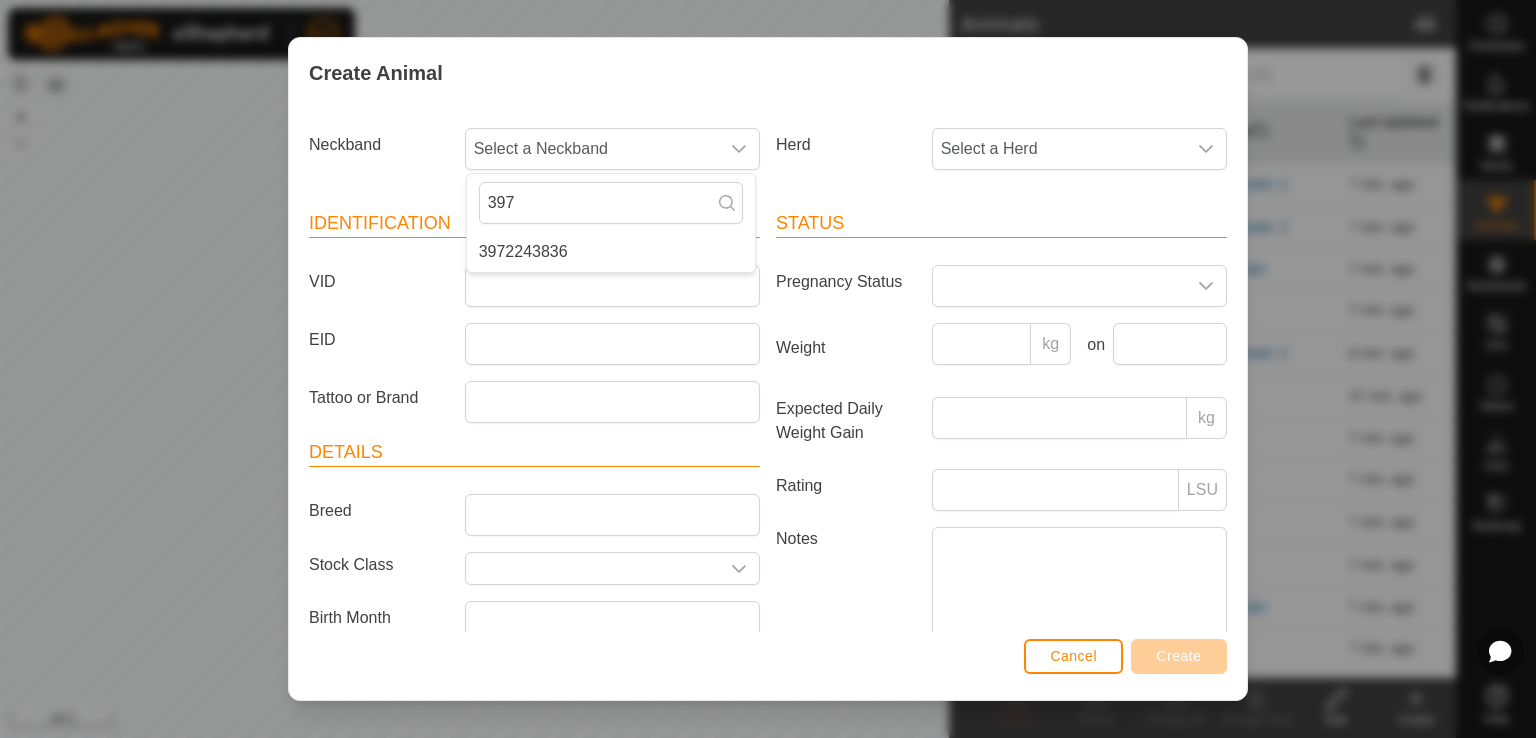 type on "397" 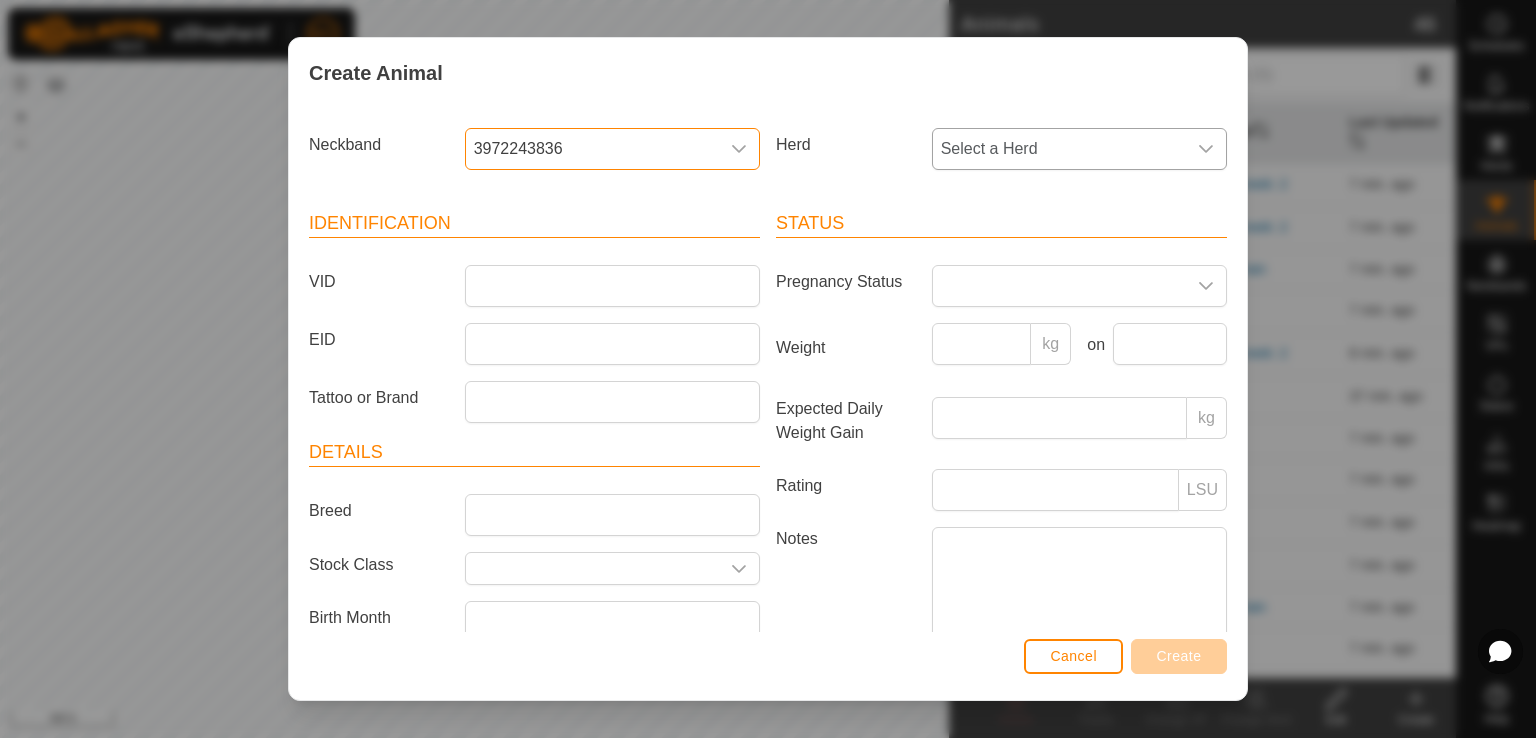 click on "Select a Herd" at bounding box center [1059, 149] 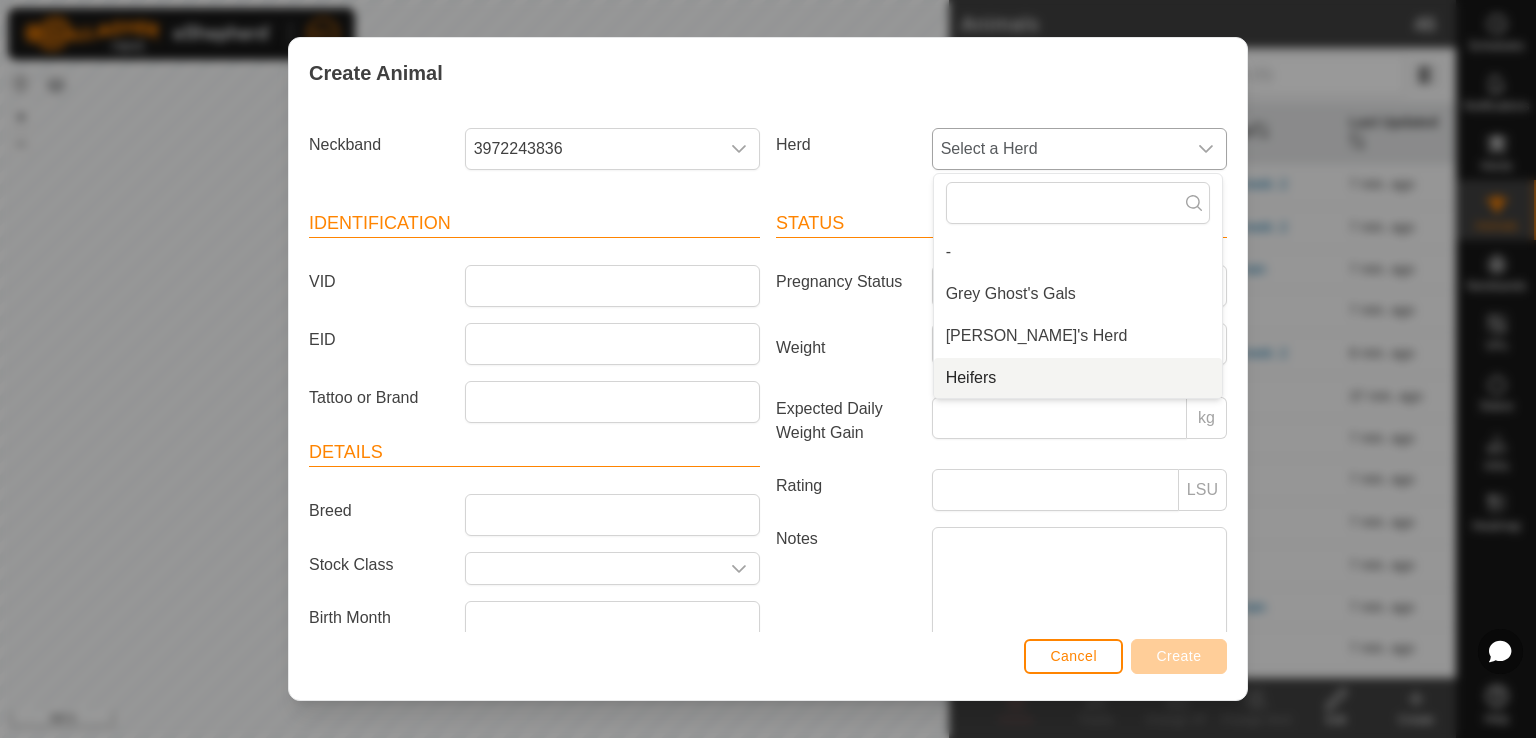 click on "Heifers" at bounding box center (1078, 378) 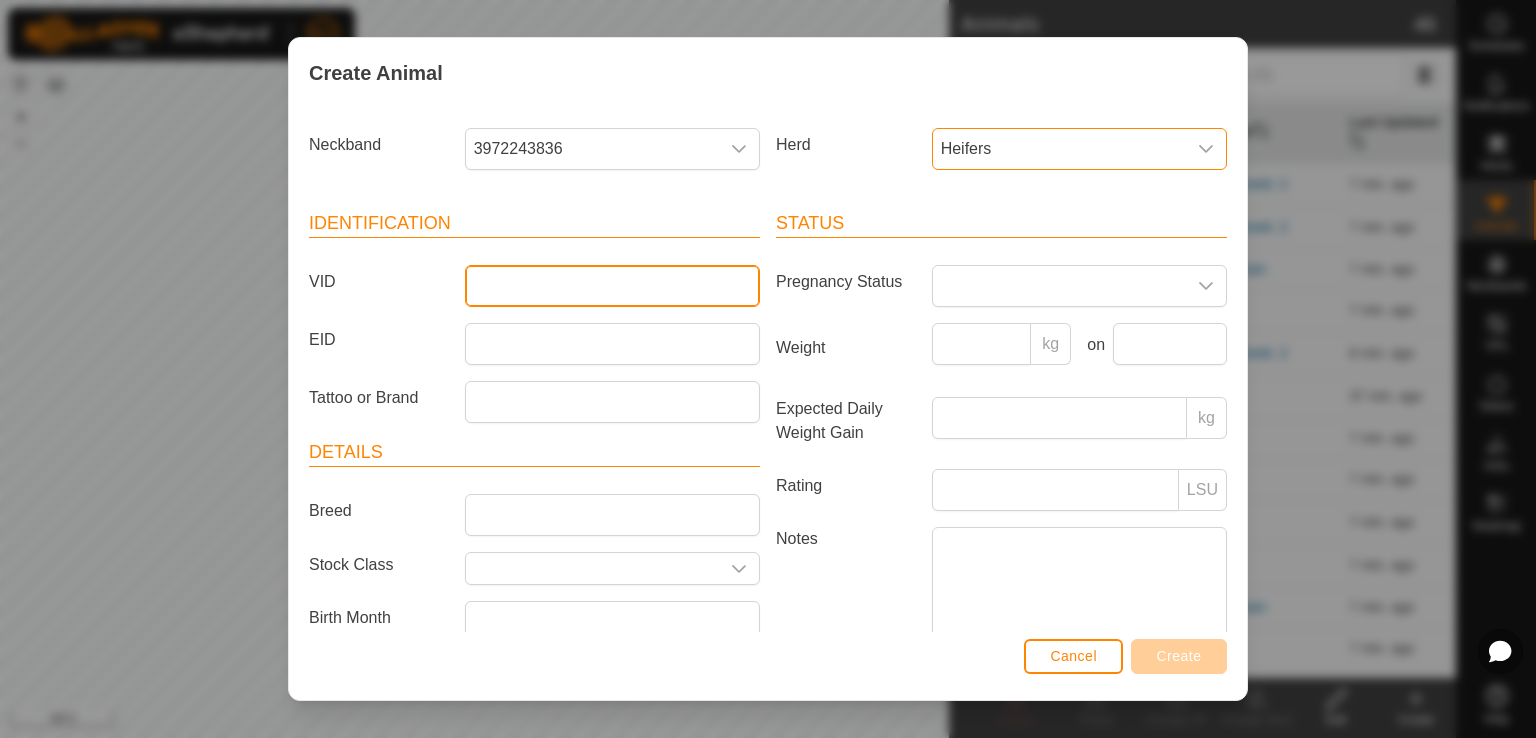click on "VID" at bounding box center (612, 286) 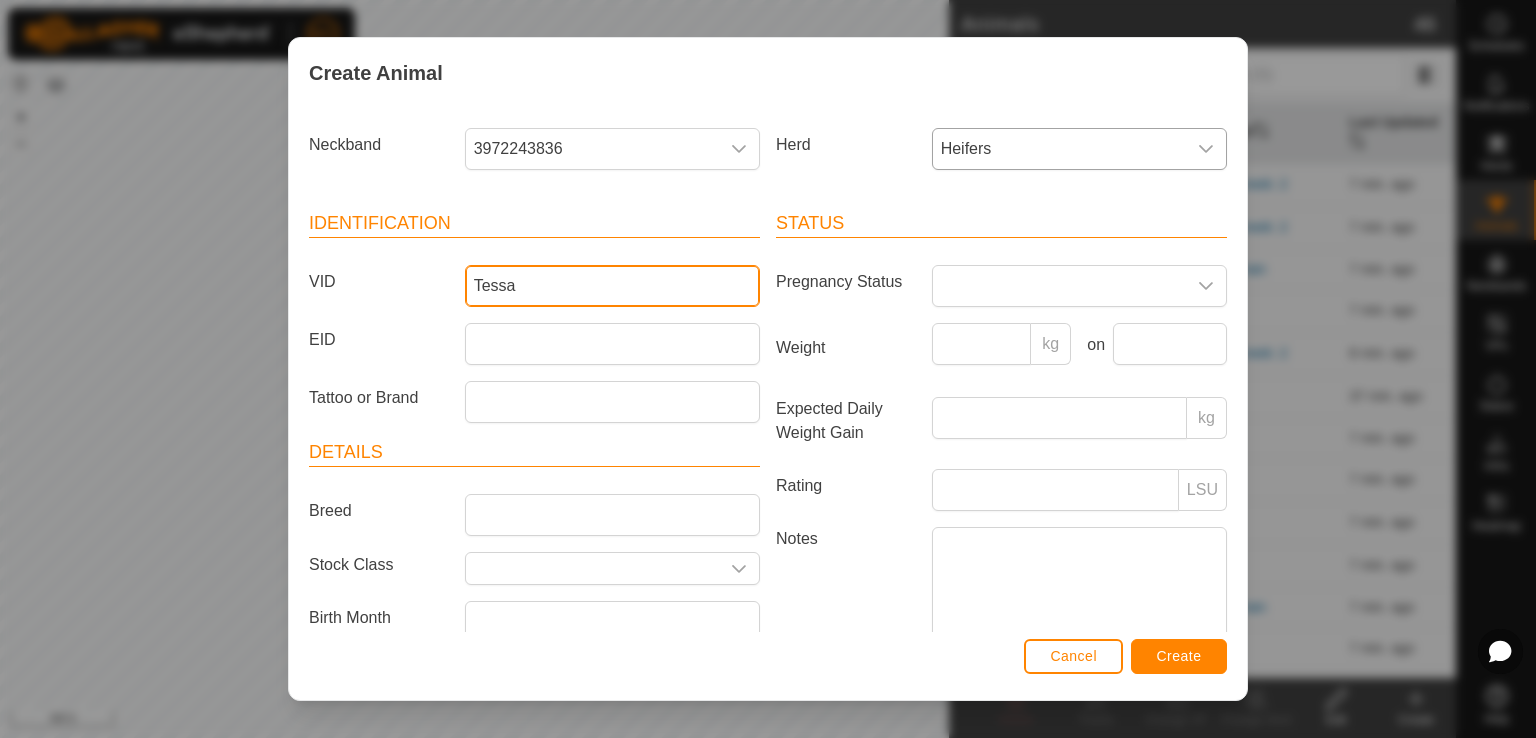 type on "Tessa" 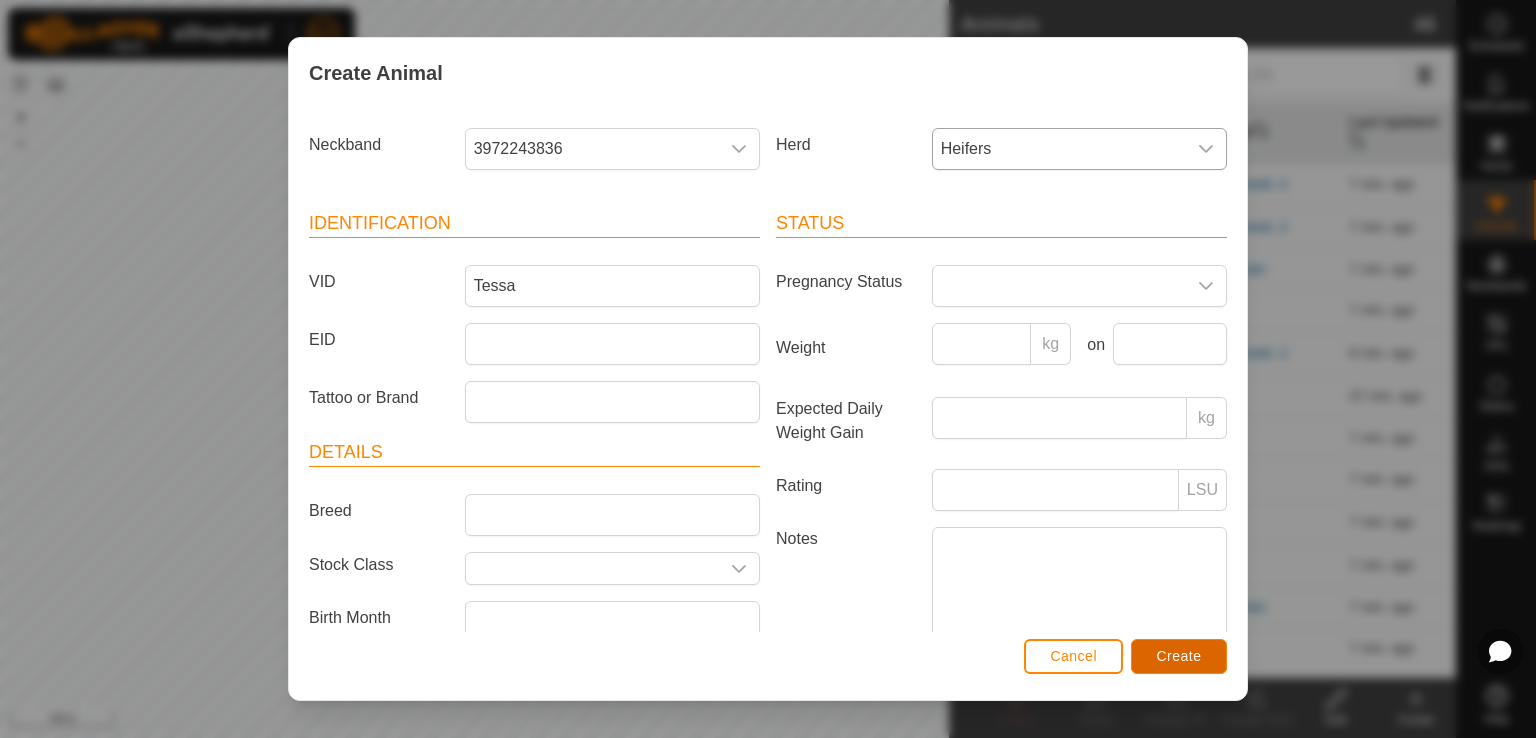 click on "Create" at bounding box center [1179, 656] 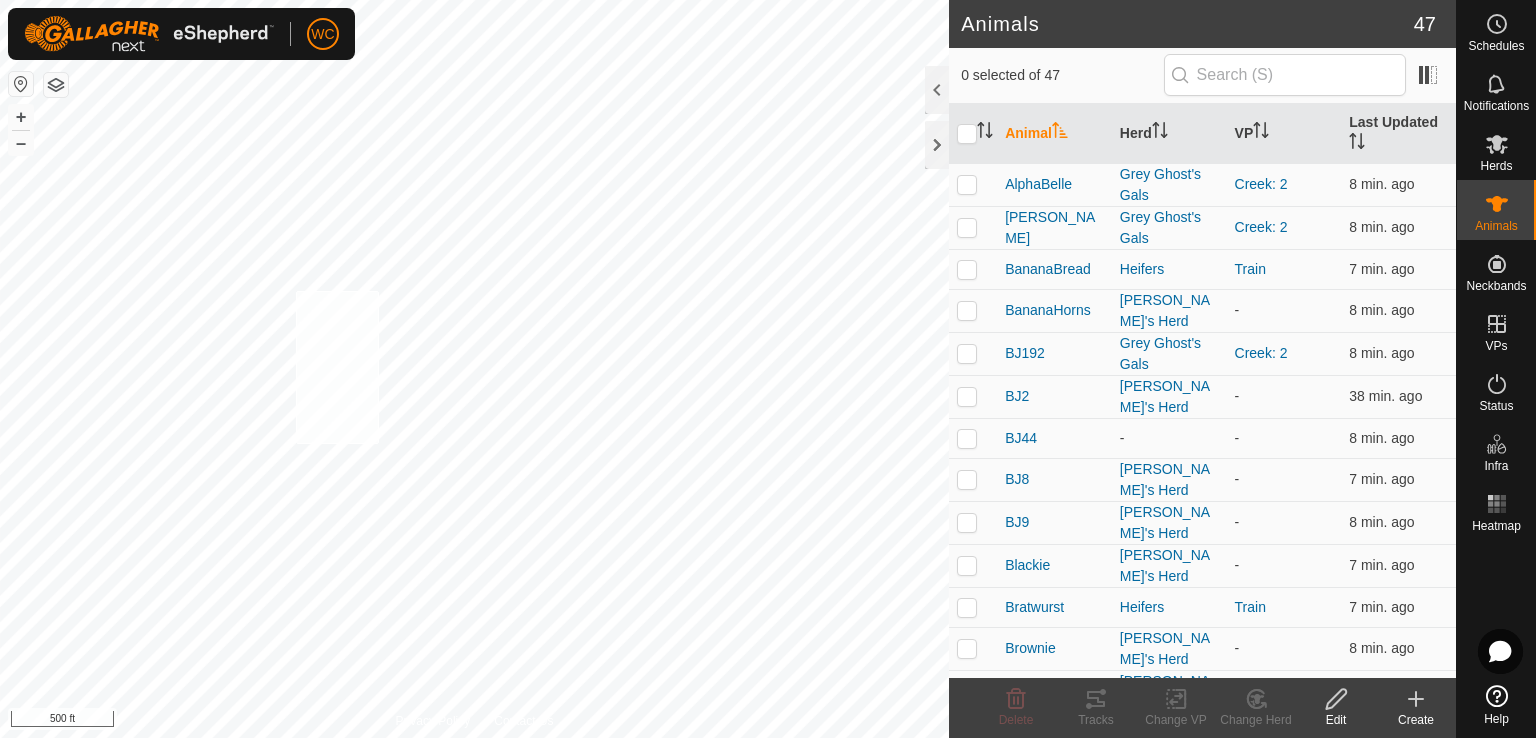 checkbox on "true" 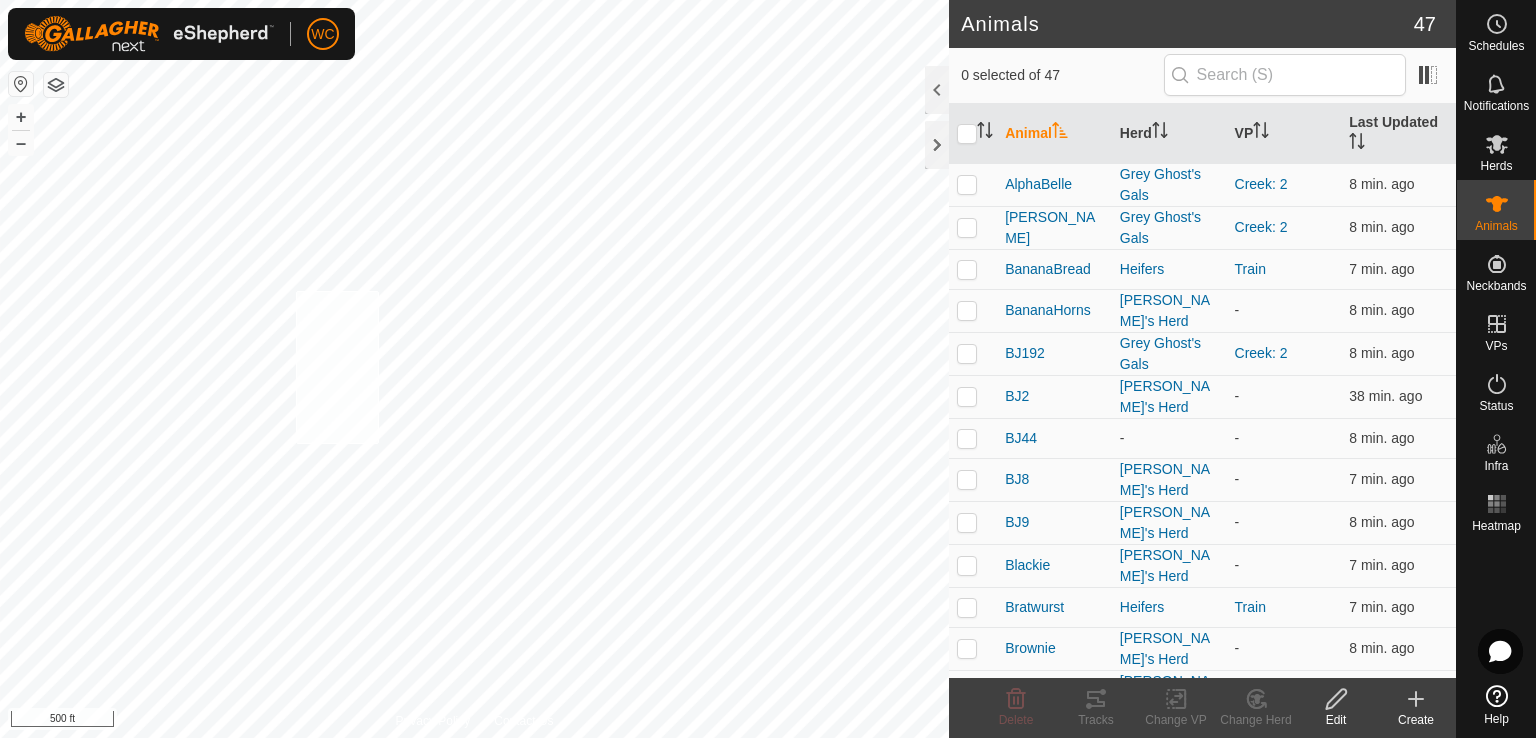 checkbox on "true" 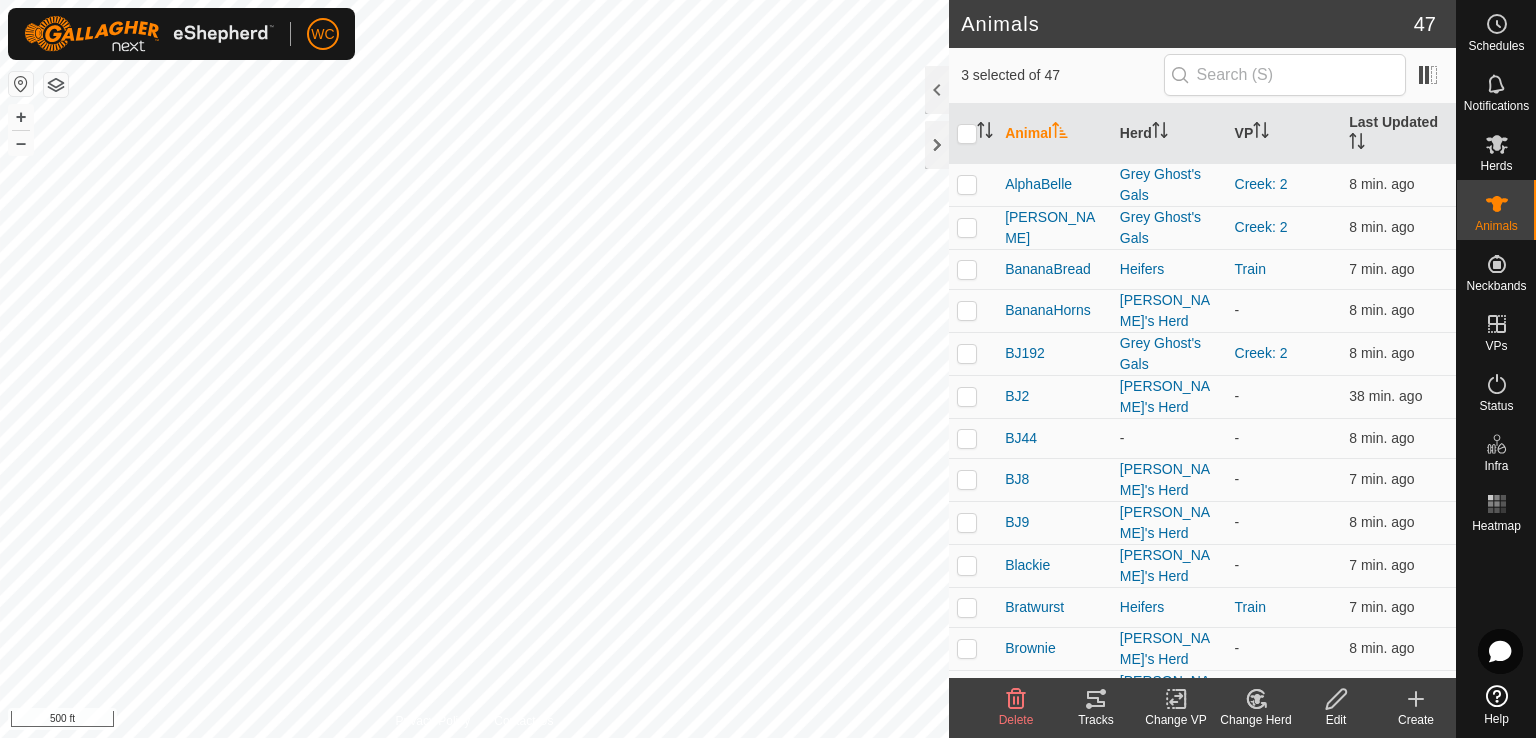 click 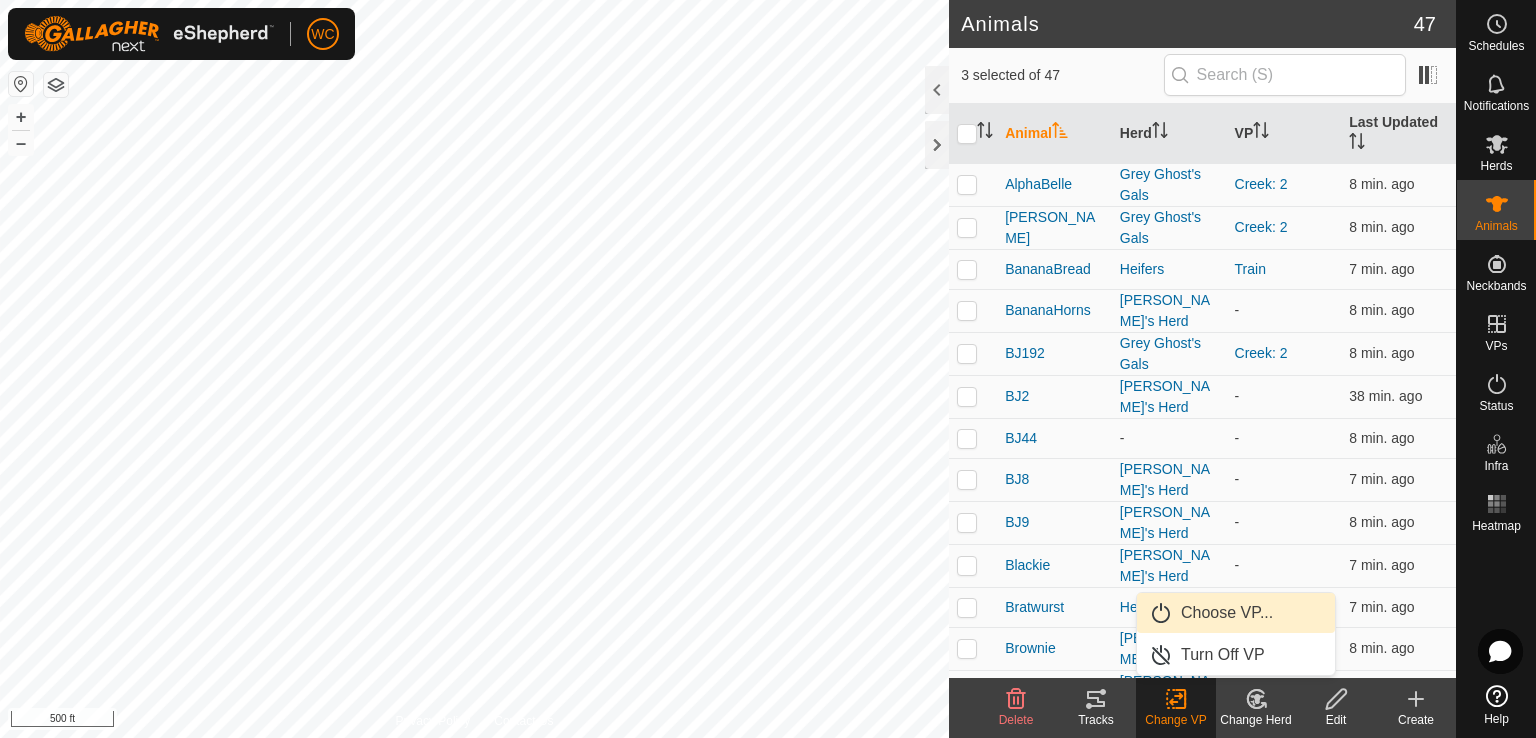 click on "Choose VP..." at bounding box center [1236, 613] 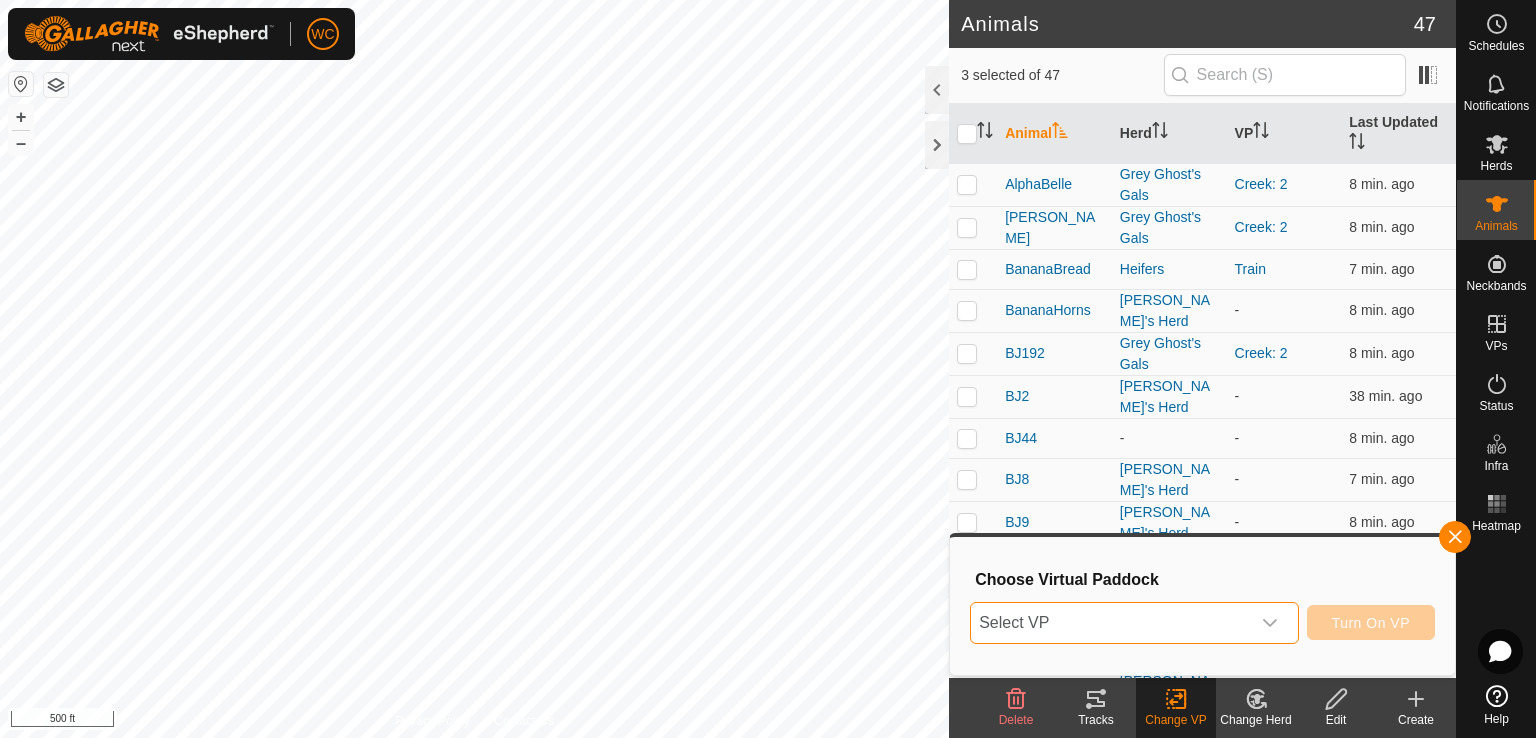 click on "Select VP" at bounding box center (1110, 623) 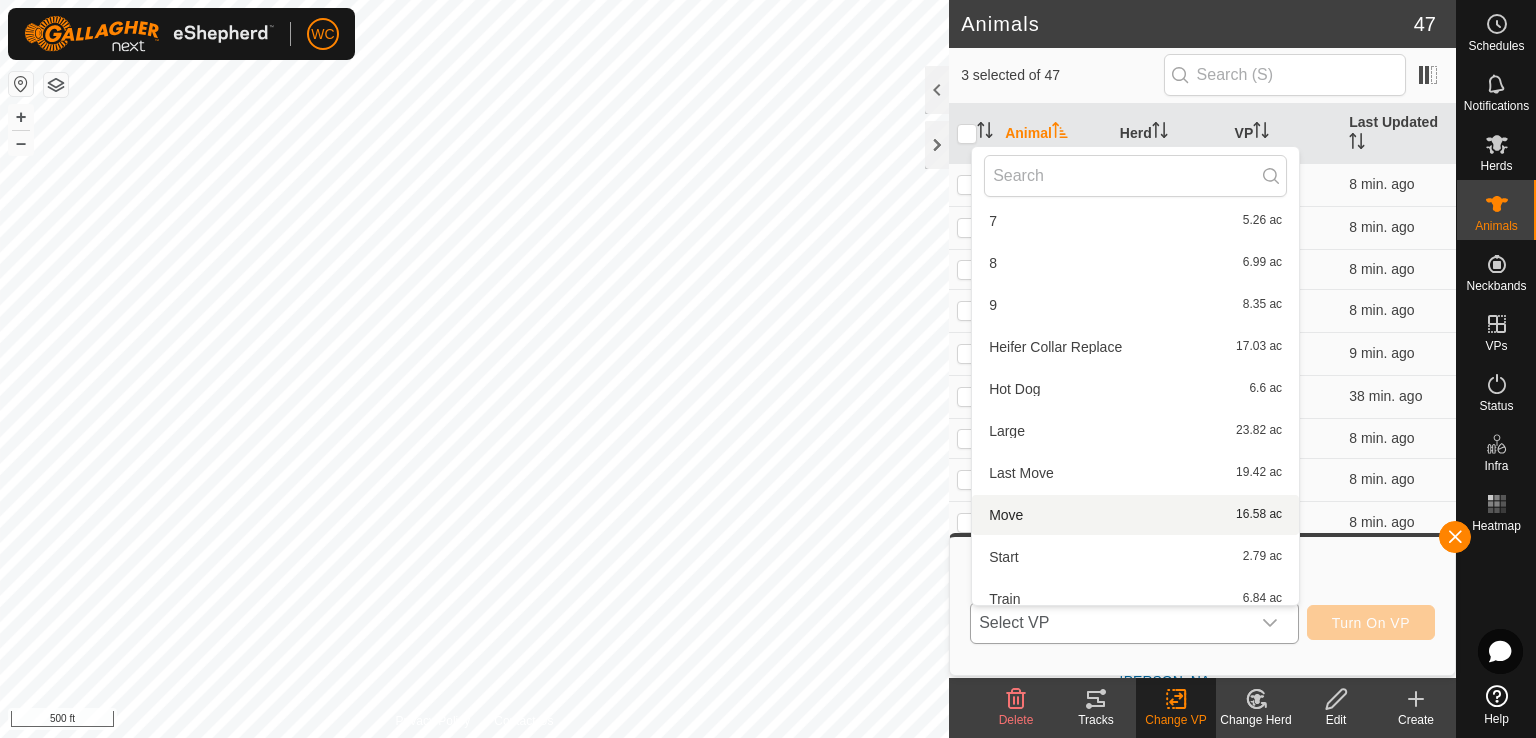 scroll, scrollTop: 1711, scrollLeft: 0, axis: vertical 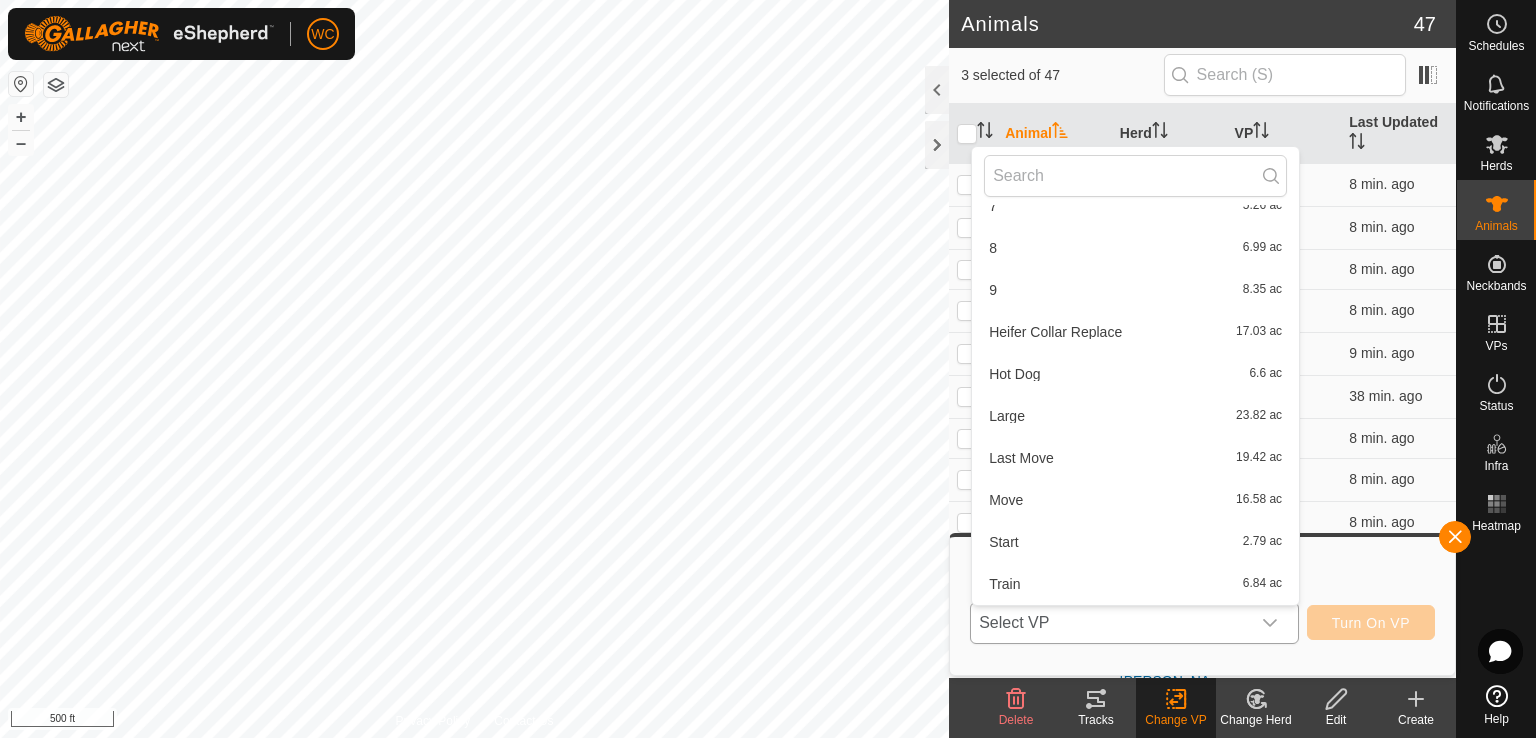 click on "Train  6.84 ac" at bounding box center [1135, 584] 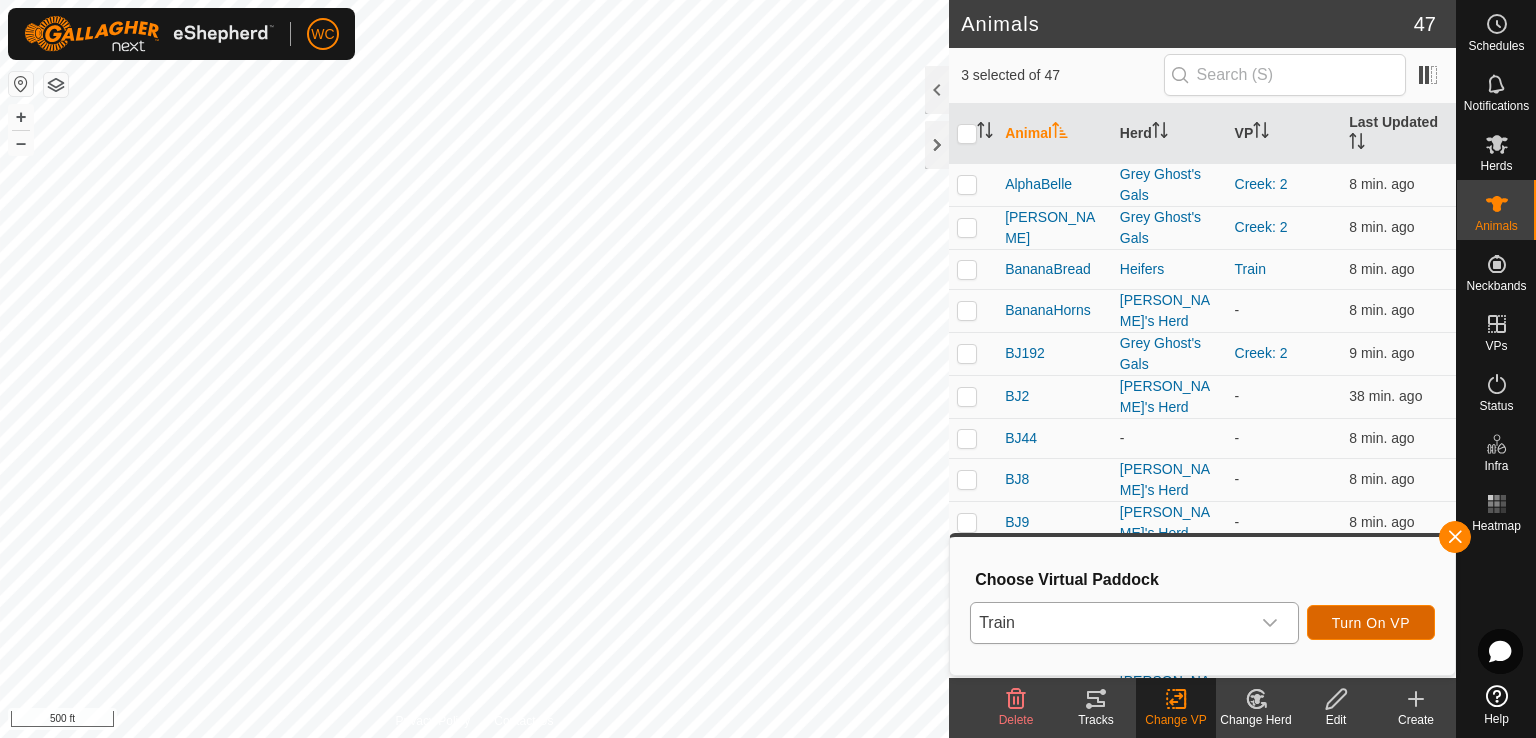 click on "Turn On VP" at bounding box center (1371, 623) 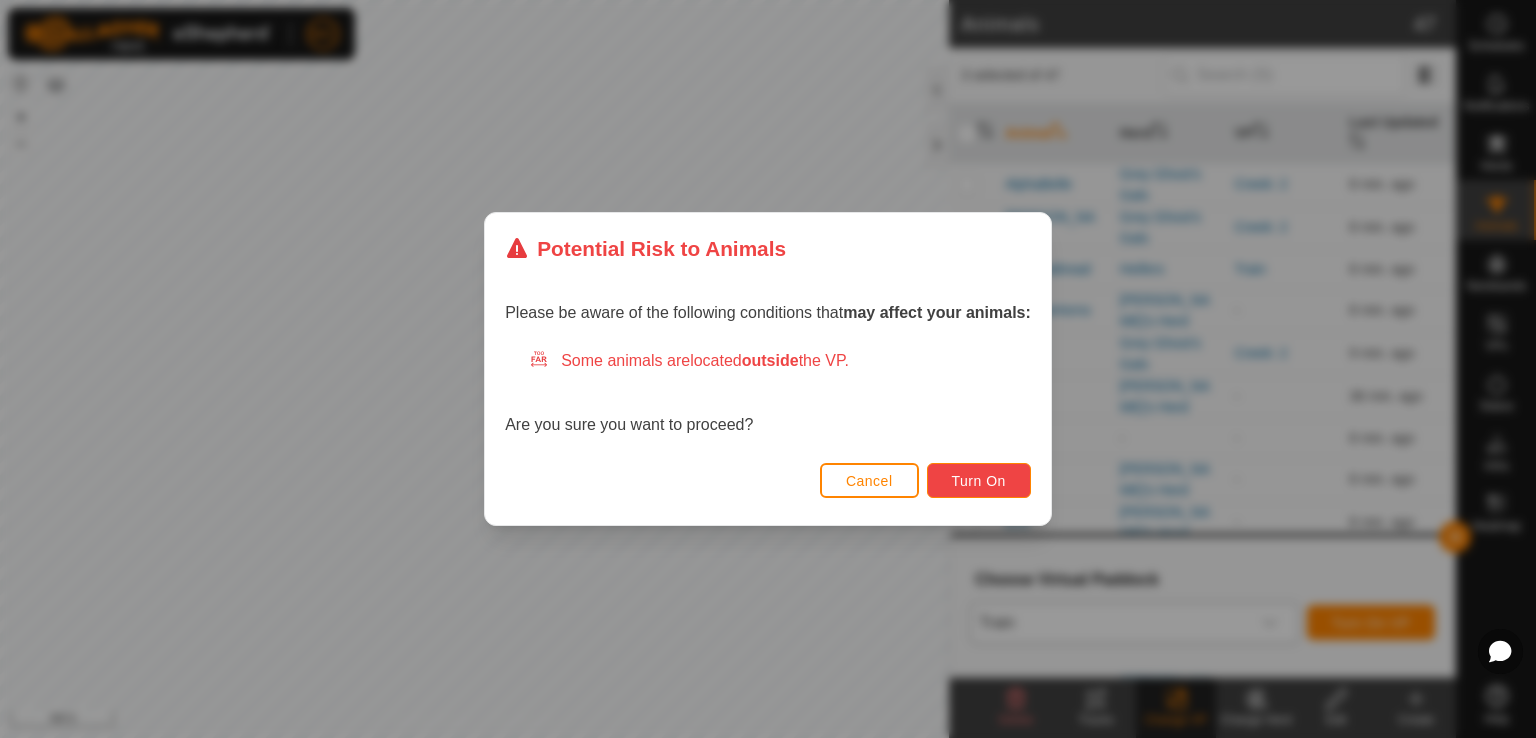 click on "Turn On" at bounding box center [979, 480] 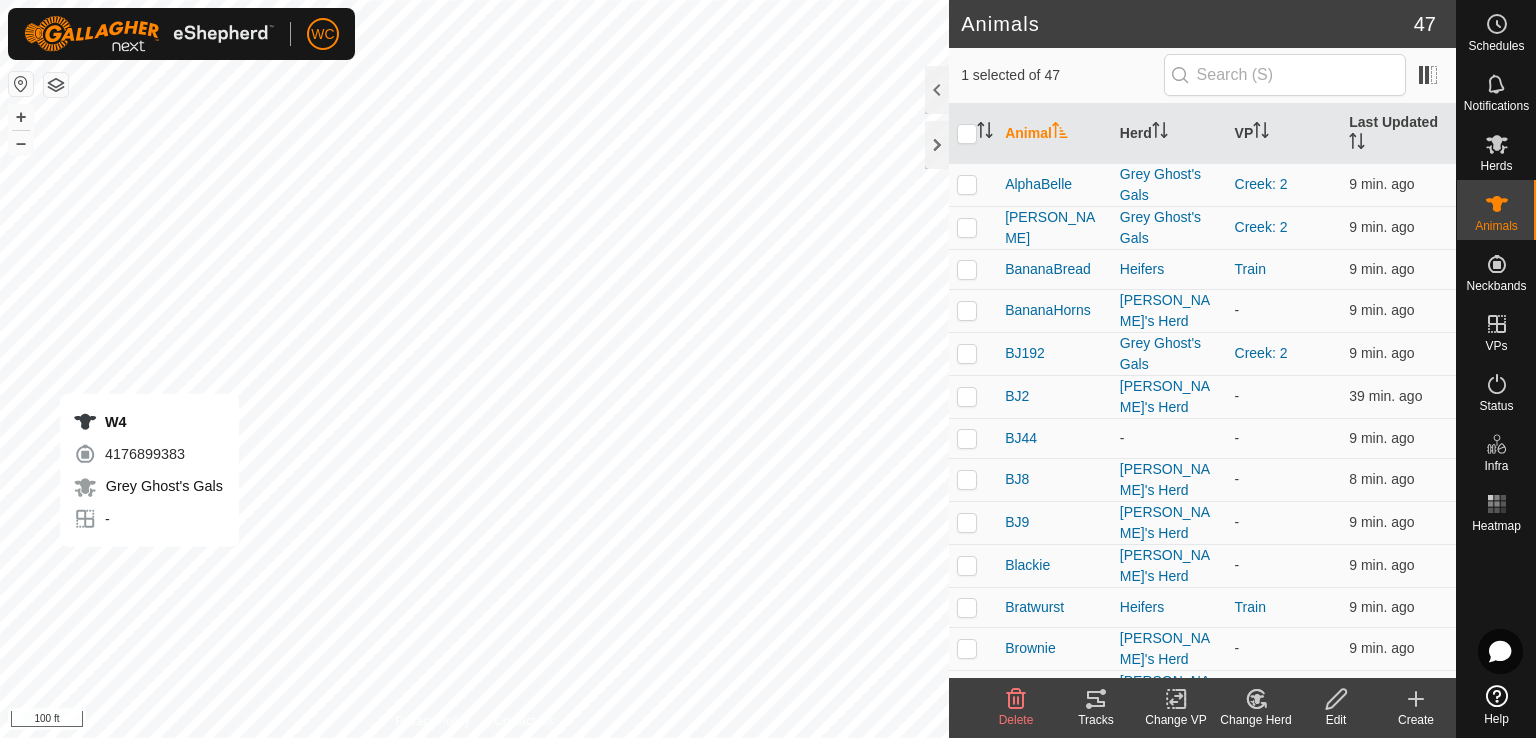 checkbox on "false" 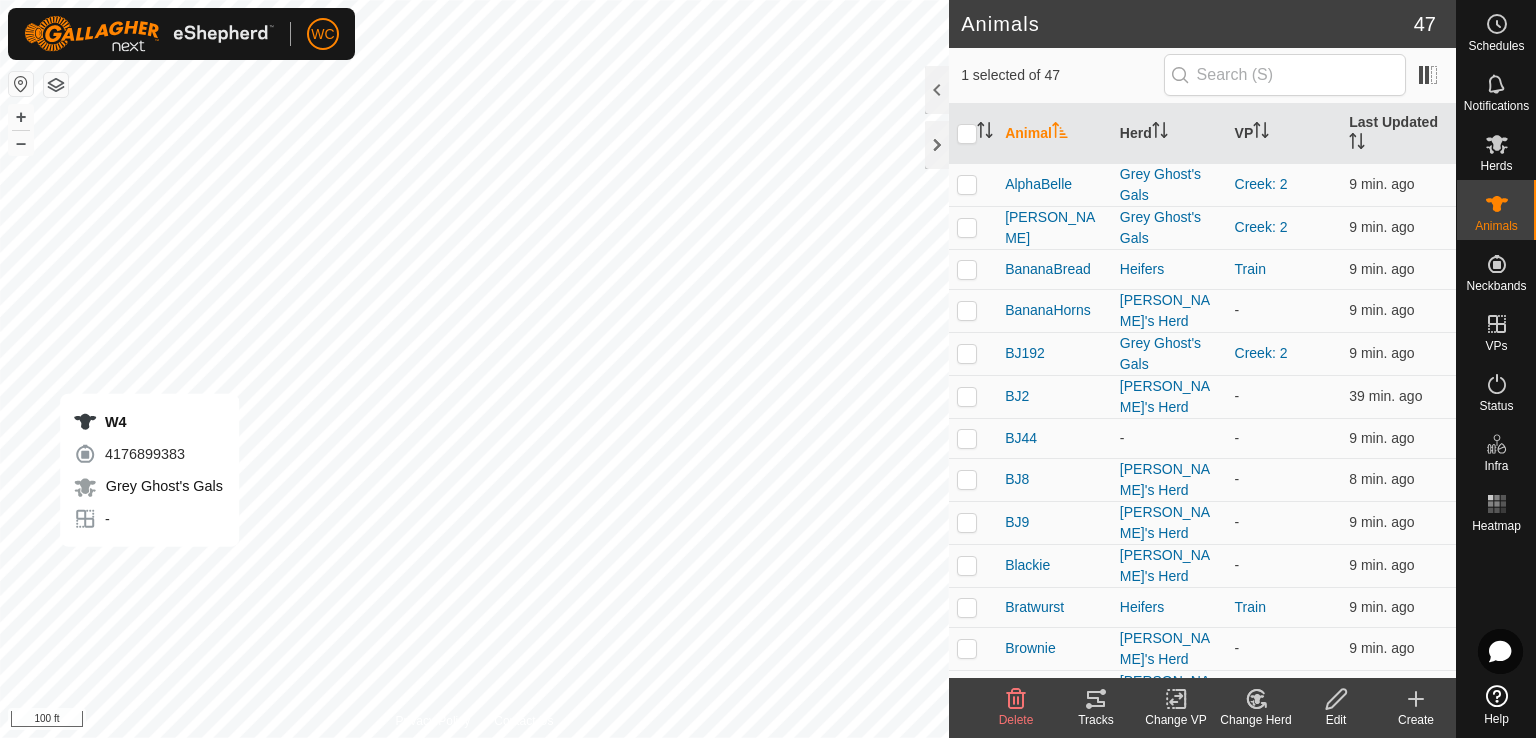 checkbox on "true" 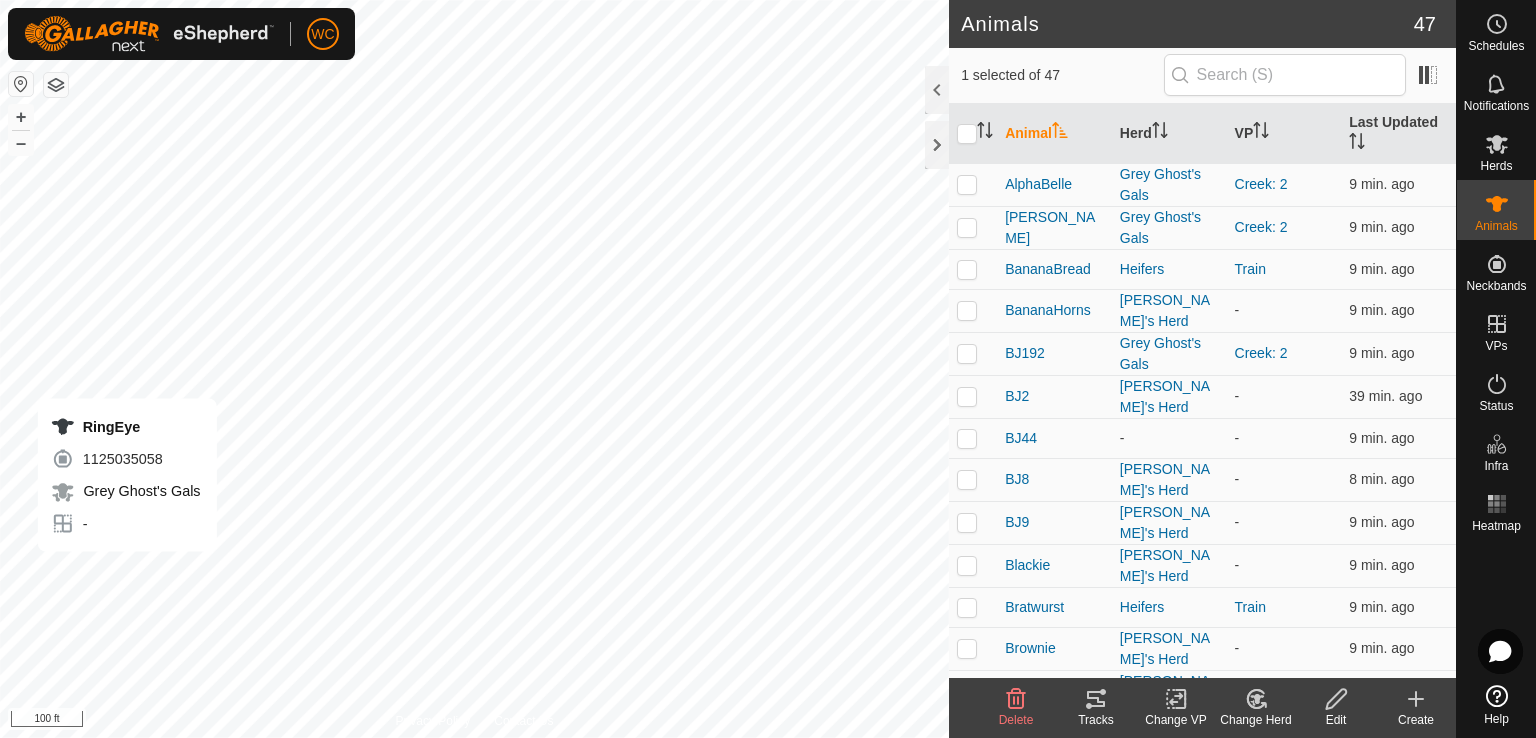 checkbox on "true" 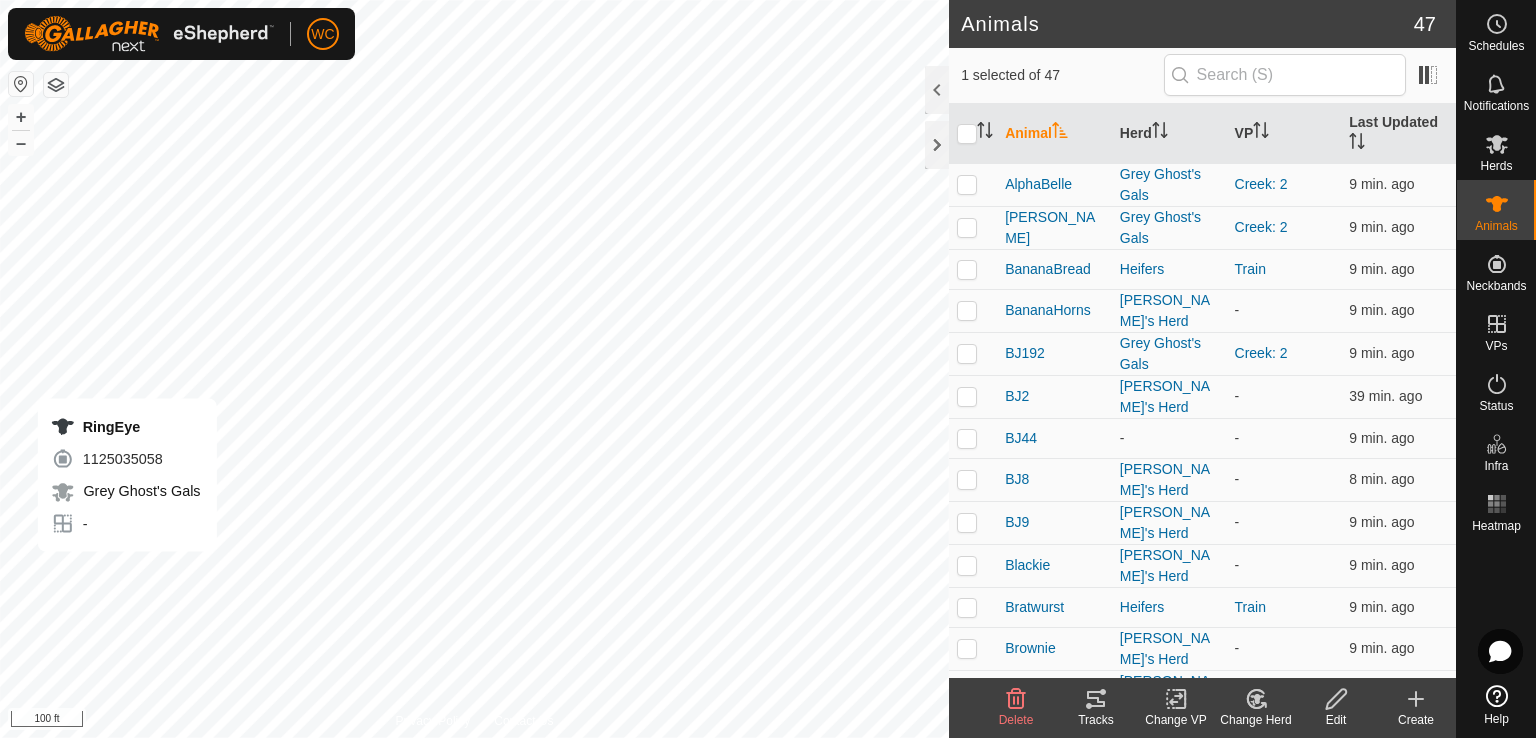 checkbox on "false" 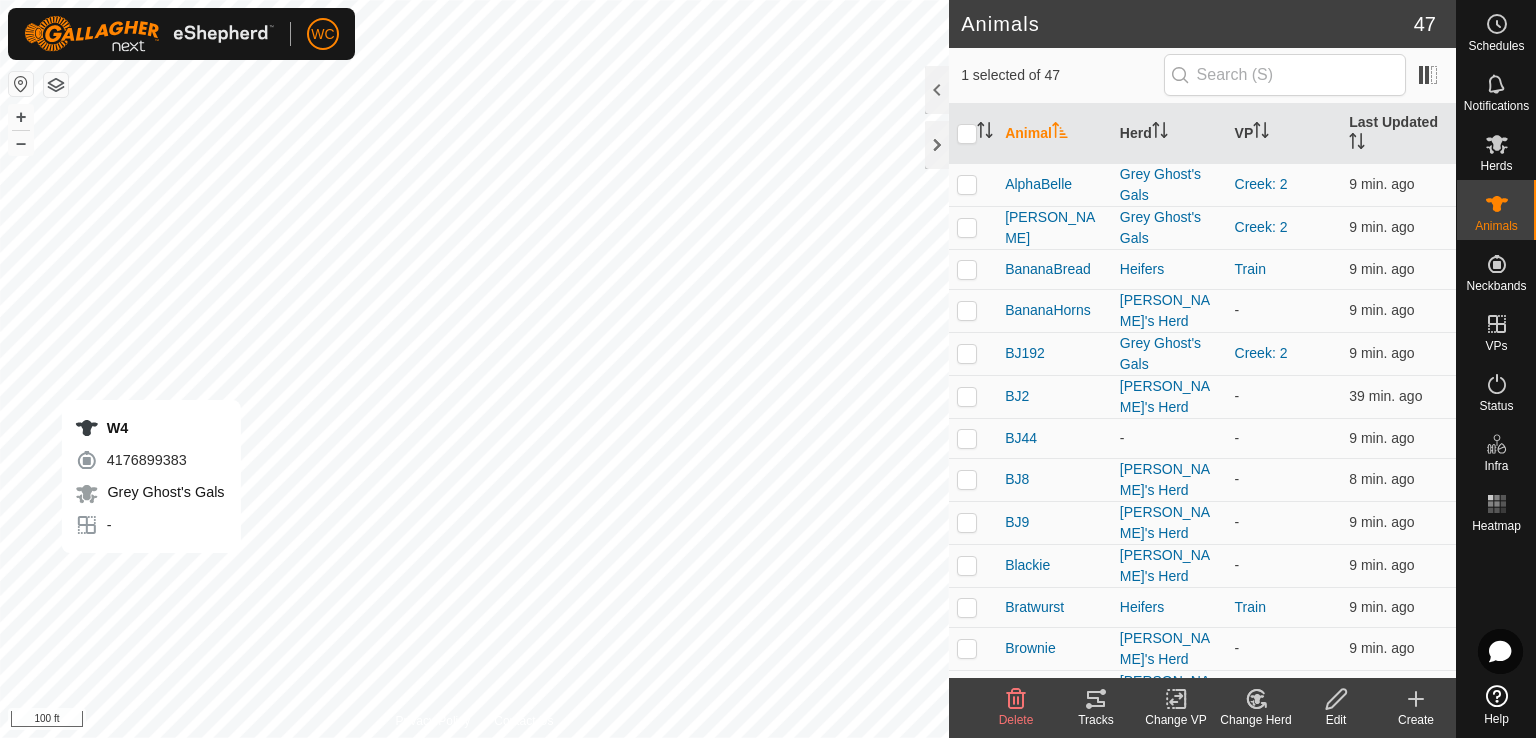checkbox on "false" 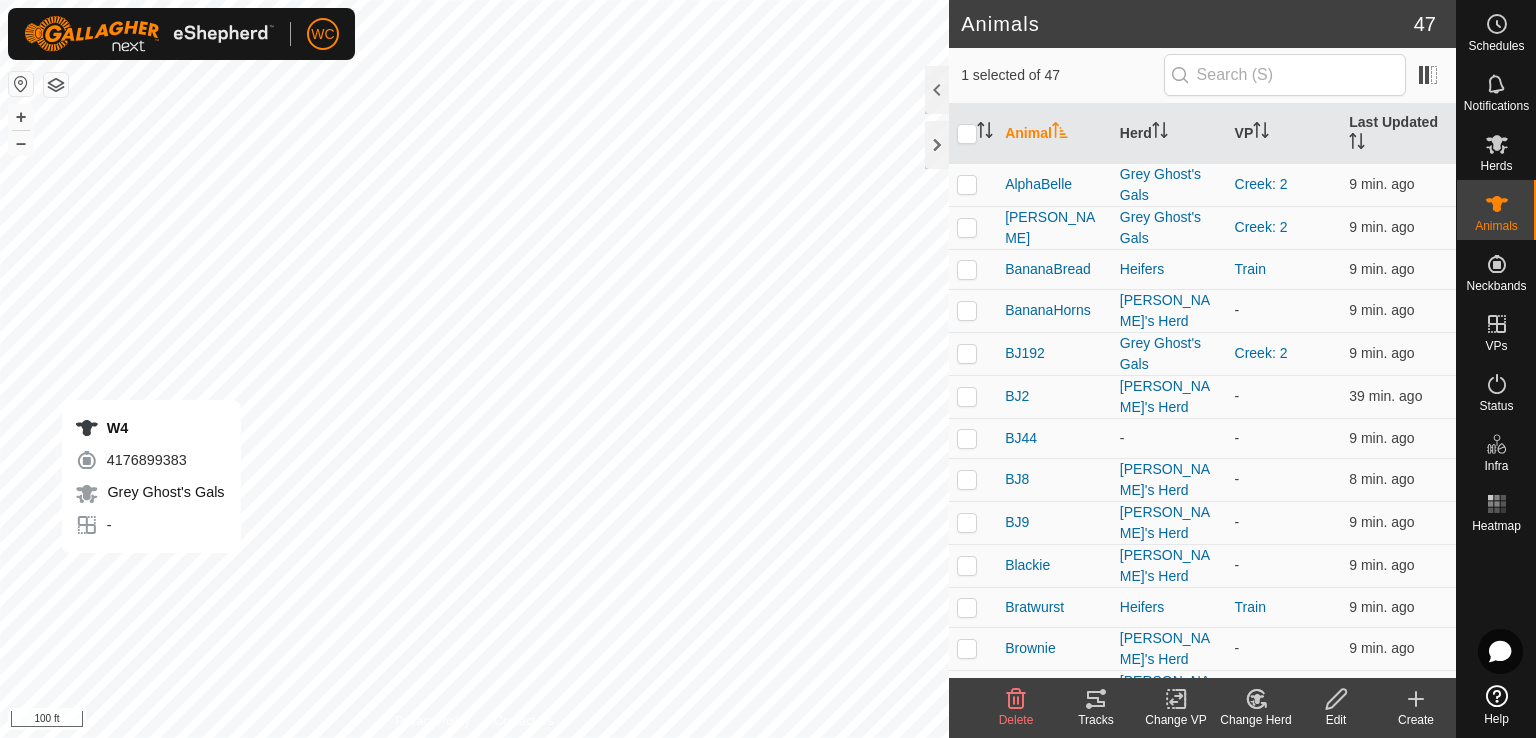 checkbox on "true" 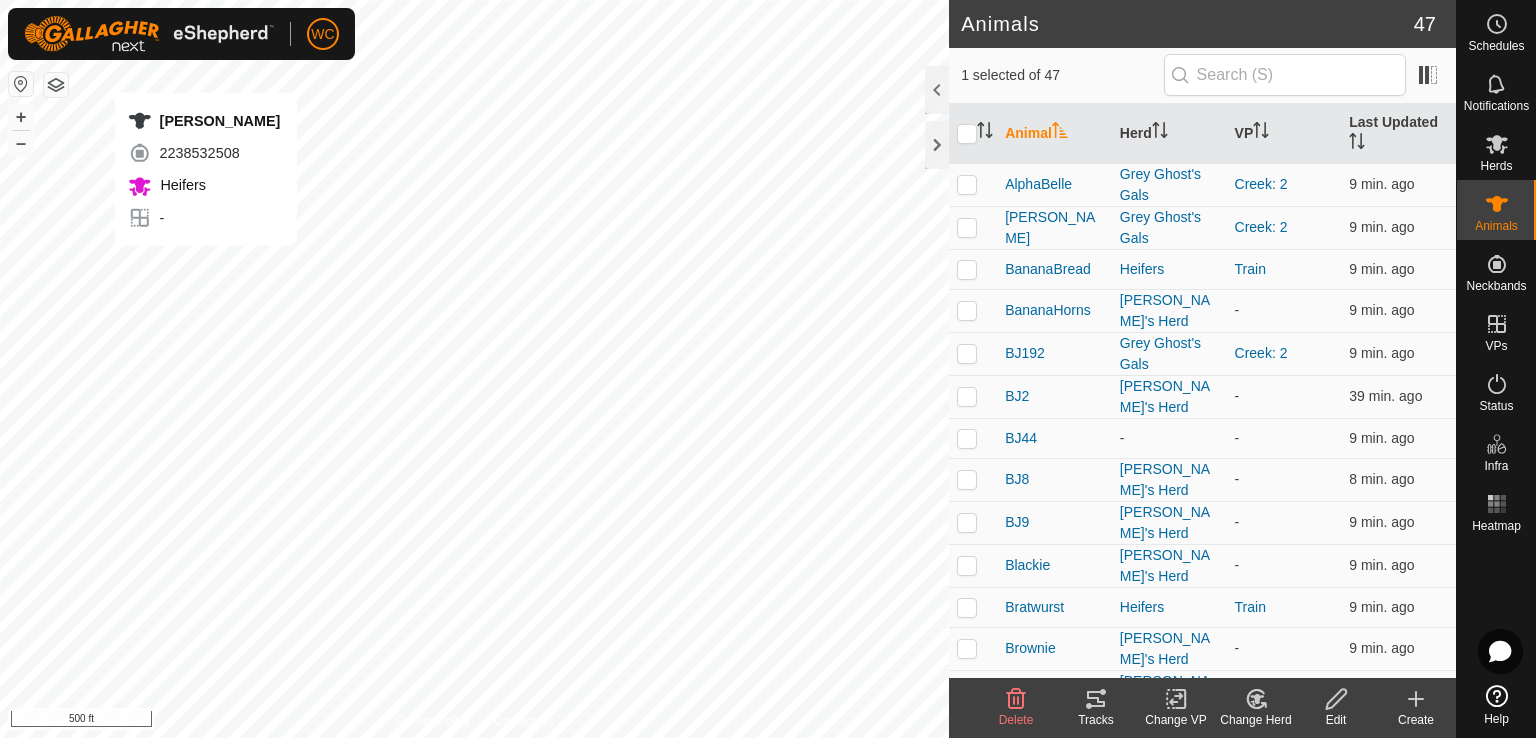 checkbox on "true" 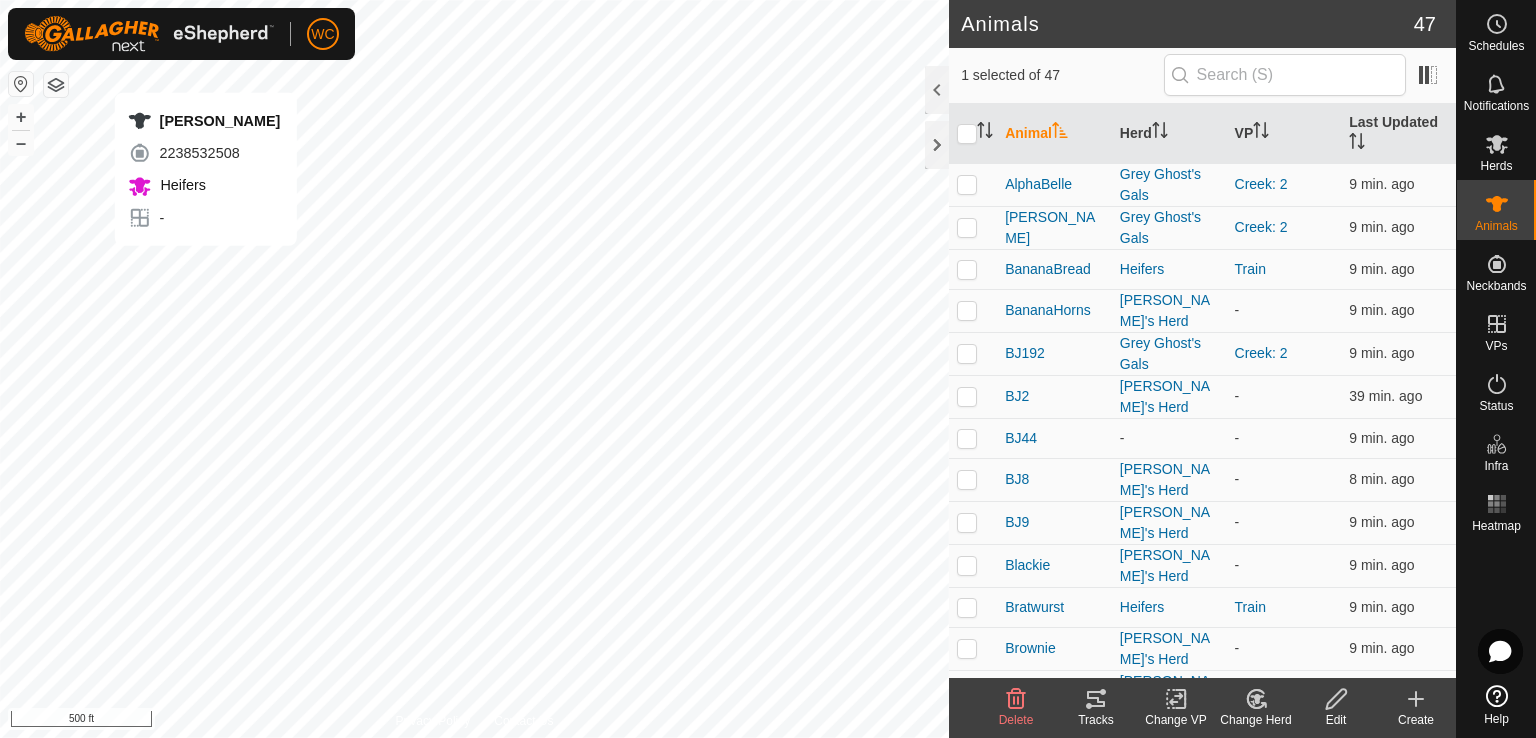 checkbox on "false" 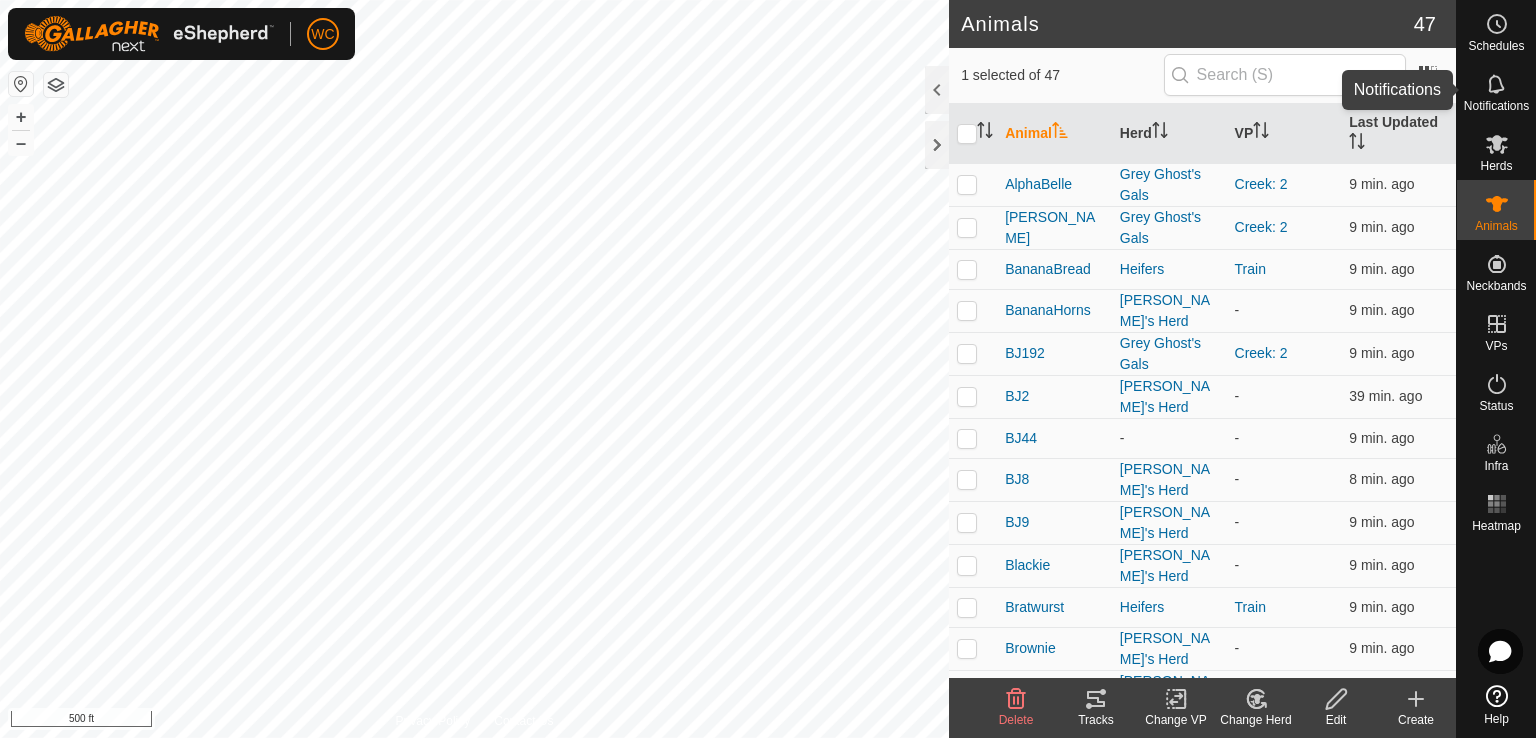 click at bounding box center (1497, 84) 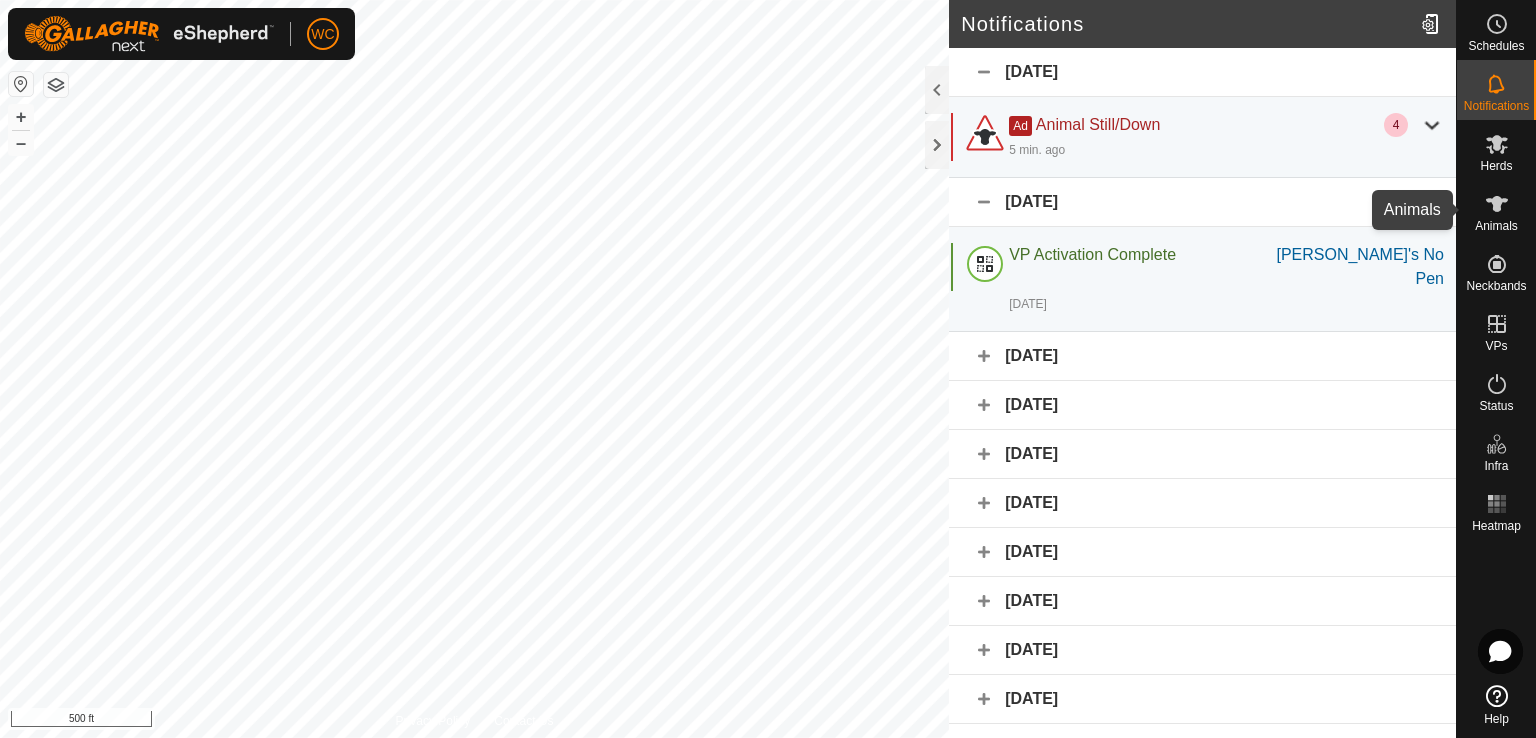 click on "Notifications" at bounding box center (1496, 90) 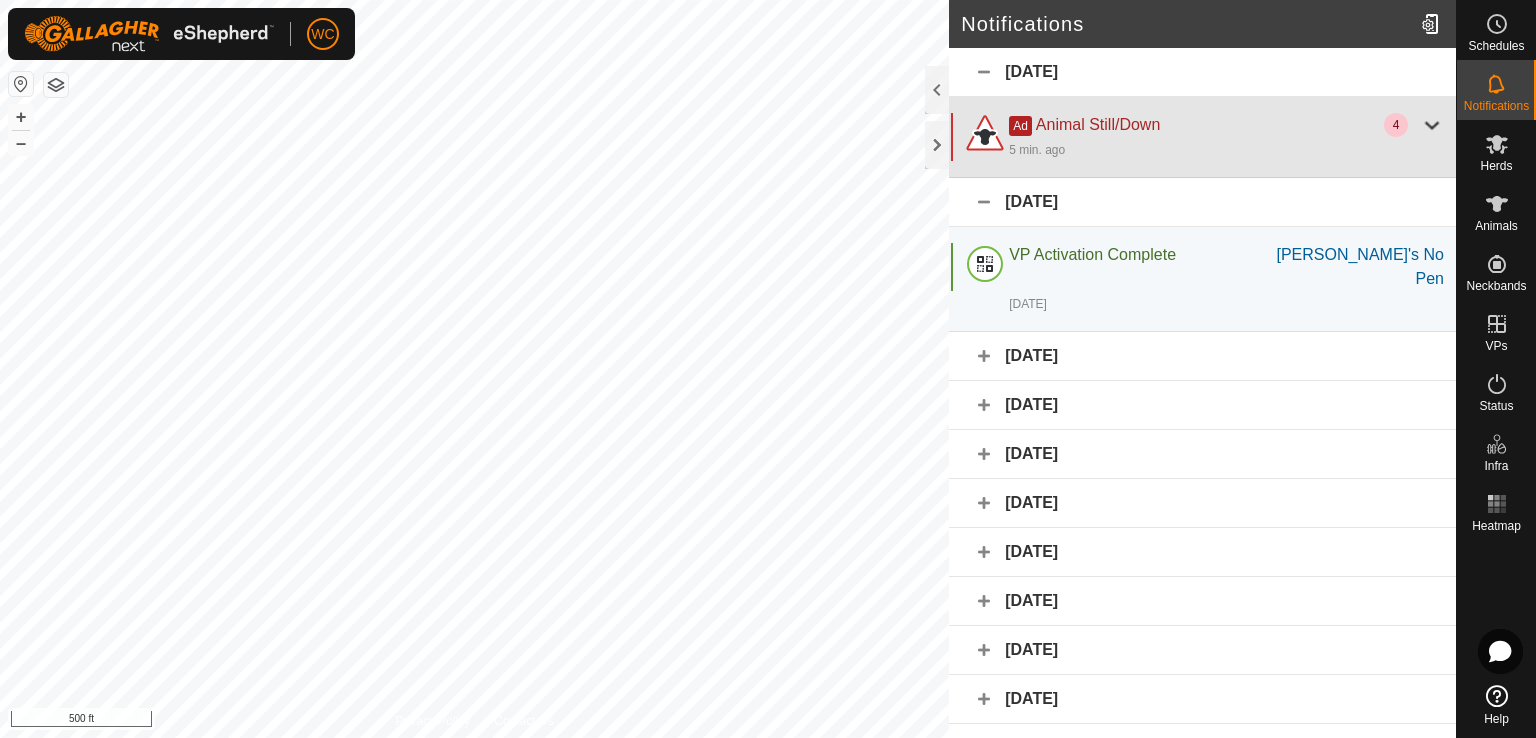 click 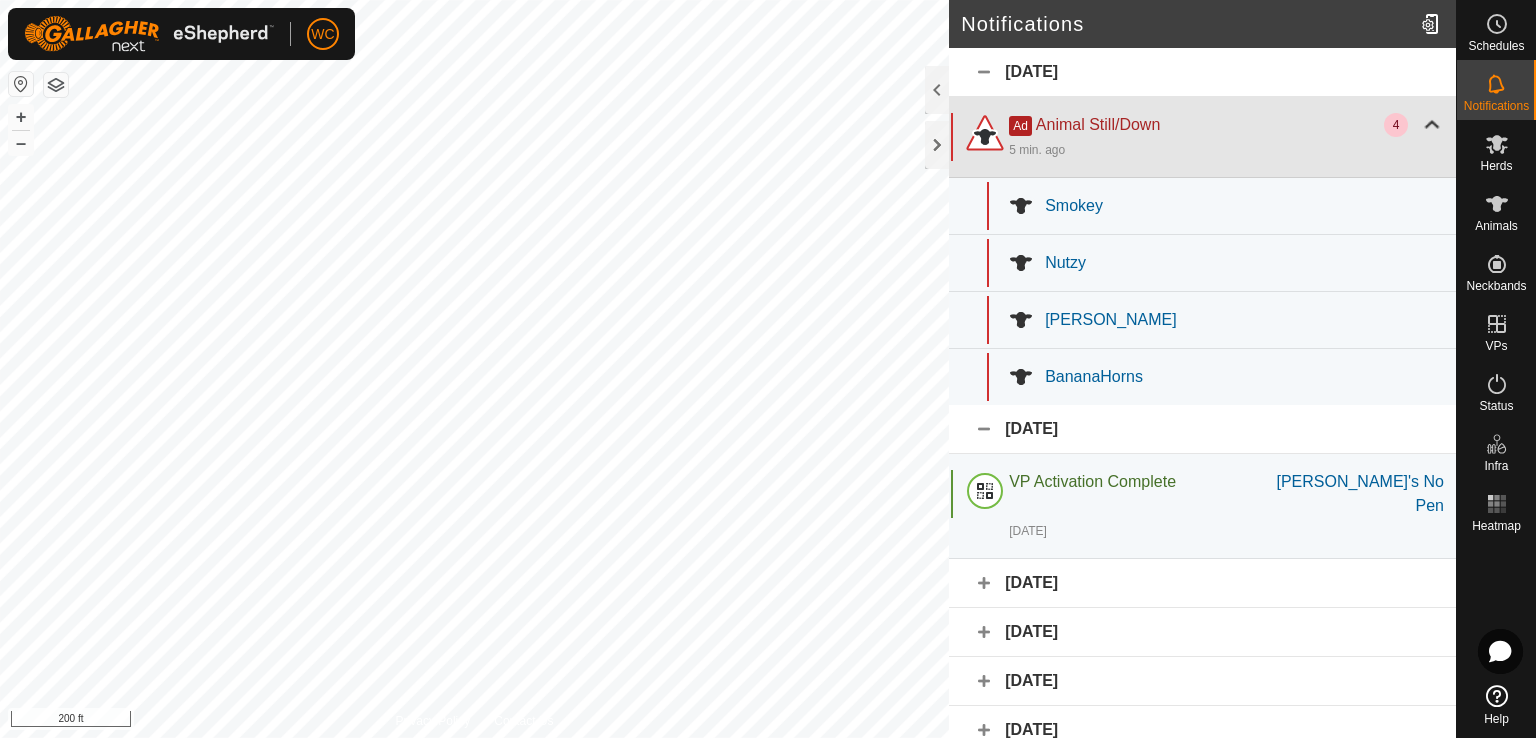 click on "Ad  Animal Still/Down  4  5 min. ago" 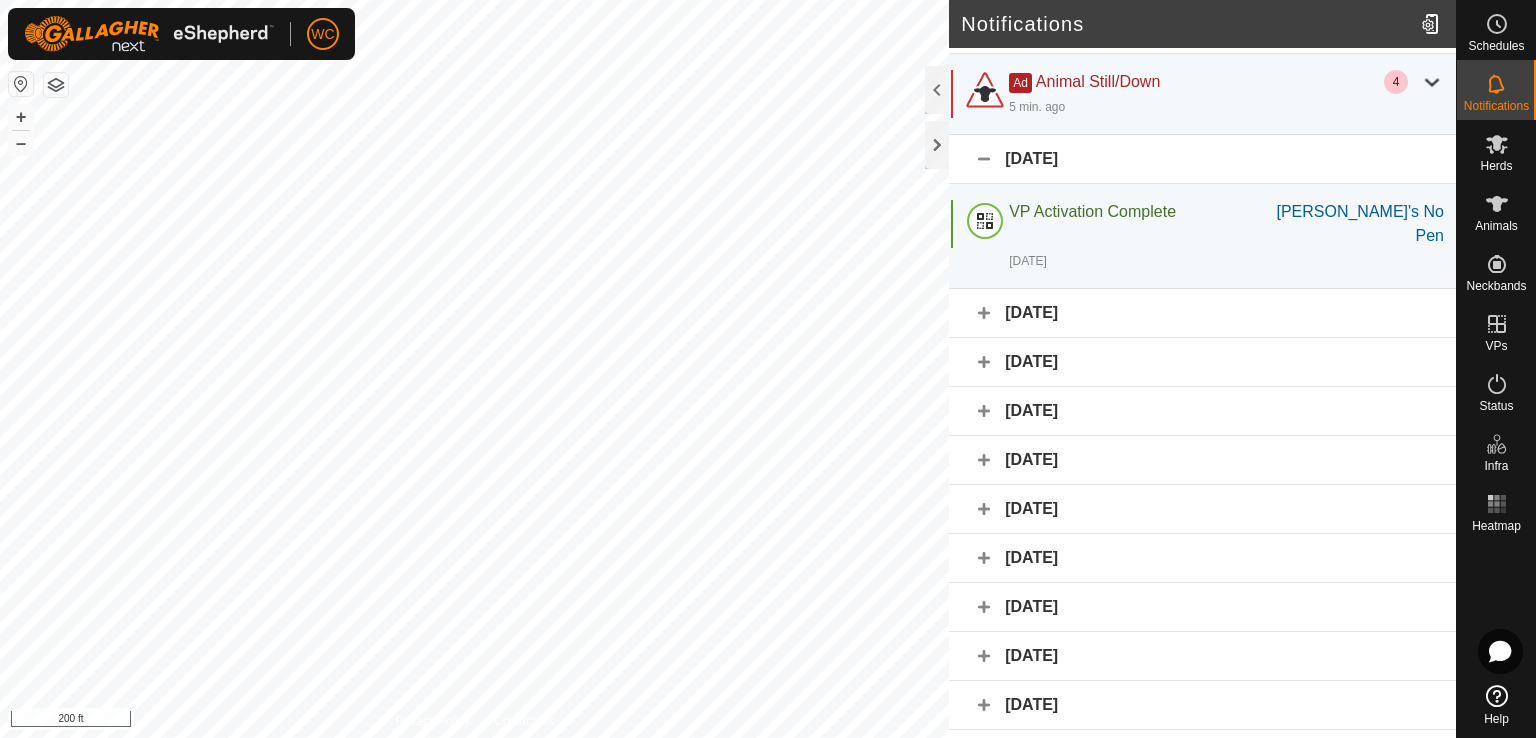 scroll, scrollTop: 0, scrollLeft: 0, axis: both 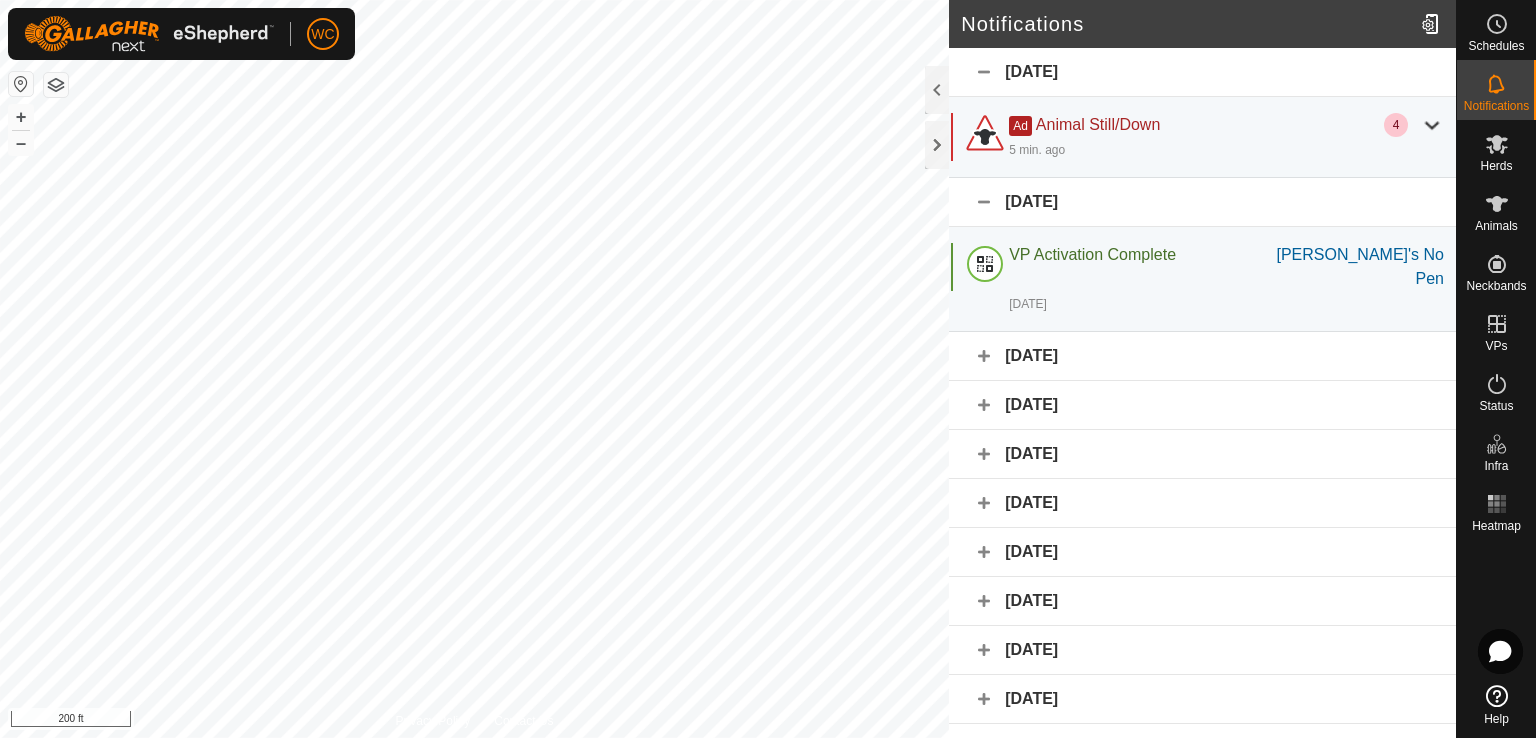 click on "[DATE]" 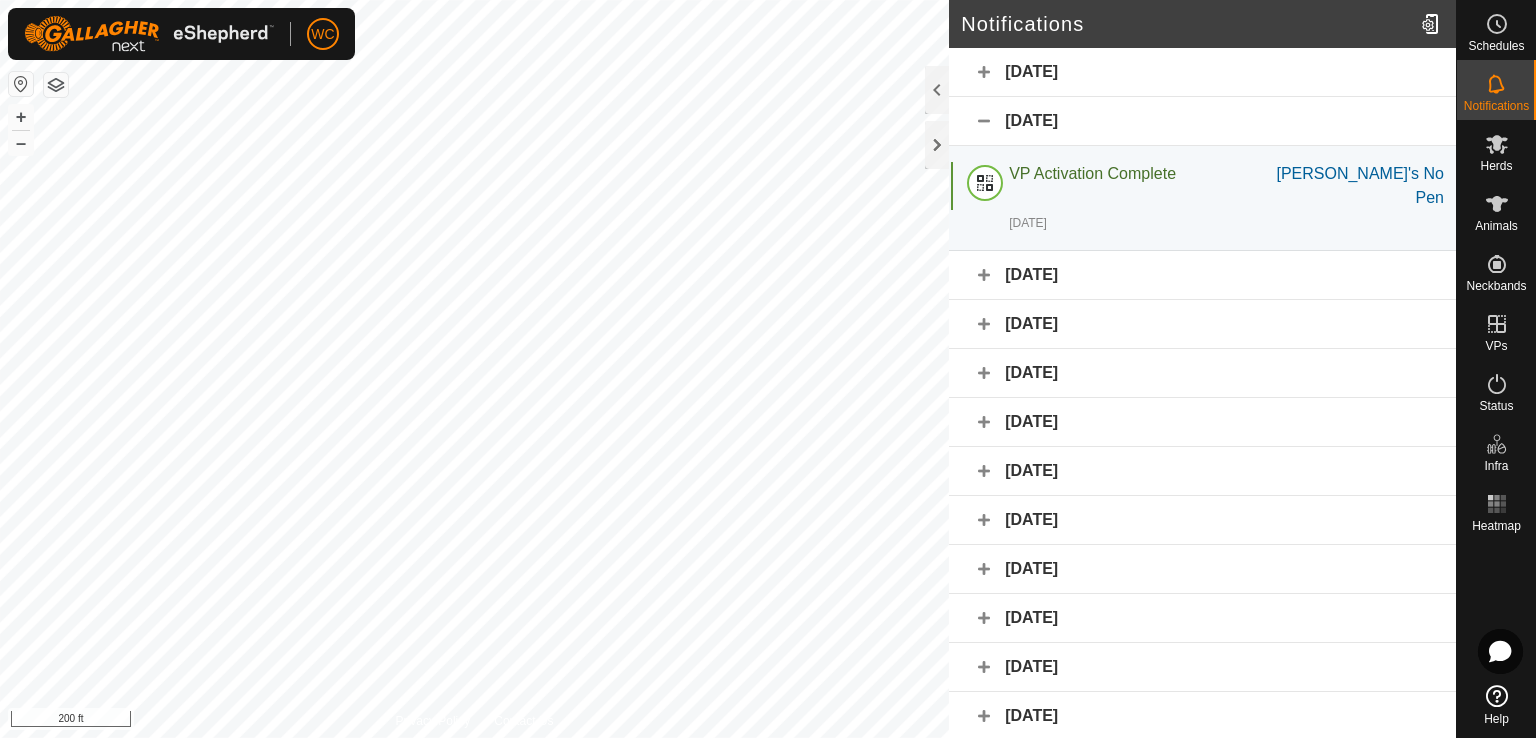 click on "[DATE]" 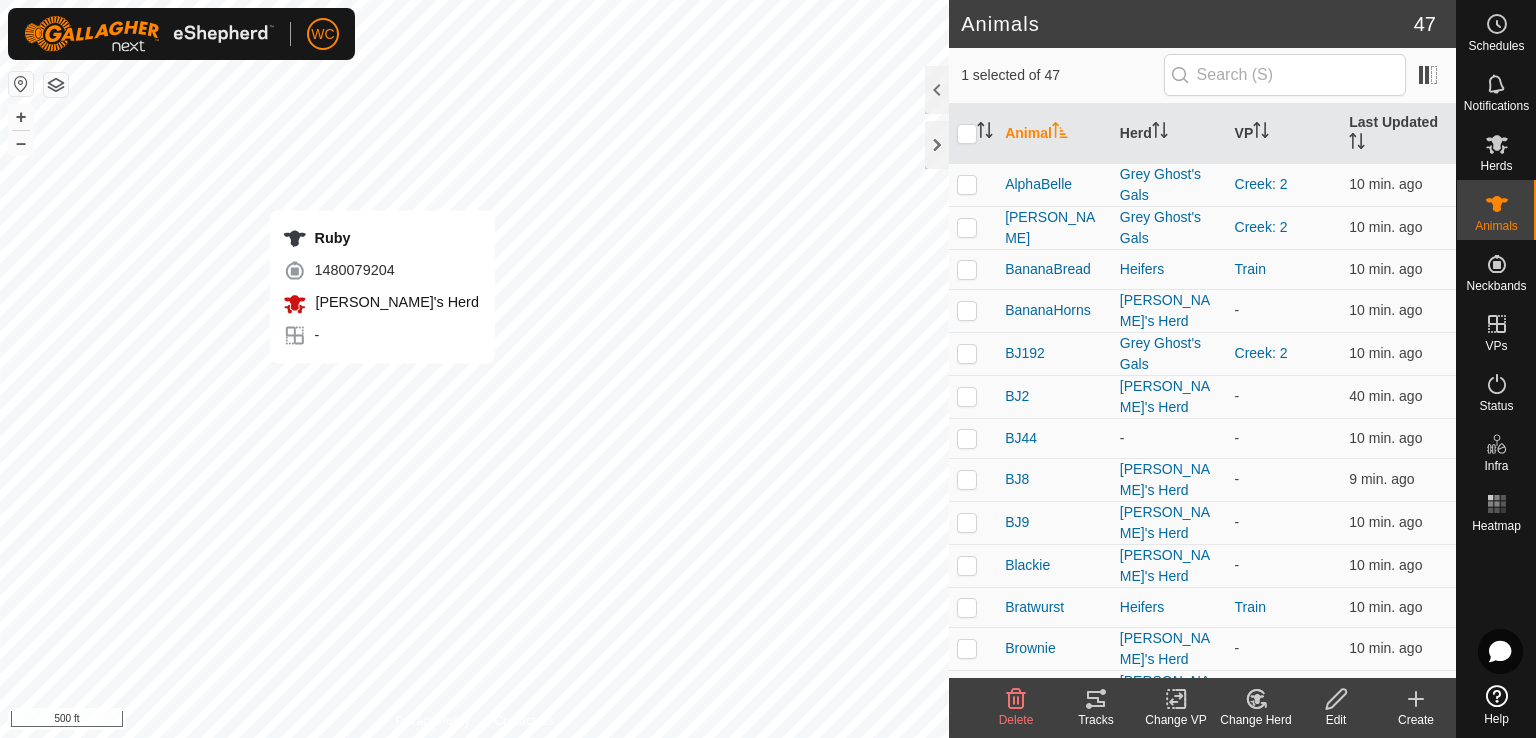 checkbox on "true" 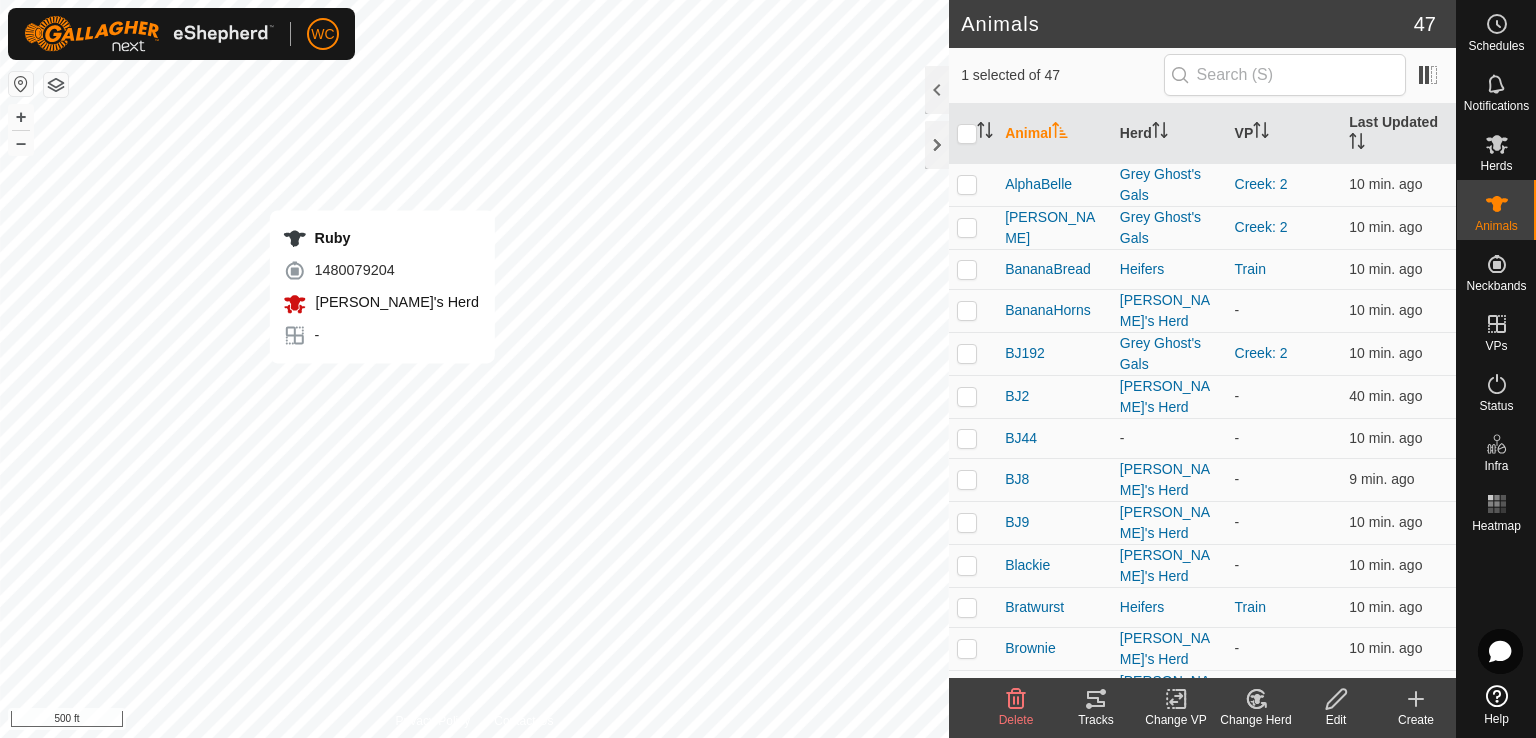 checkbox on "false" 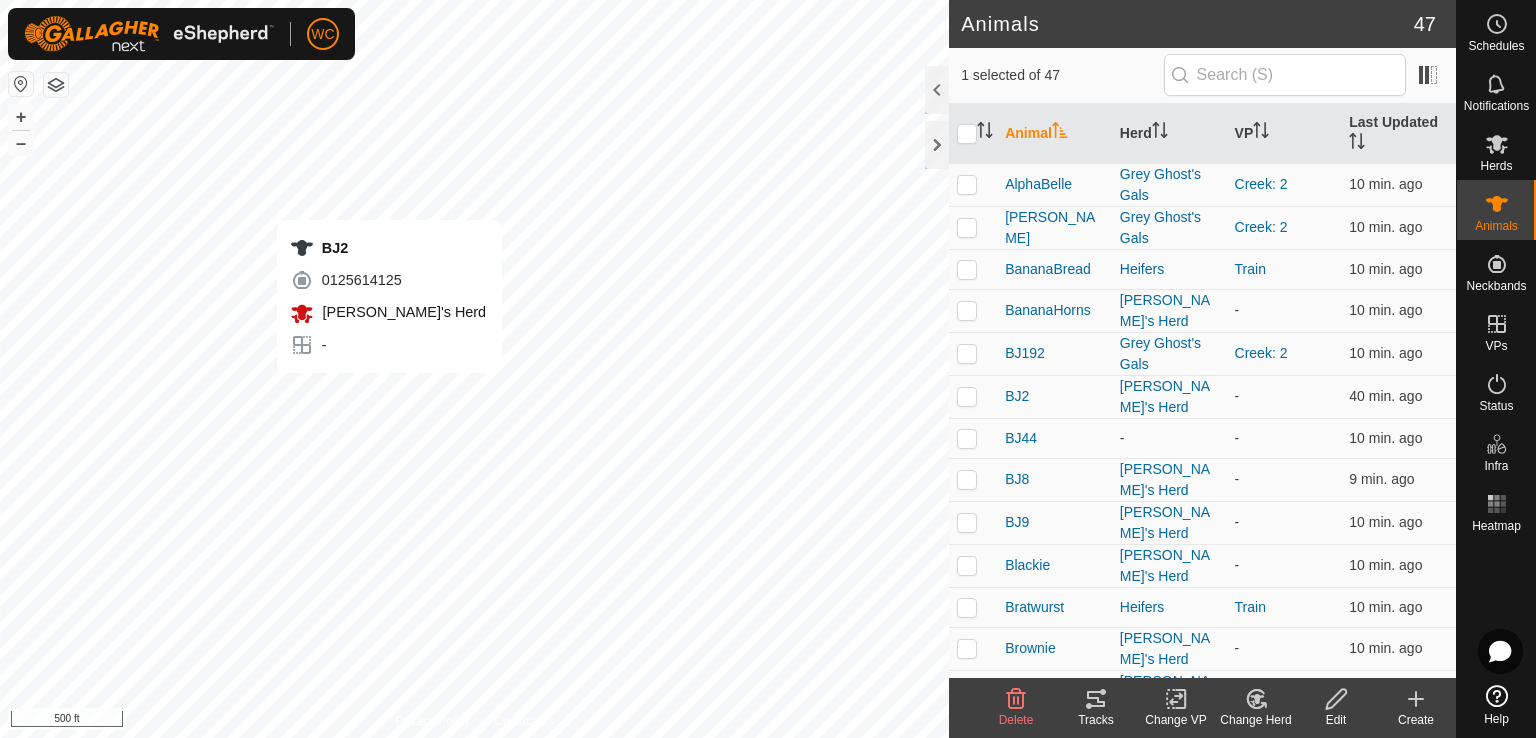 checkbox on "true" 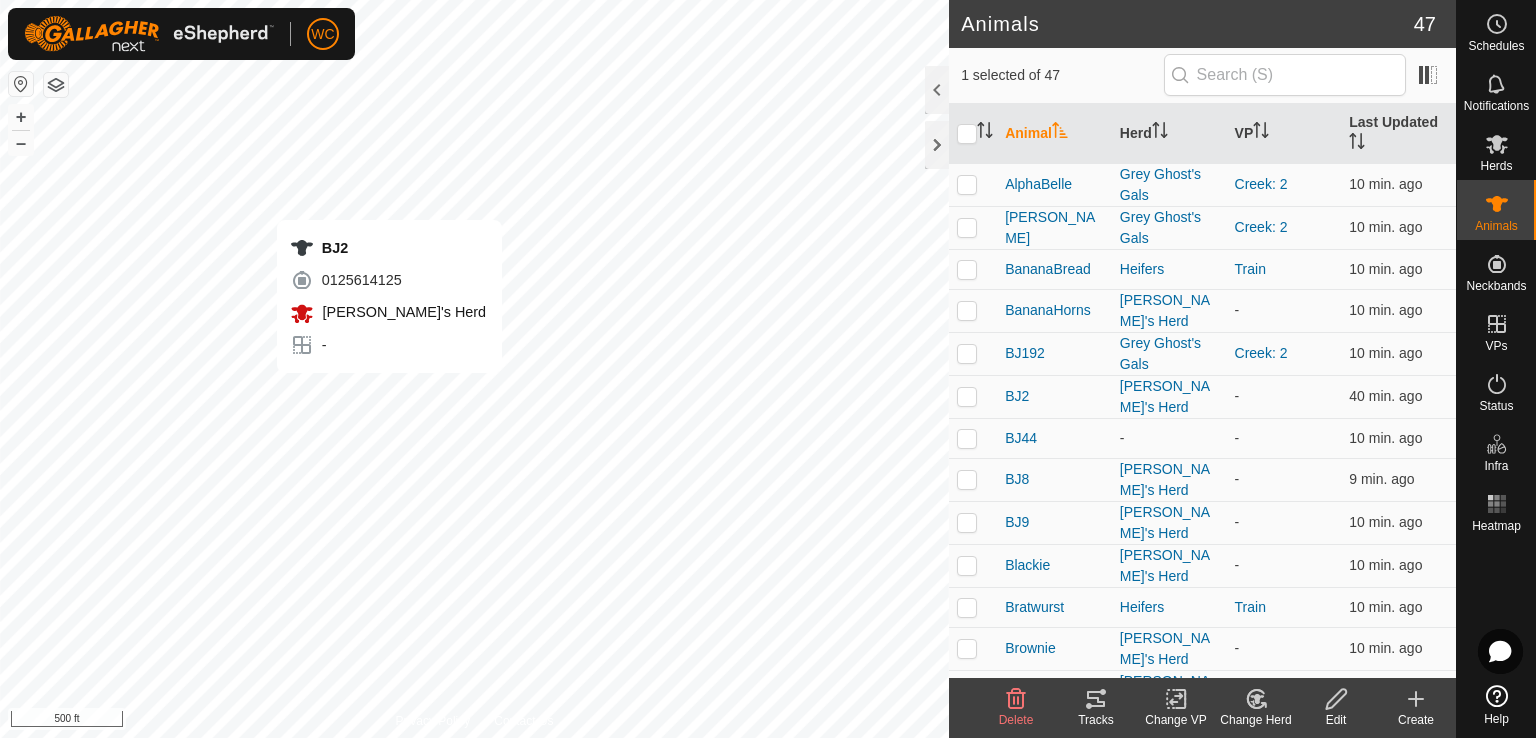 checkbox on "false" 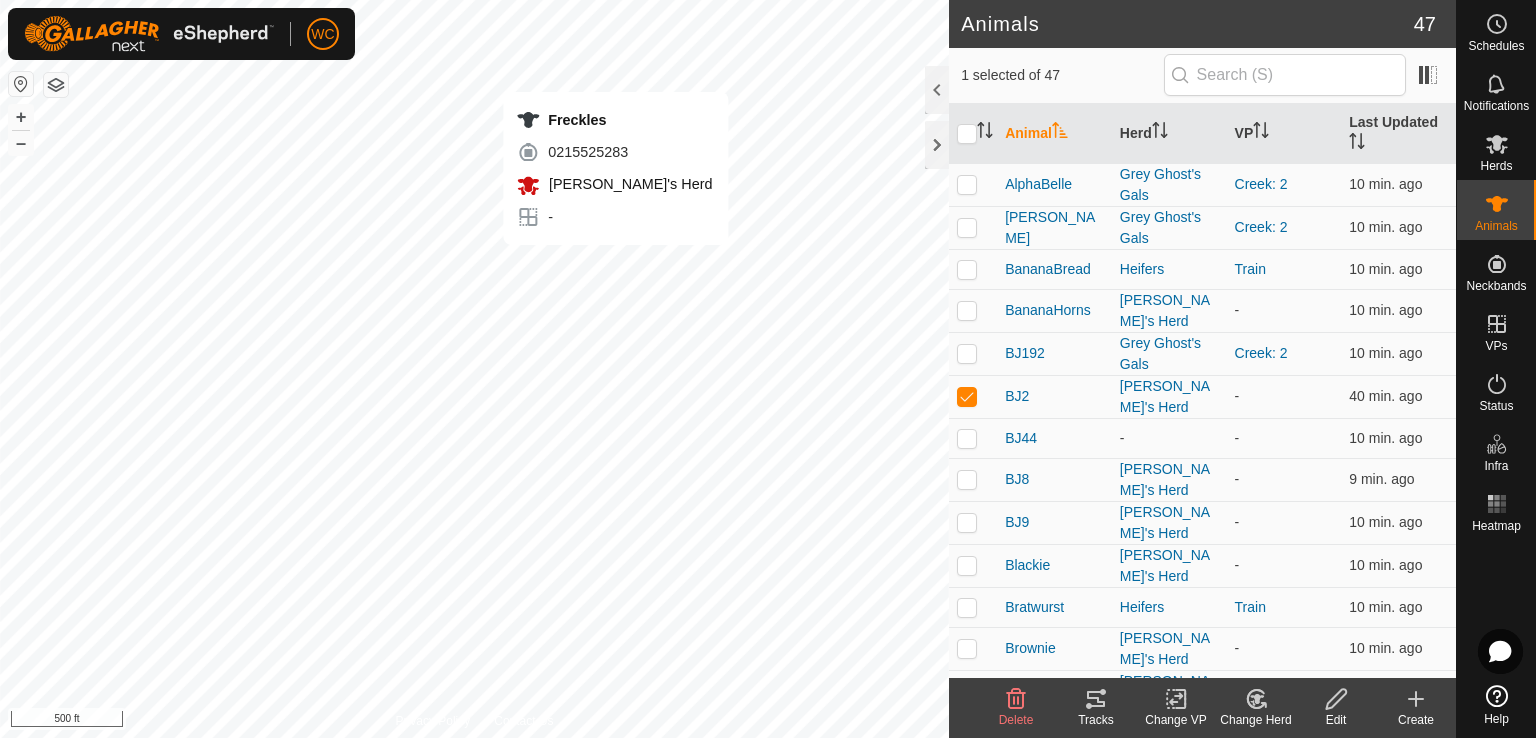 checkbox on "false" 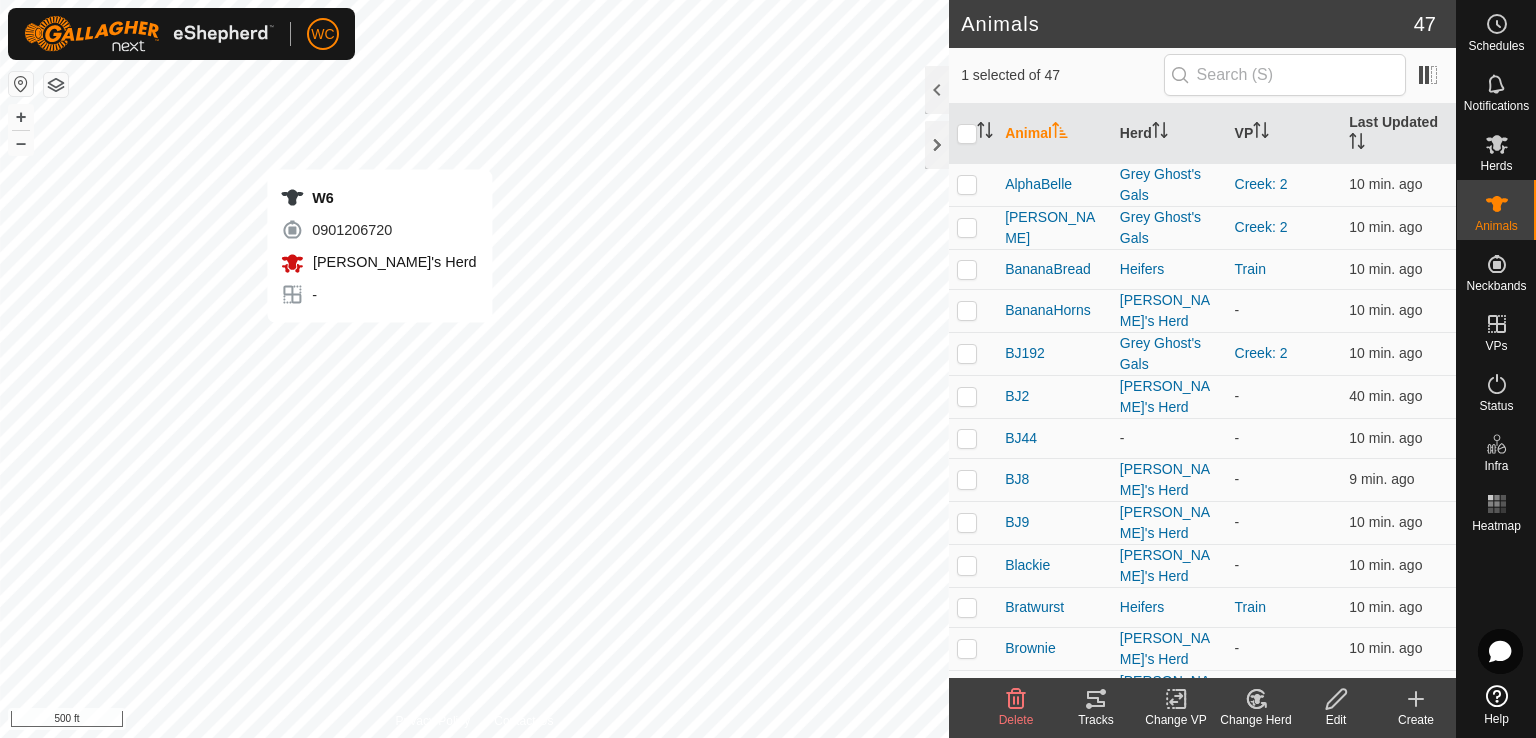 checkbox on "false" 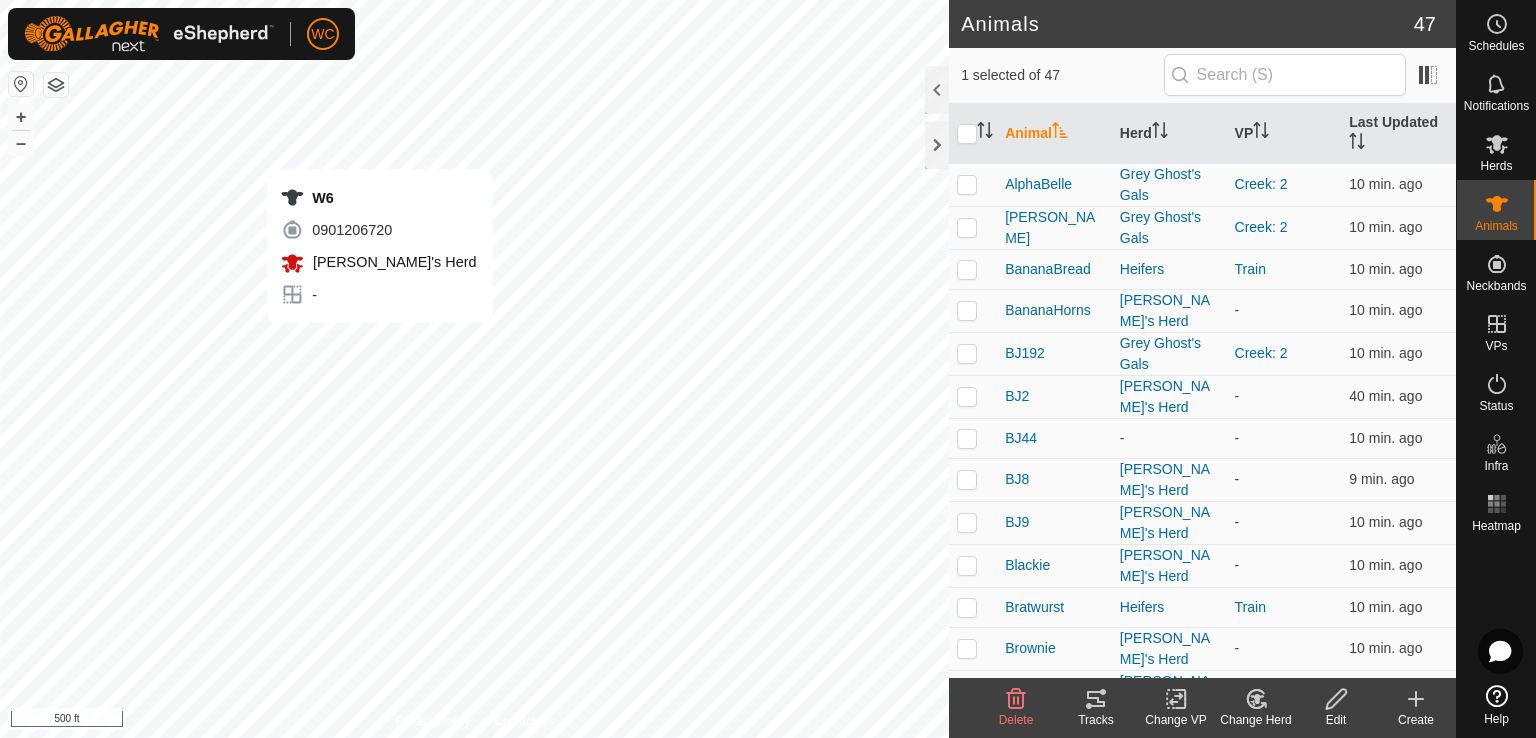 checkbox on "true" 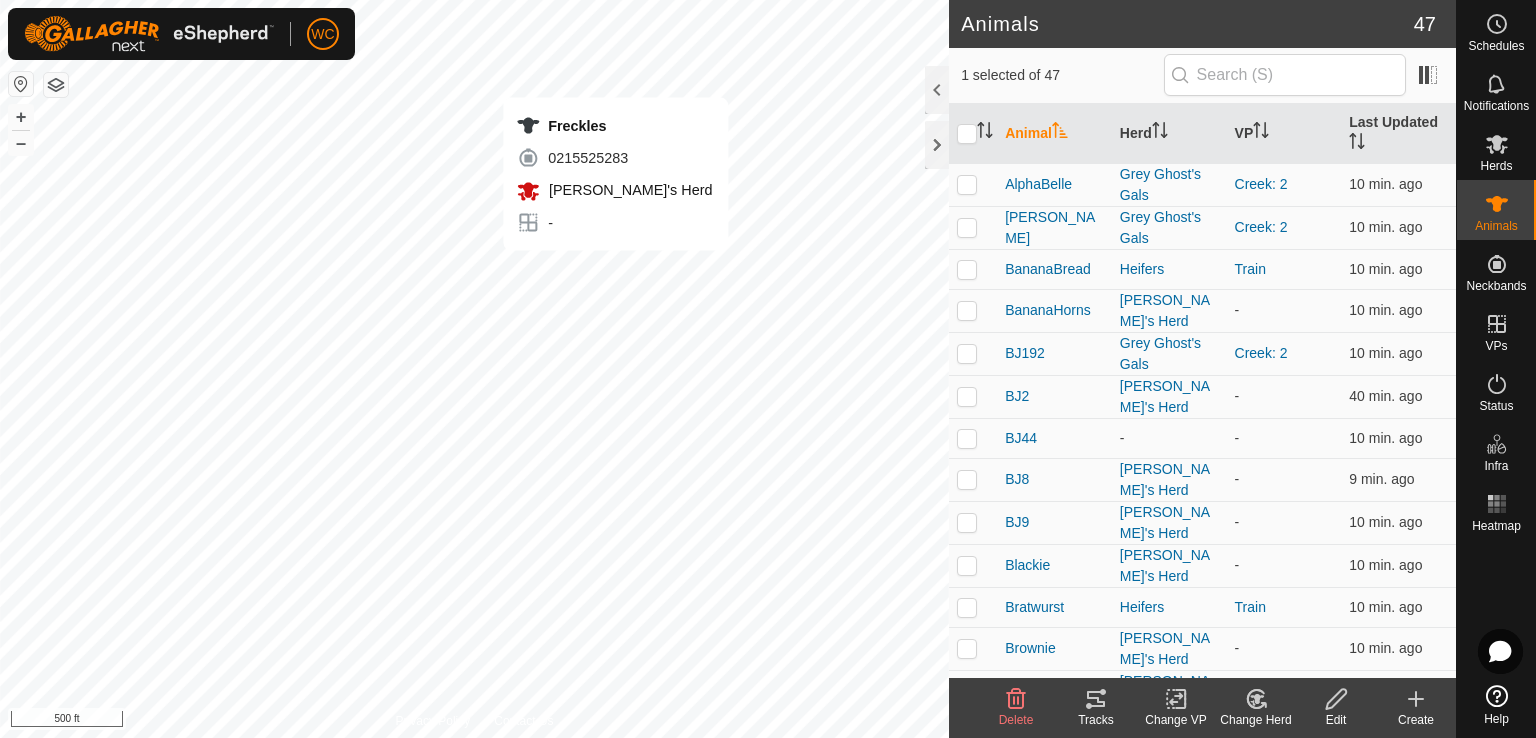 checkbox on "true" 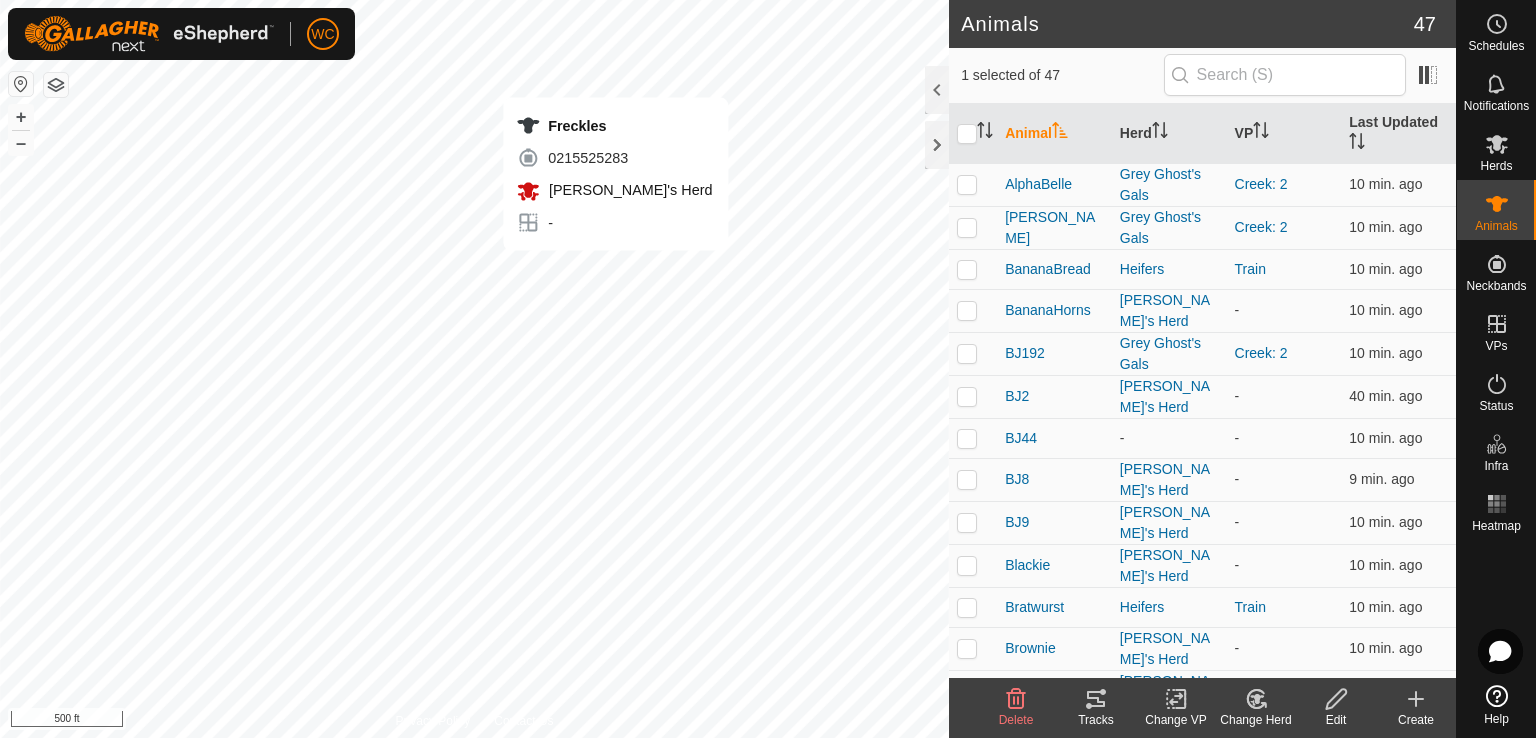checkbox on "false" 